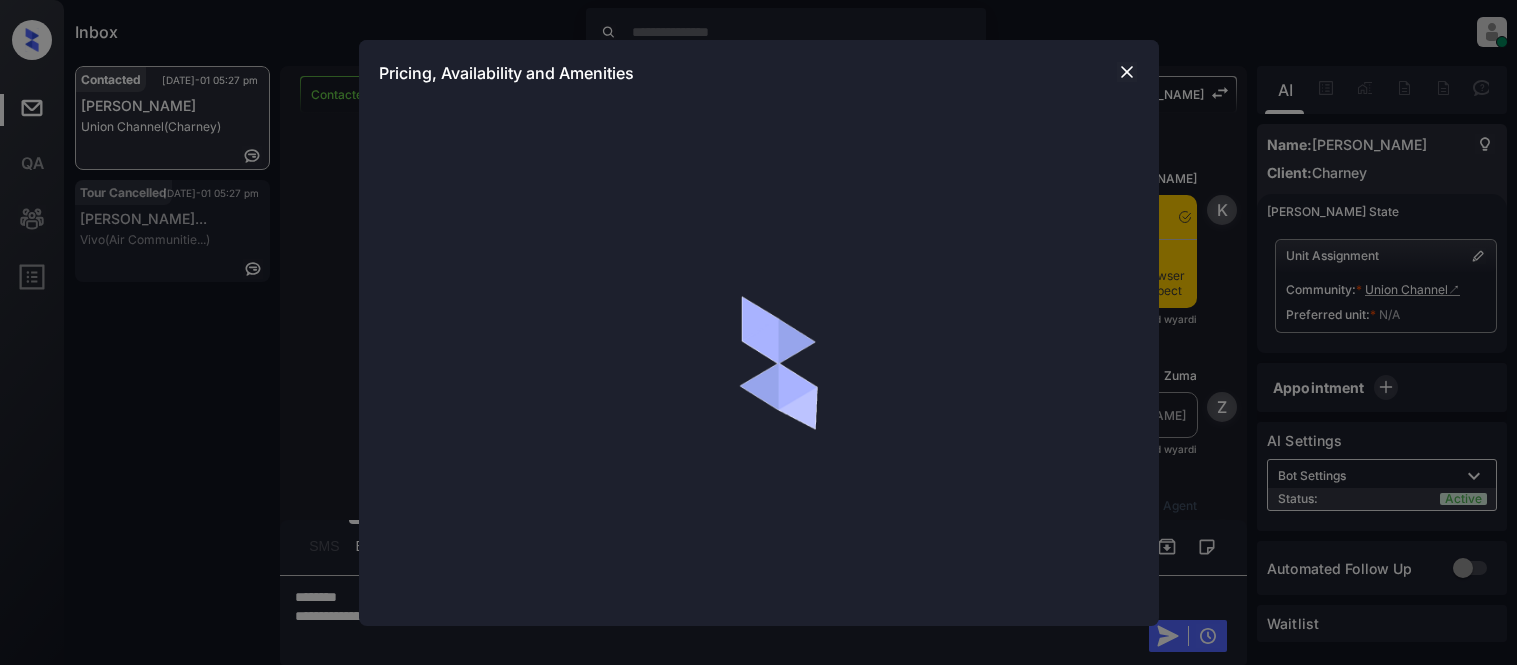 scroll, scrollTop: 0, scrollLeft: 0, axis: both 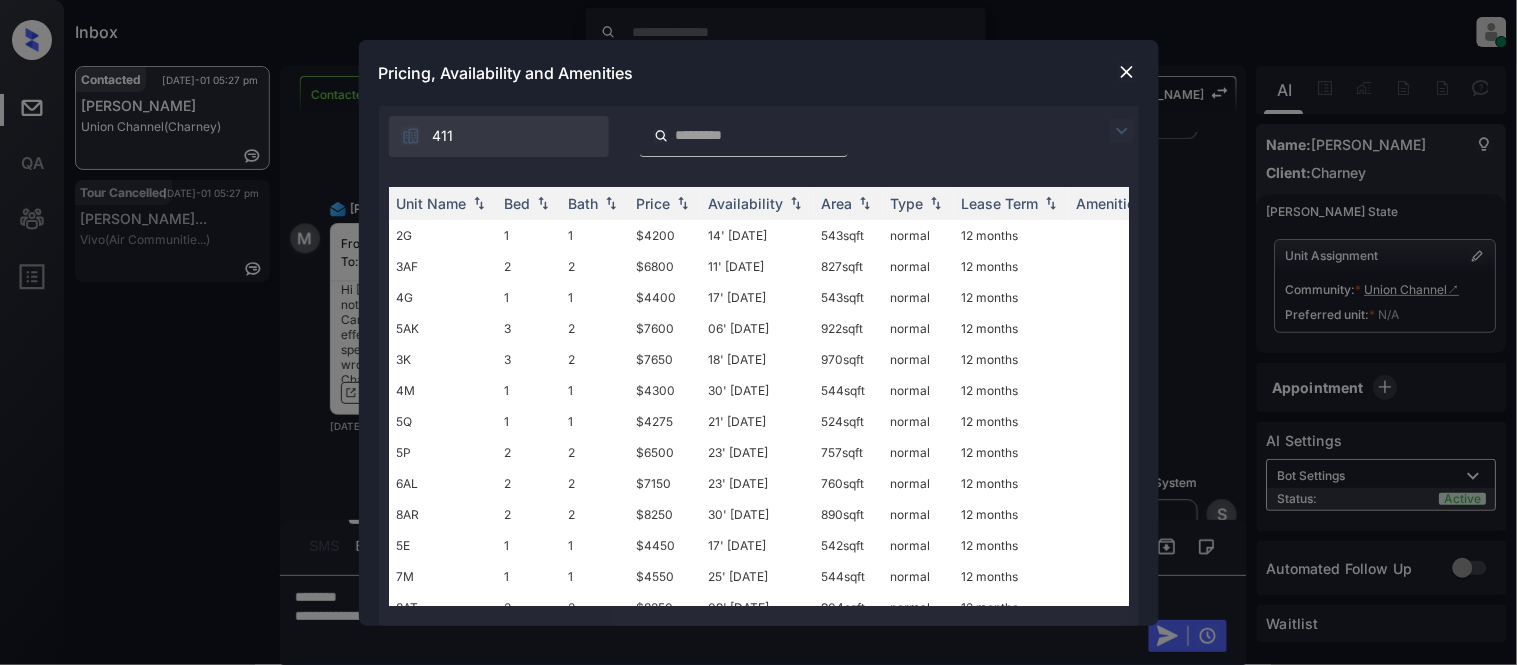 click at bounding box center [1122, 131] 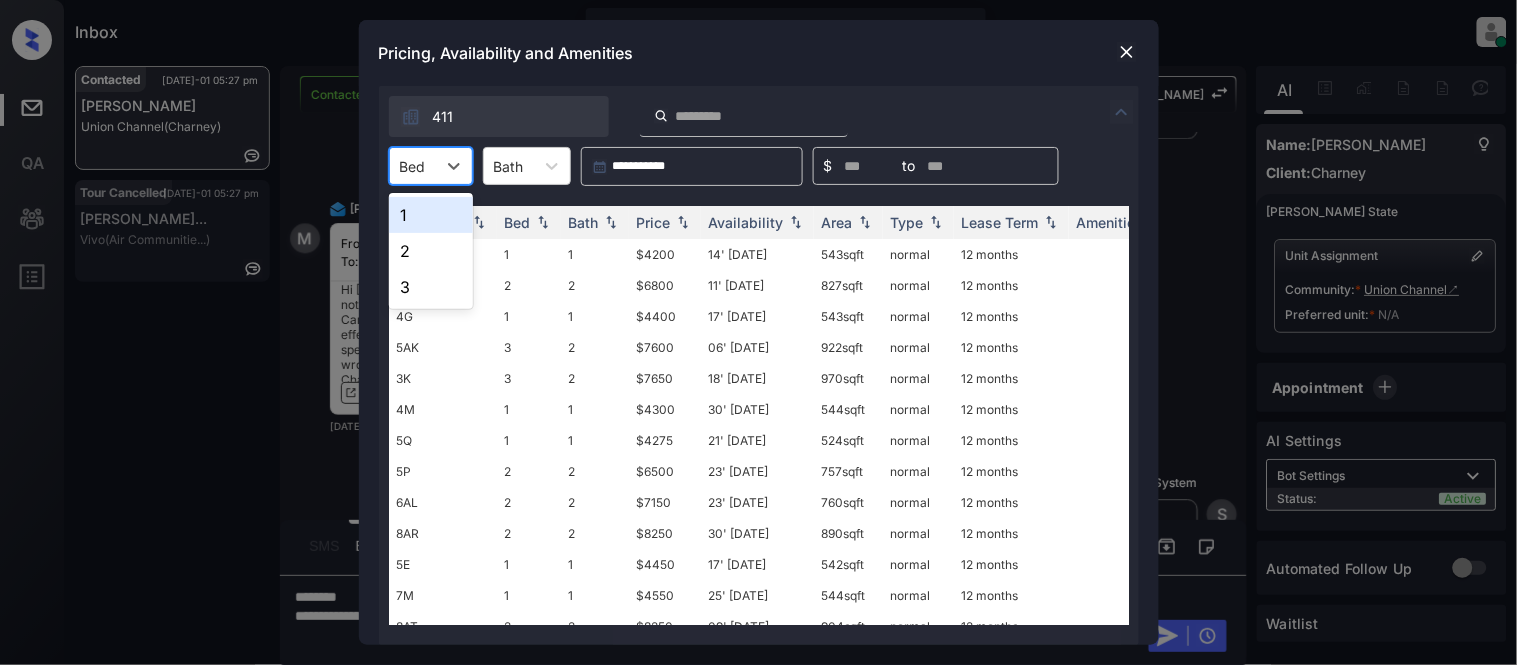 click on "Bed" at bounding box center (431, 166) 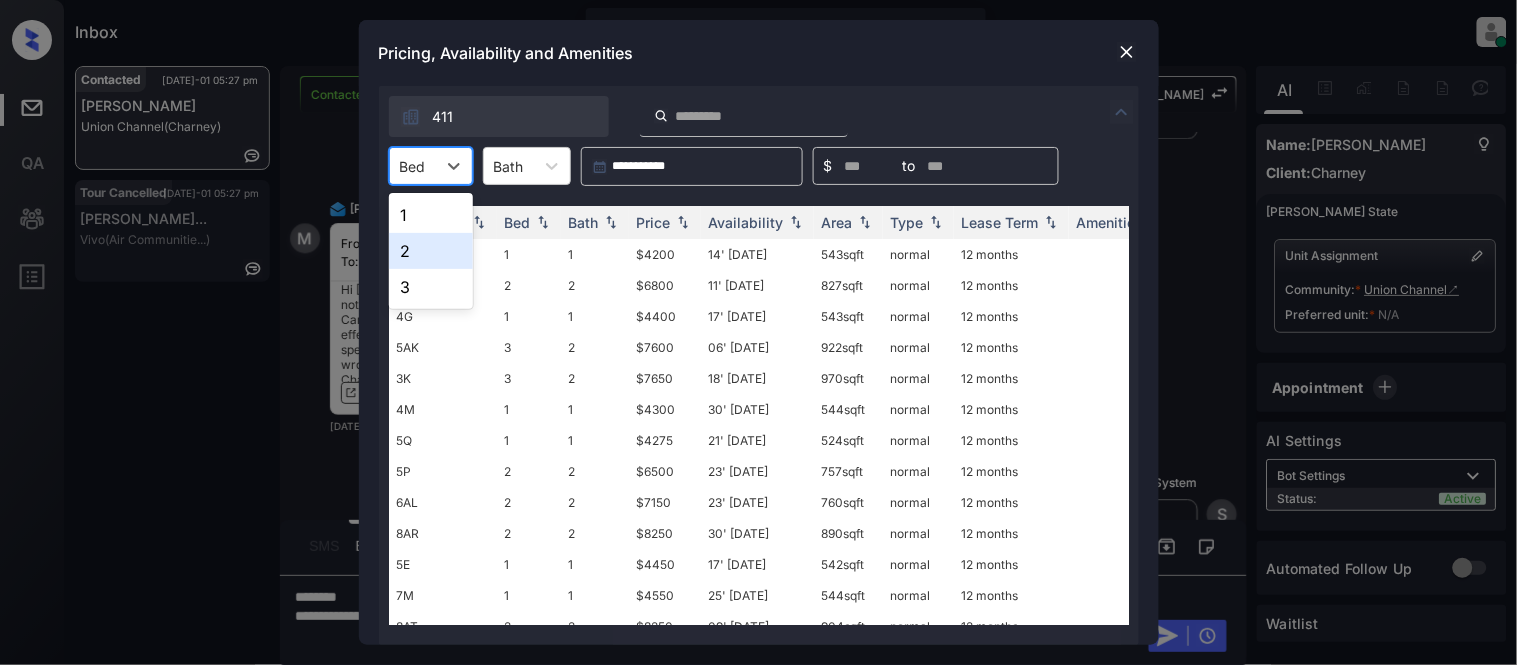 click on "2" at bounding box center (431, 251) 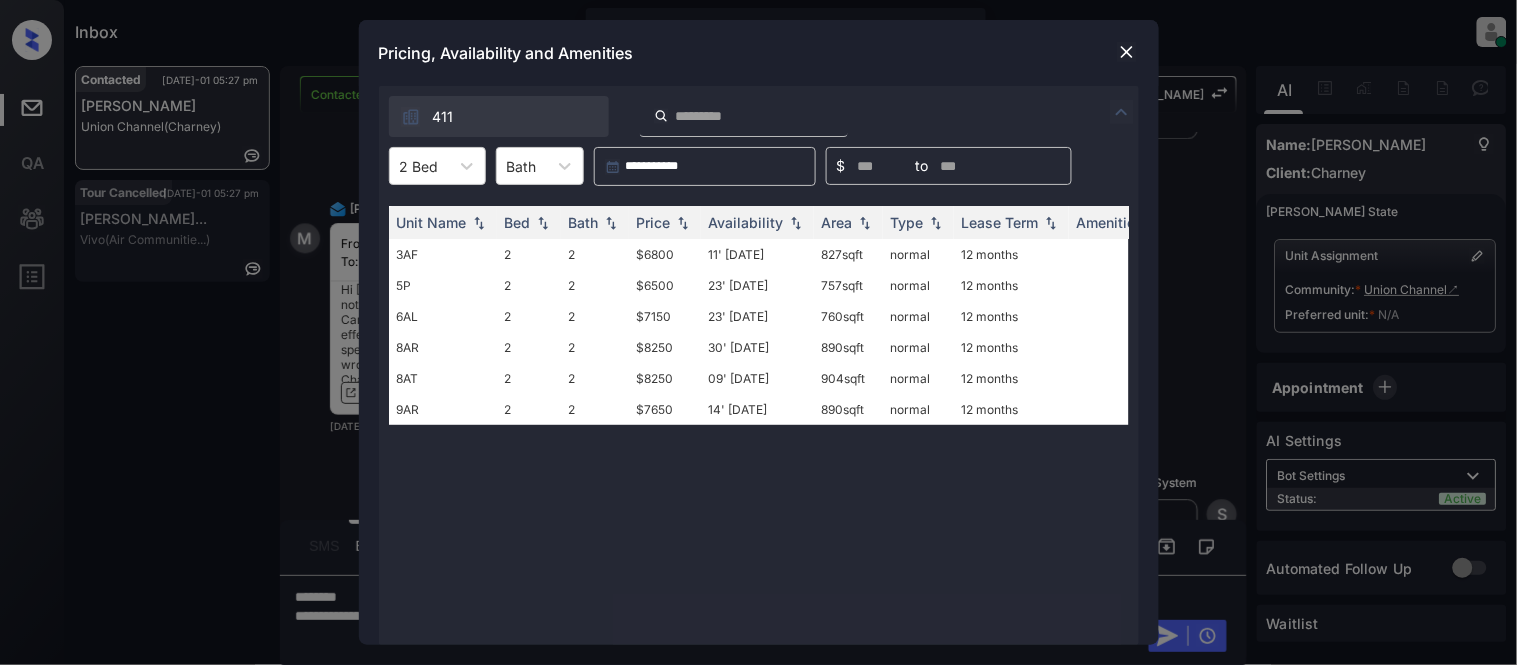 click at bounding box center (1127, 52) 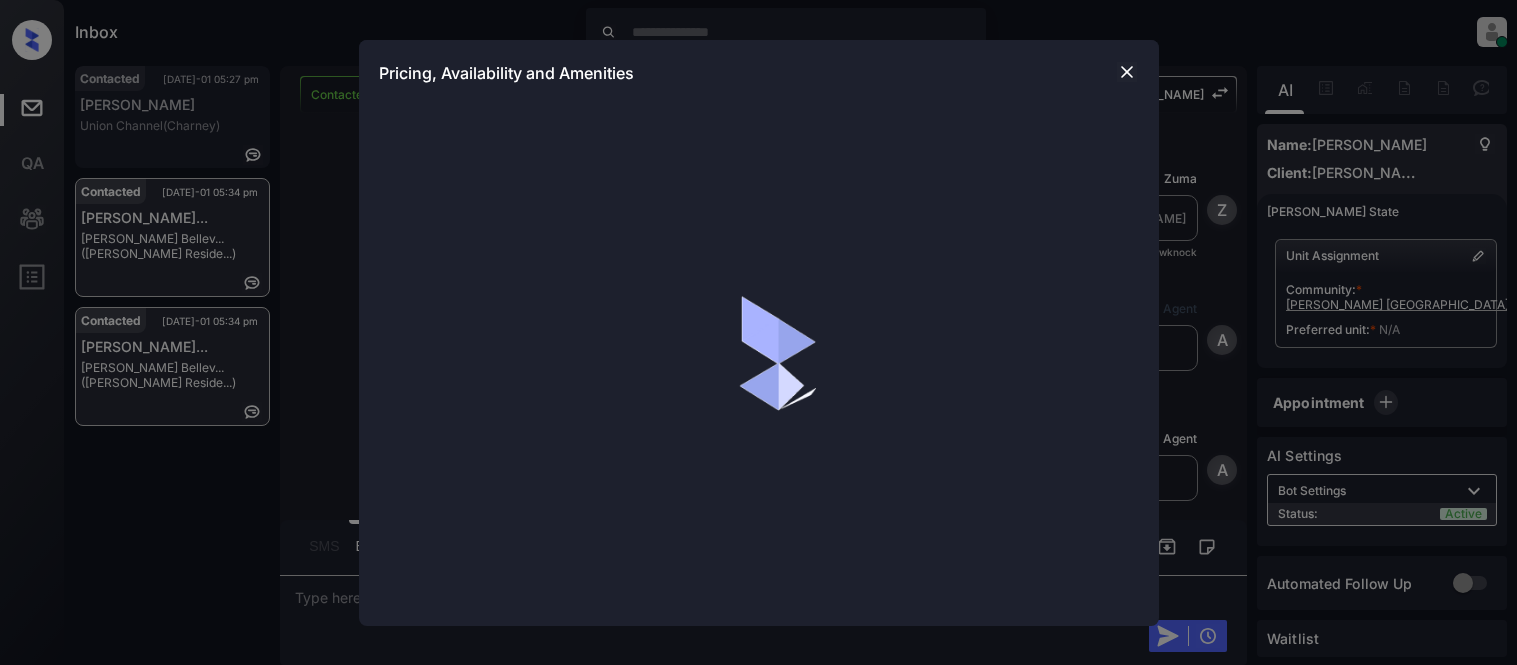 scroll, scrollTop: 0, scrollLeft: 0, axis: both 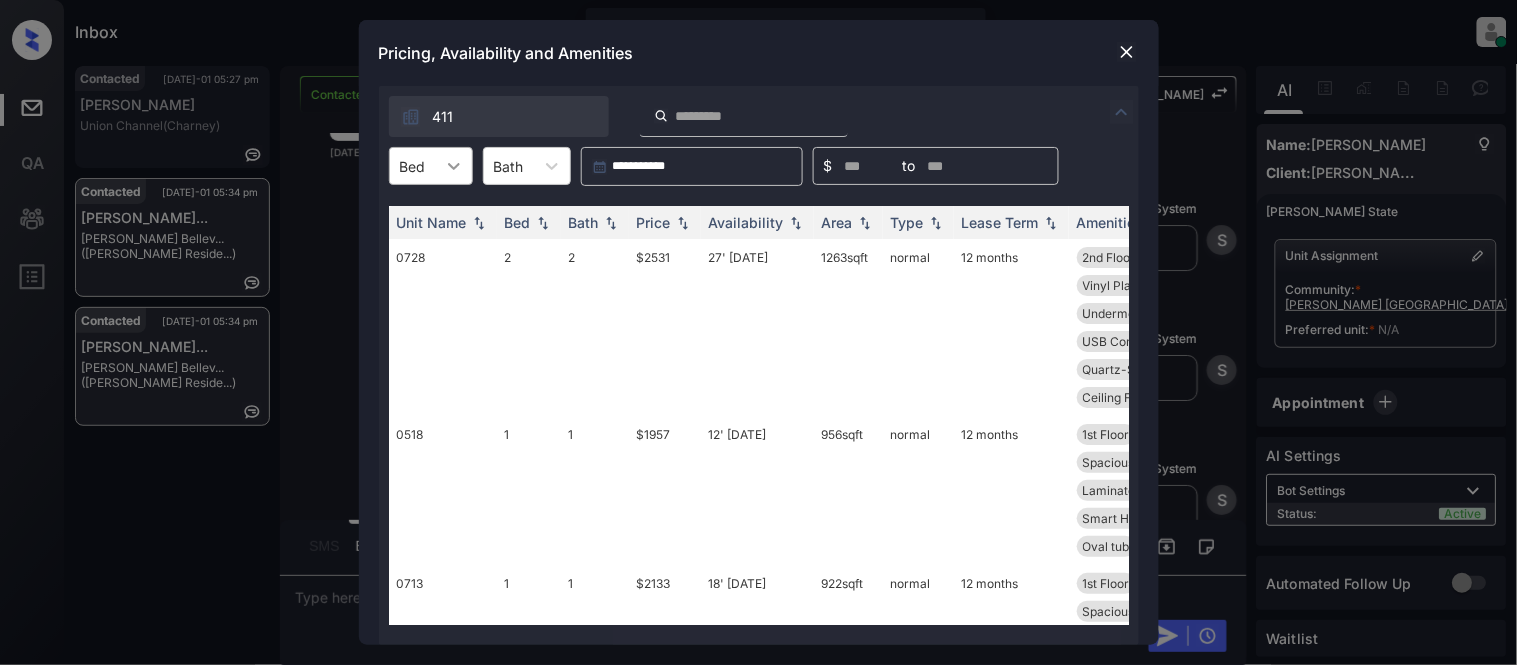 click 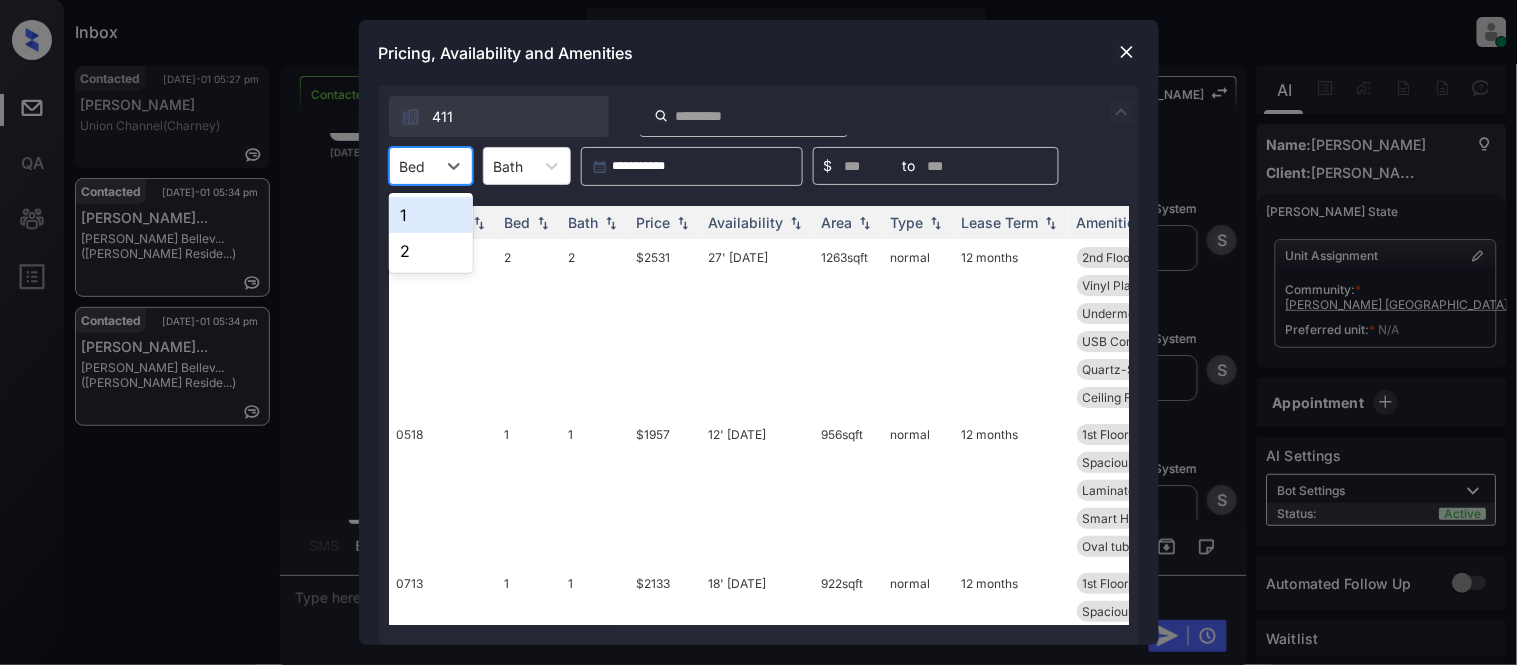 click on "1" at bounding box center [431, 215] 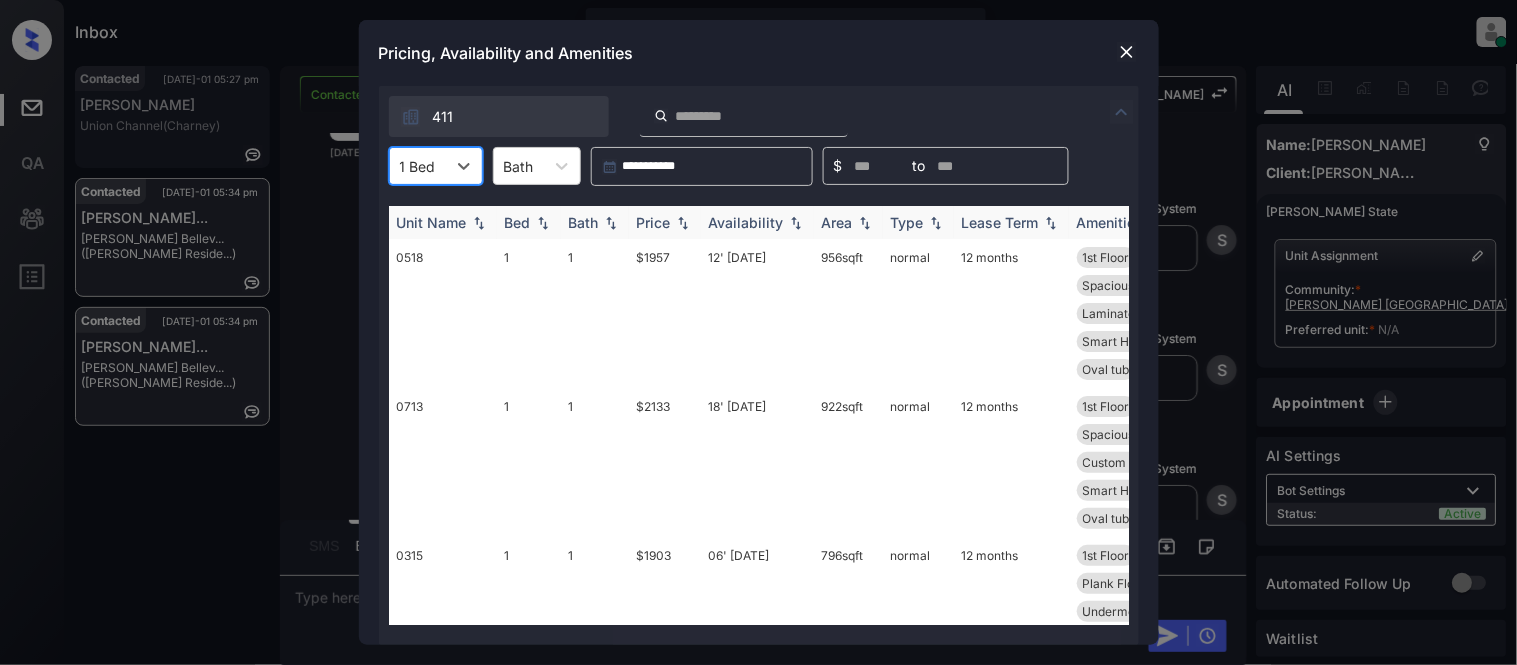 click on "Price" at bounding box center (654, 222) 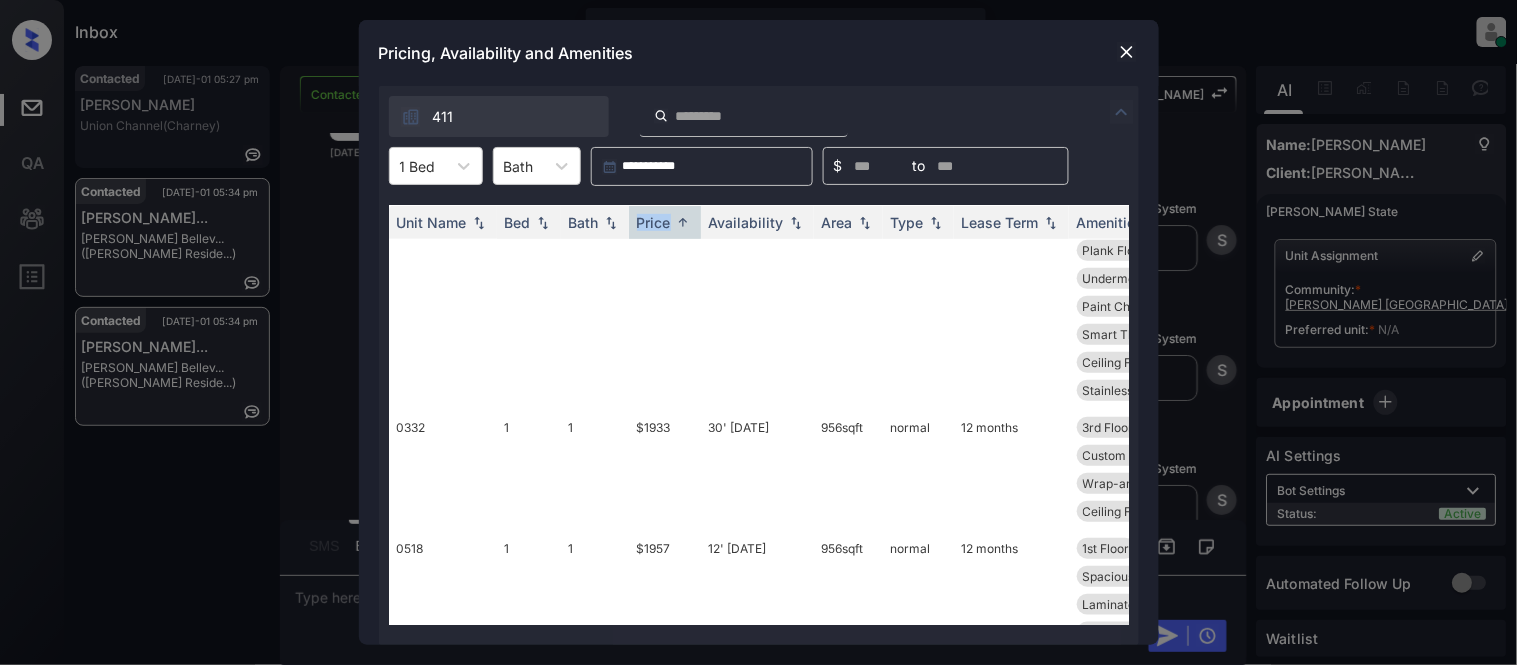 scroll, scrollTop: 222, scrollLeft: 0, axis: vertical 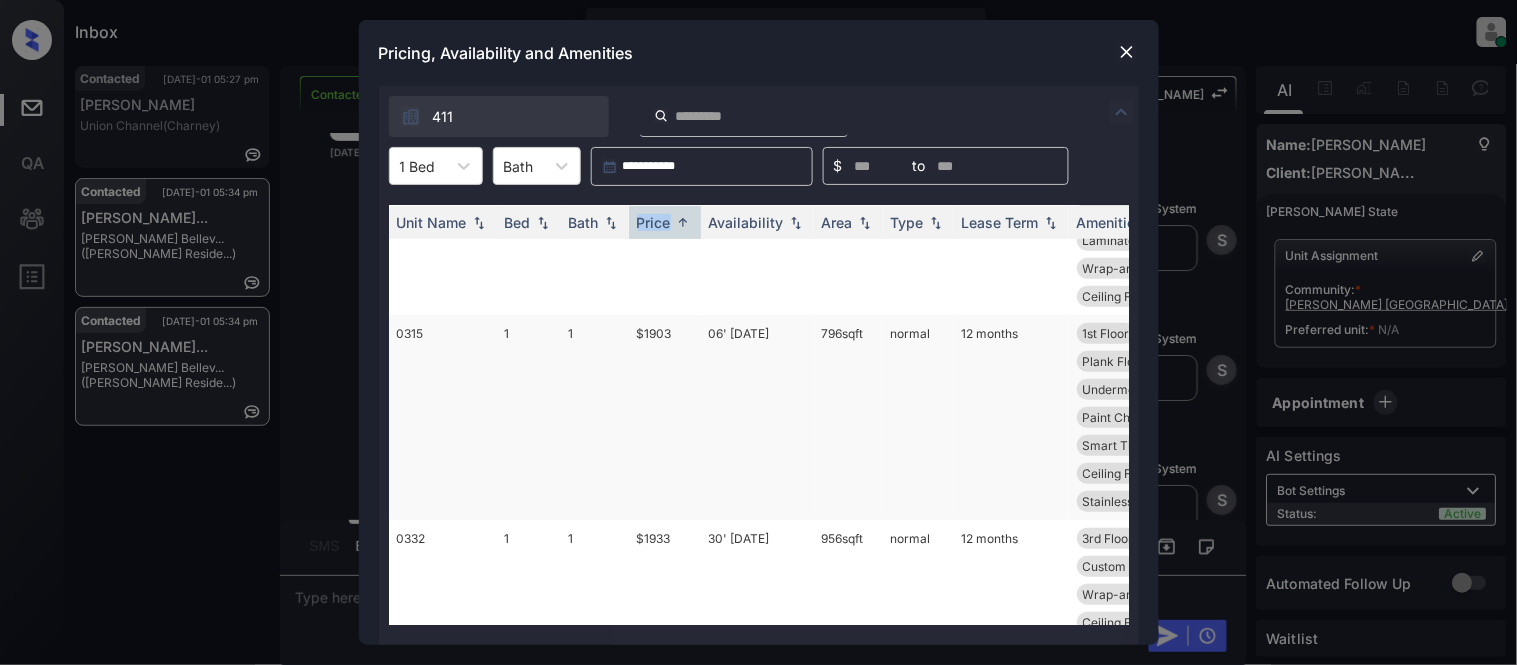 click on "06' Sep 25" at bounding box center (757, 417) 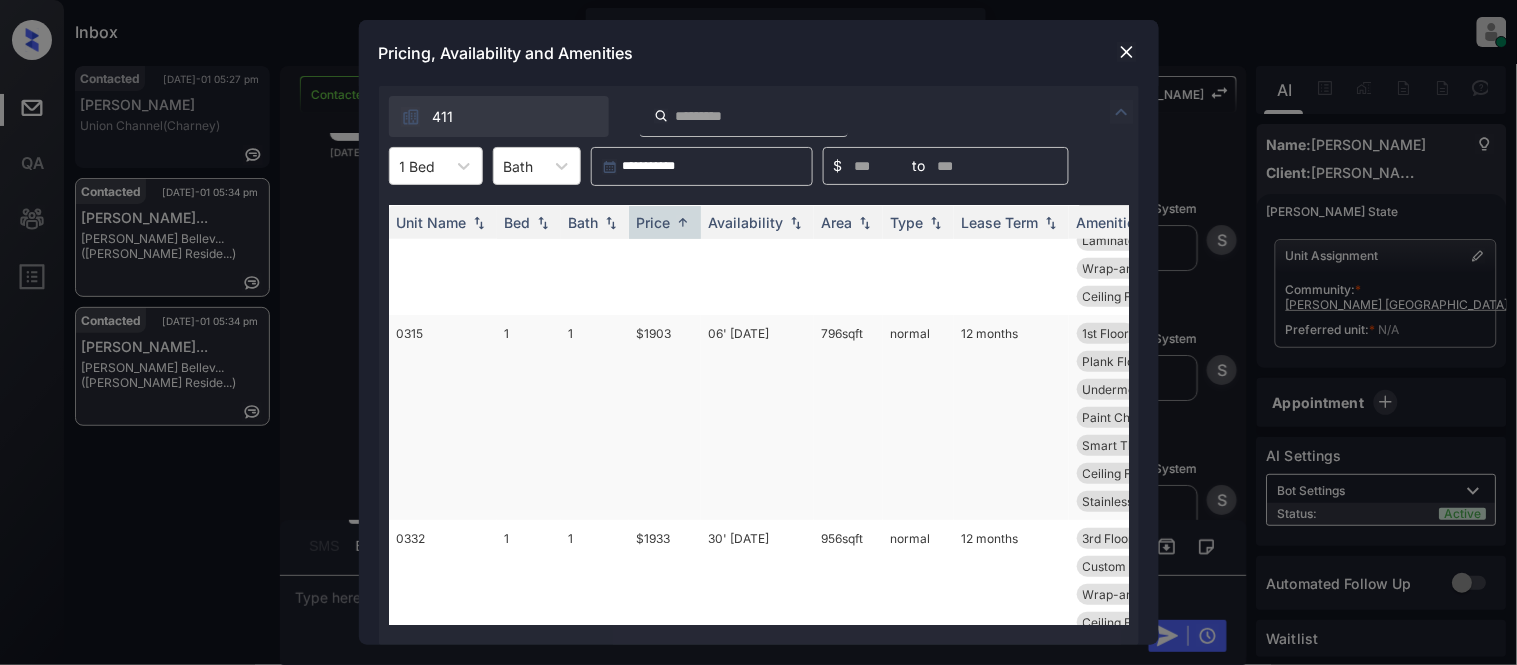 click on "06' Sep 25" at bounding box center (757, 417) 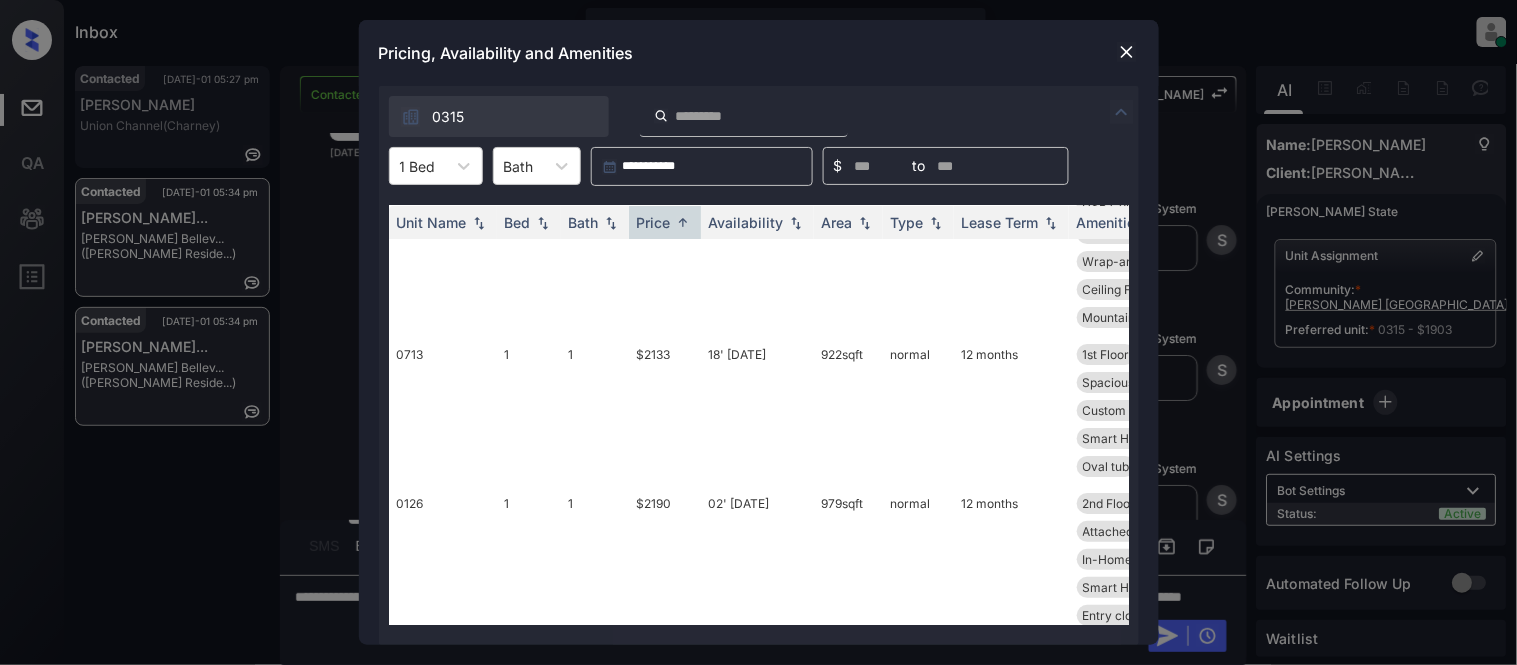 scroll, scrollTop: 1936, scrollLeft: 0, axis: vertical 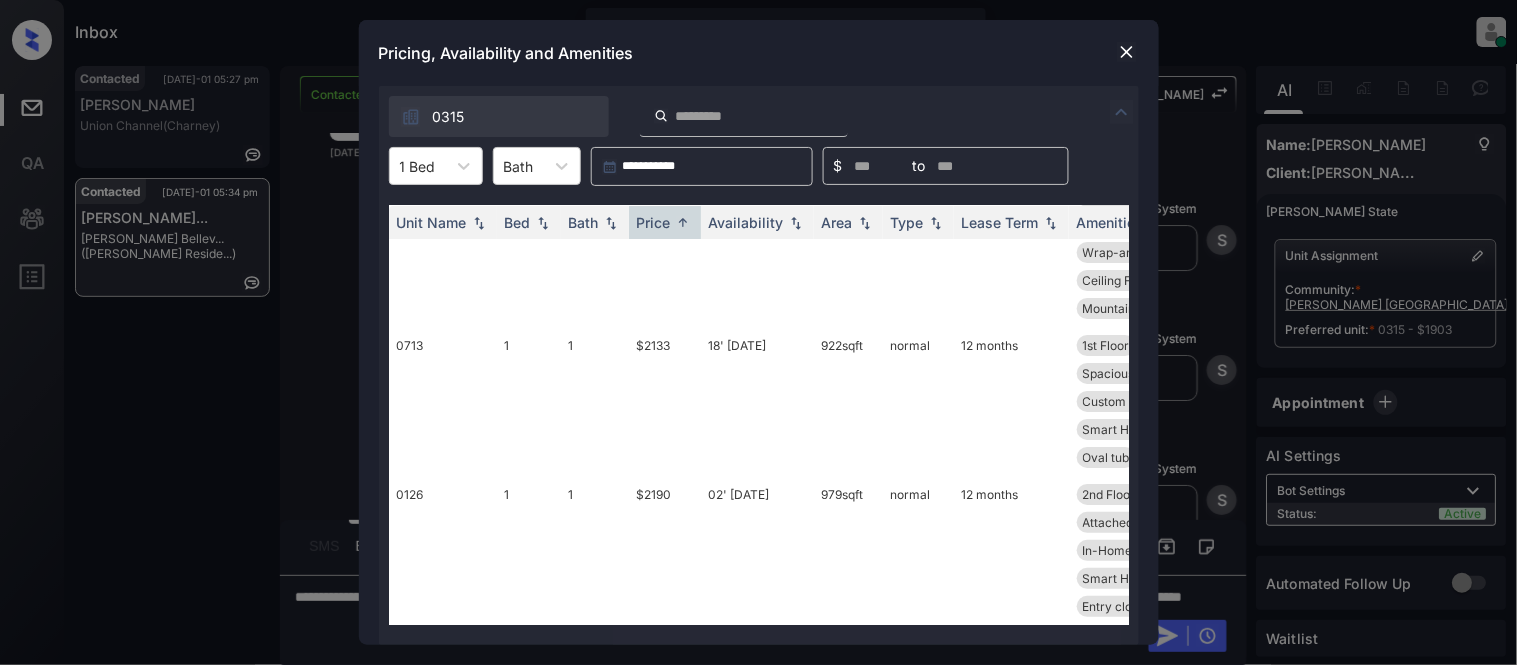 click at bounding box center (1127, 52) 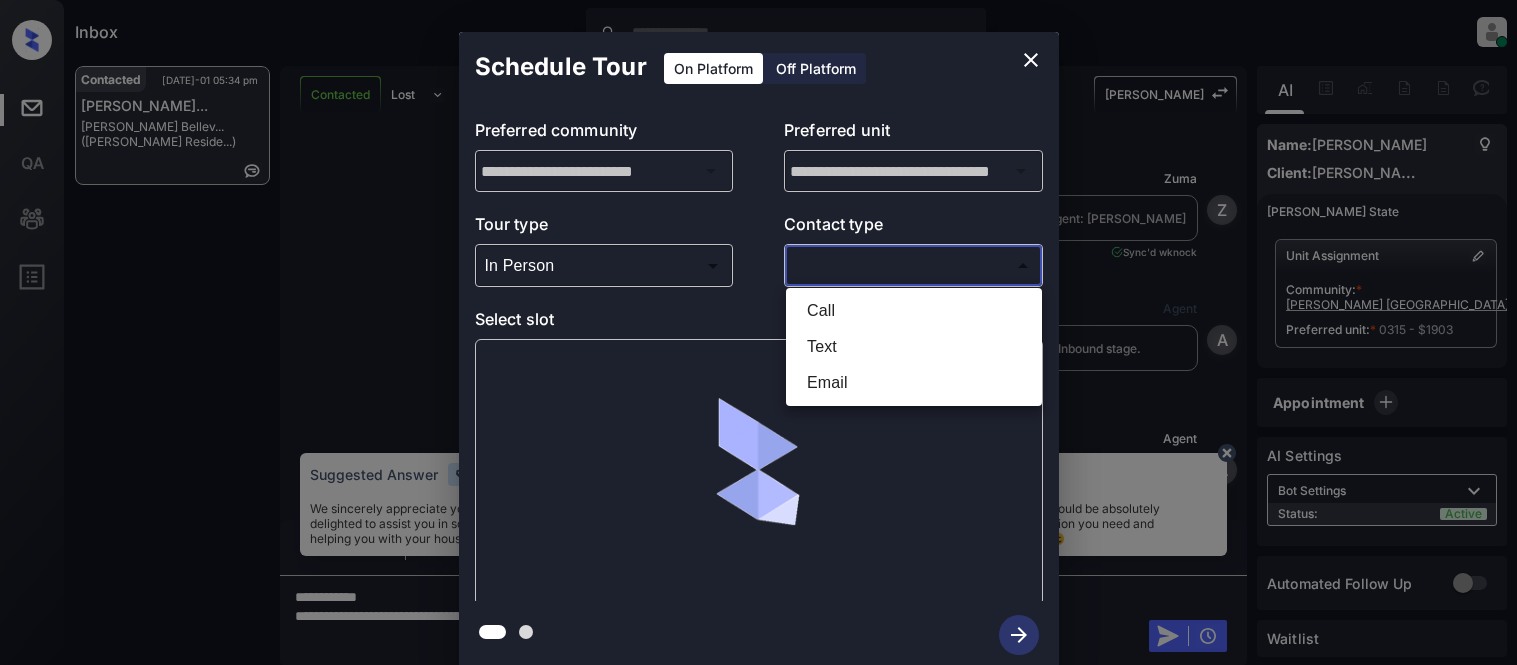 scroll, scrollTop: 0, scrollLeft: 0, axis: both 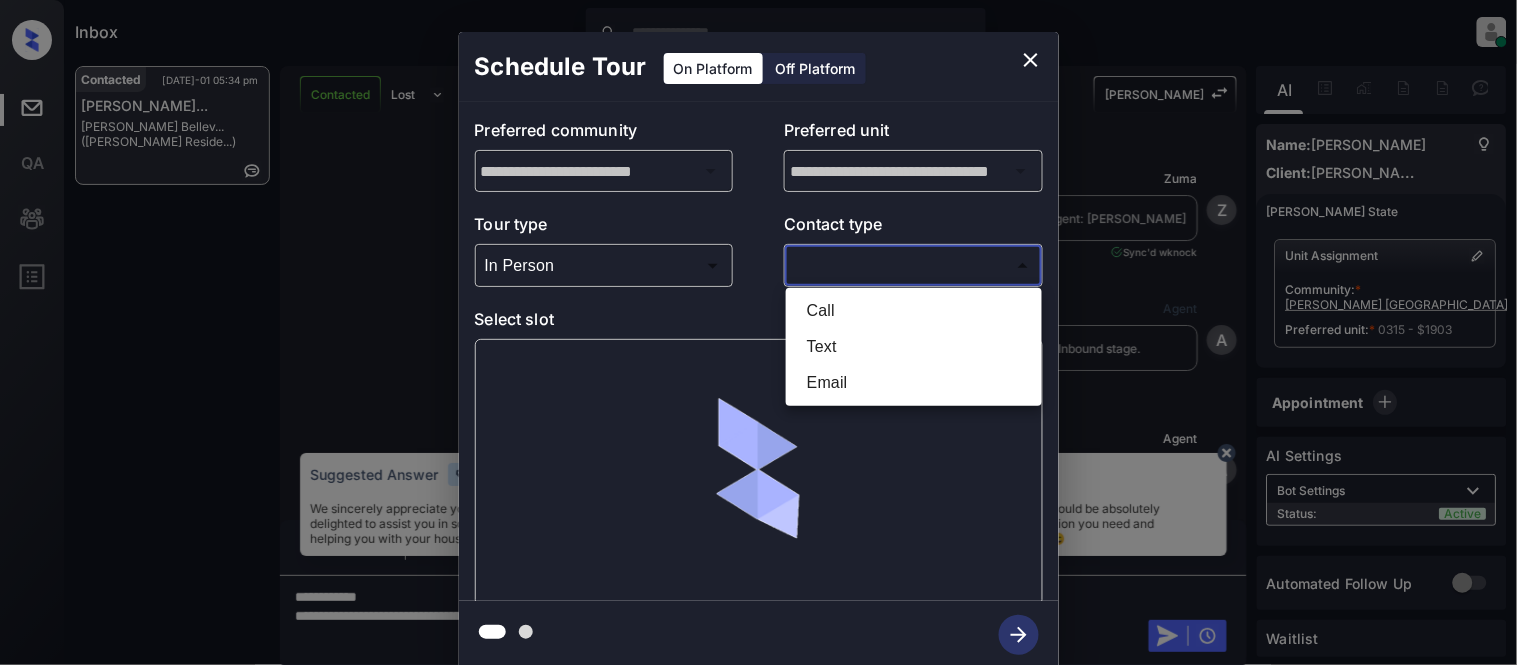 click on "Text" at bounding box center (914, 347) 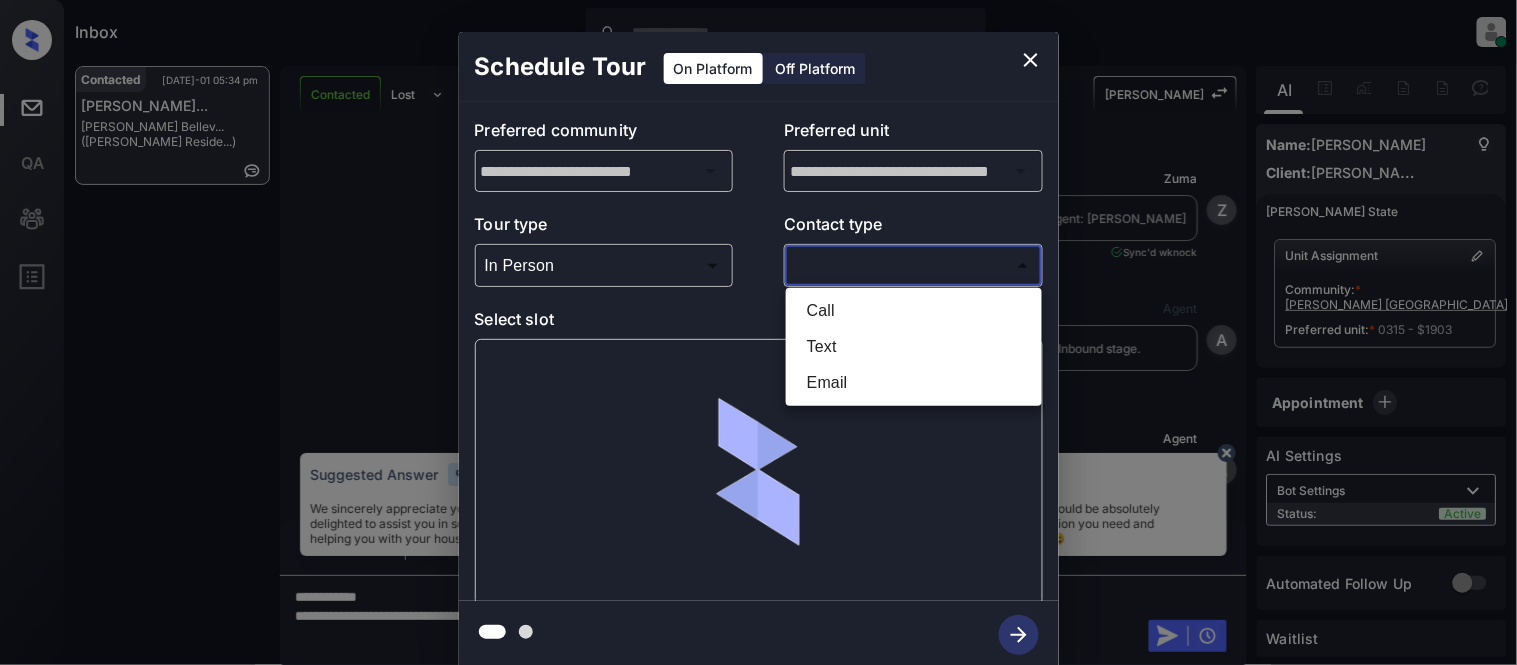 type on "****" 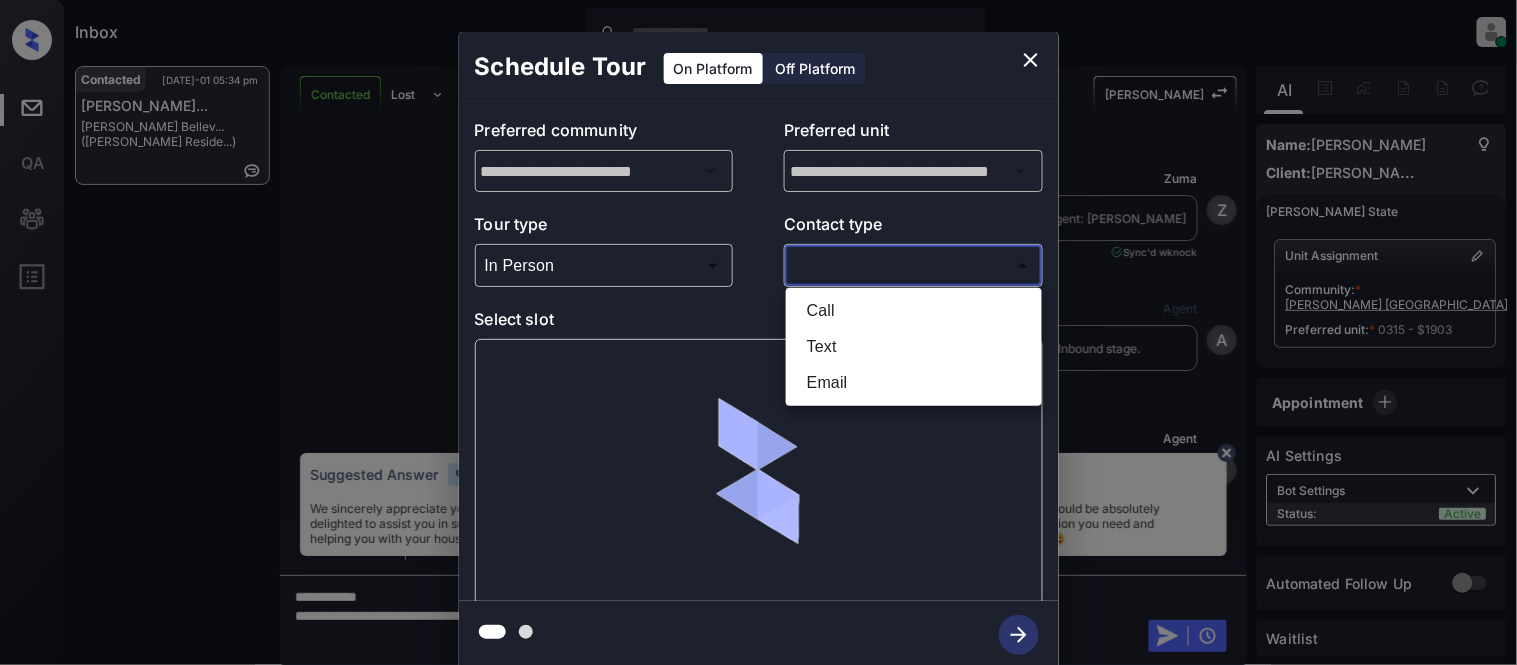 scroll, scrollTop: 1517, scrollLeft: 0, axis: vertical 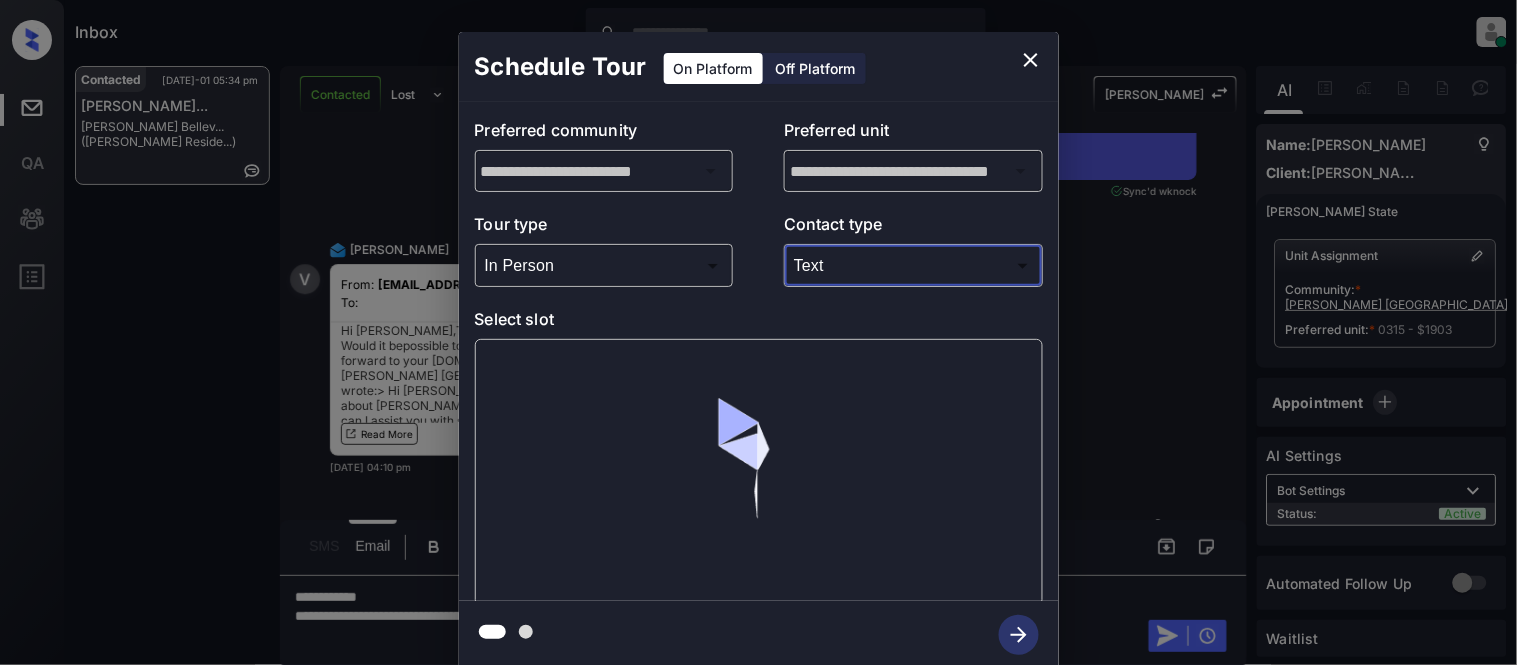 click at bounding box center (759, 472) 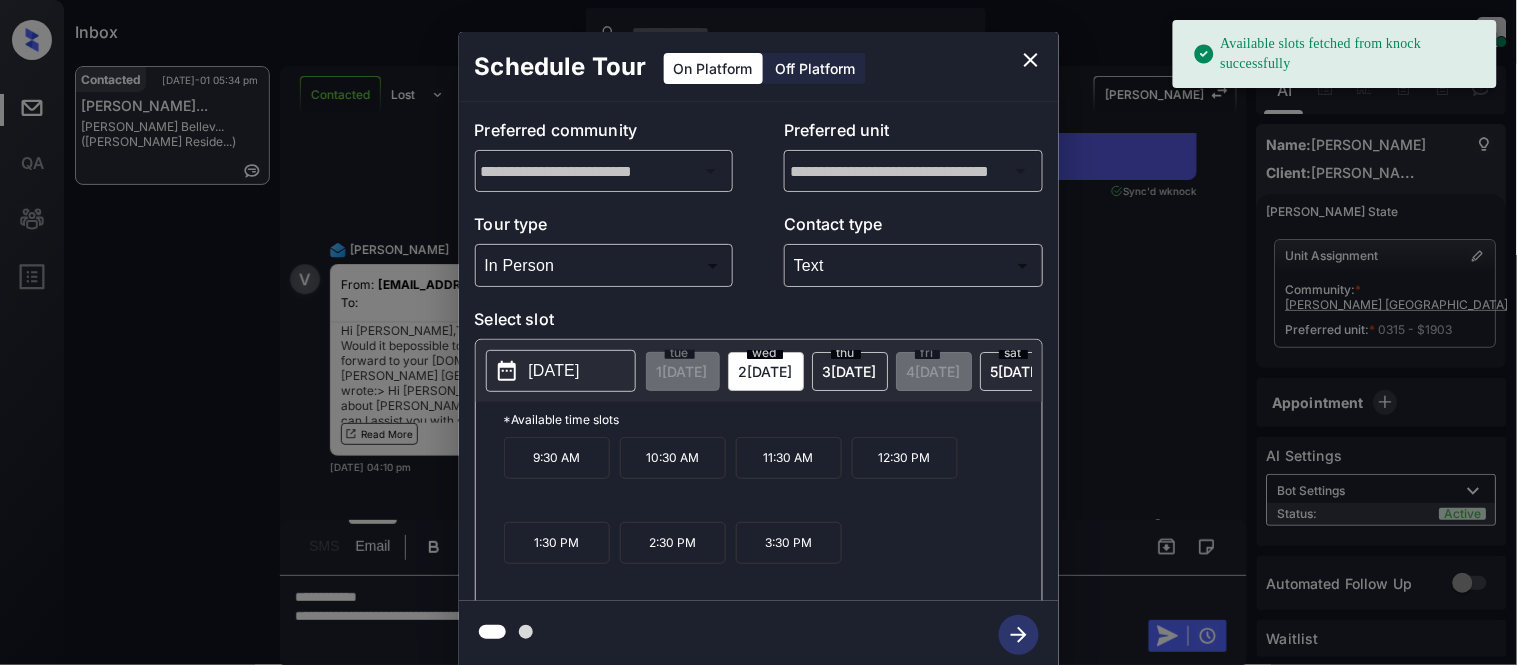 click on "2025-07-02" at bounding box center (554, 371) 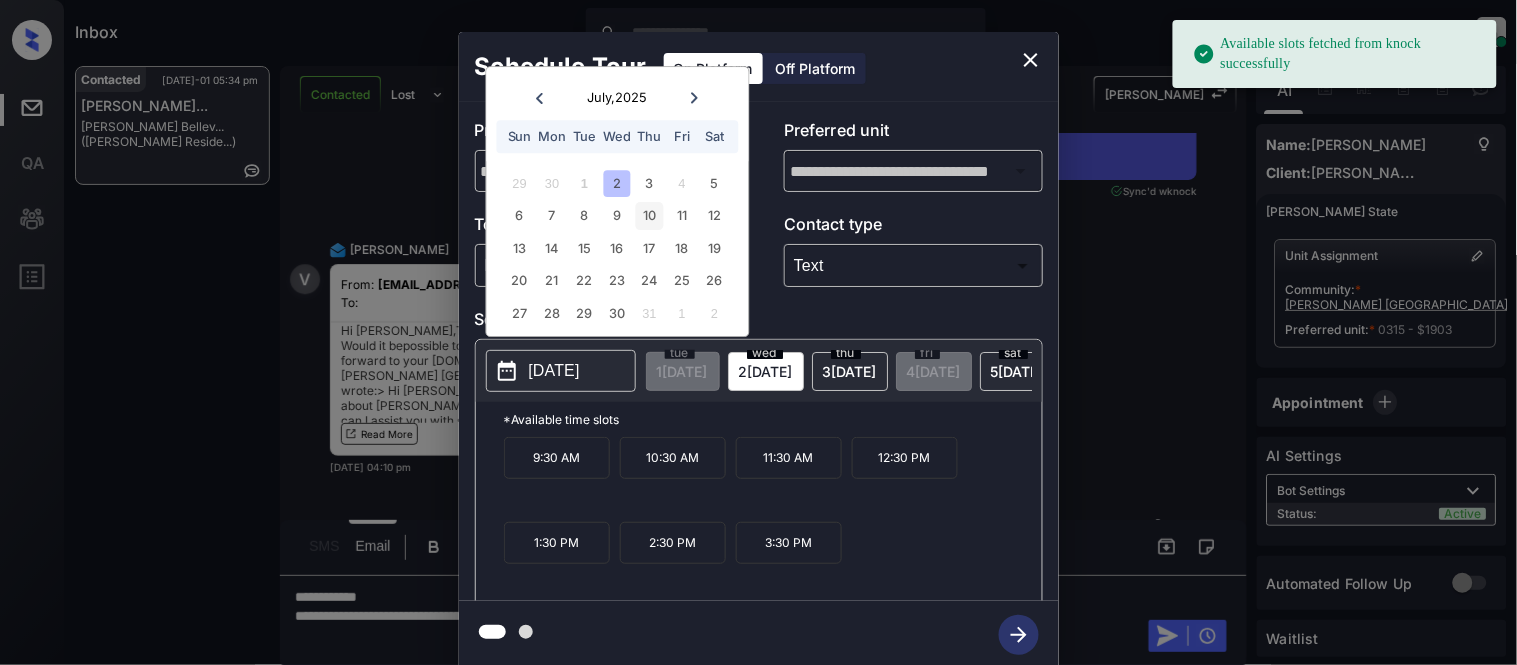 click on "10" at bounding box center (649, 216) 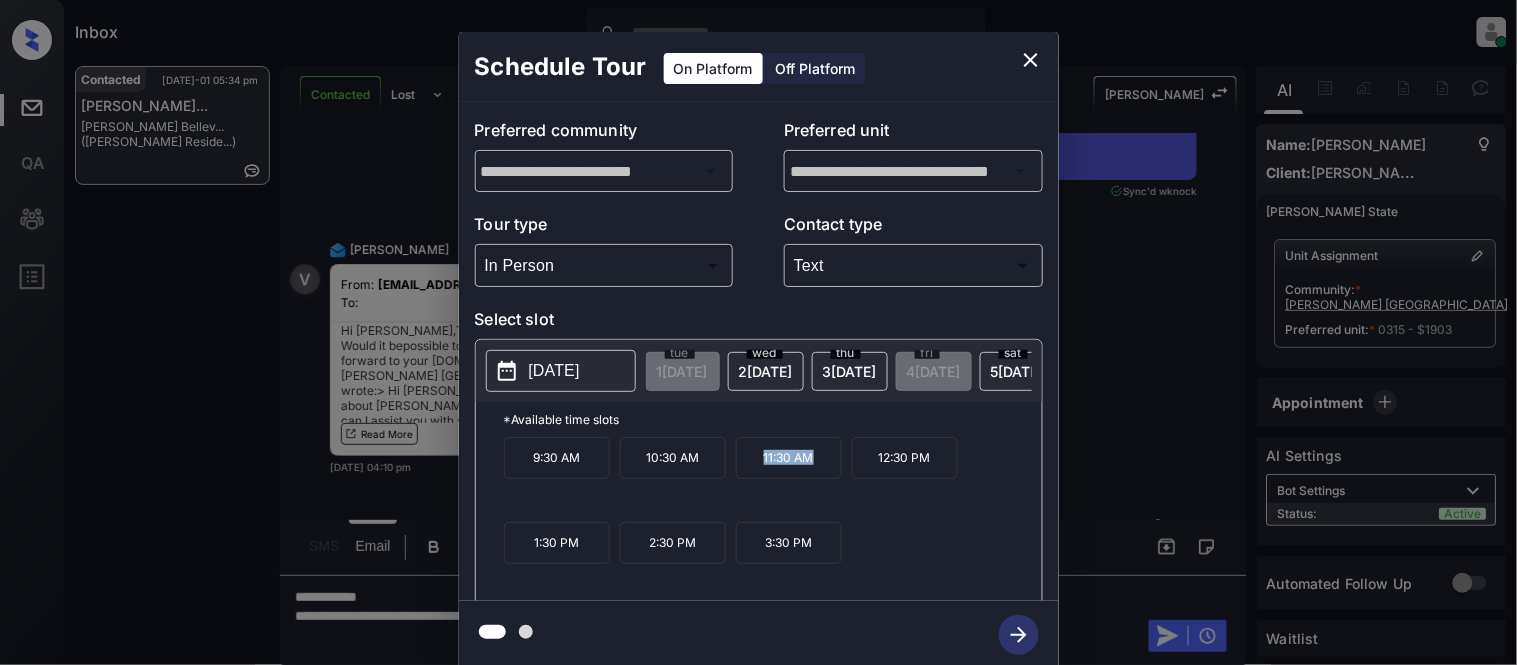 drag, startPoint x: 754, startPoint y: 471, endPoint x: 840, endPoint y: 471, distance: 86 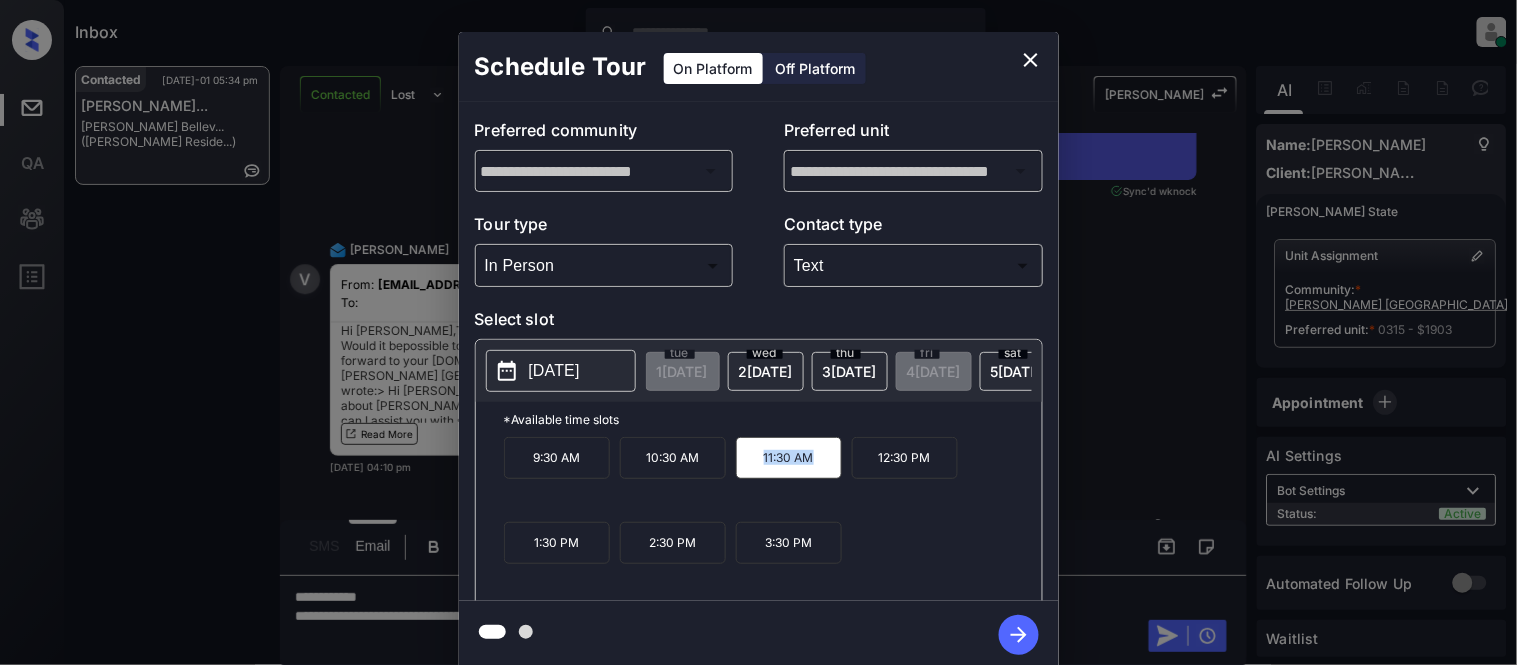 copy on "11:30 AM" 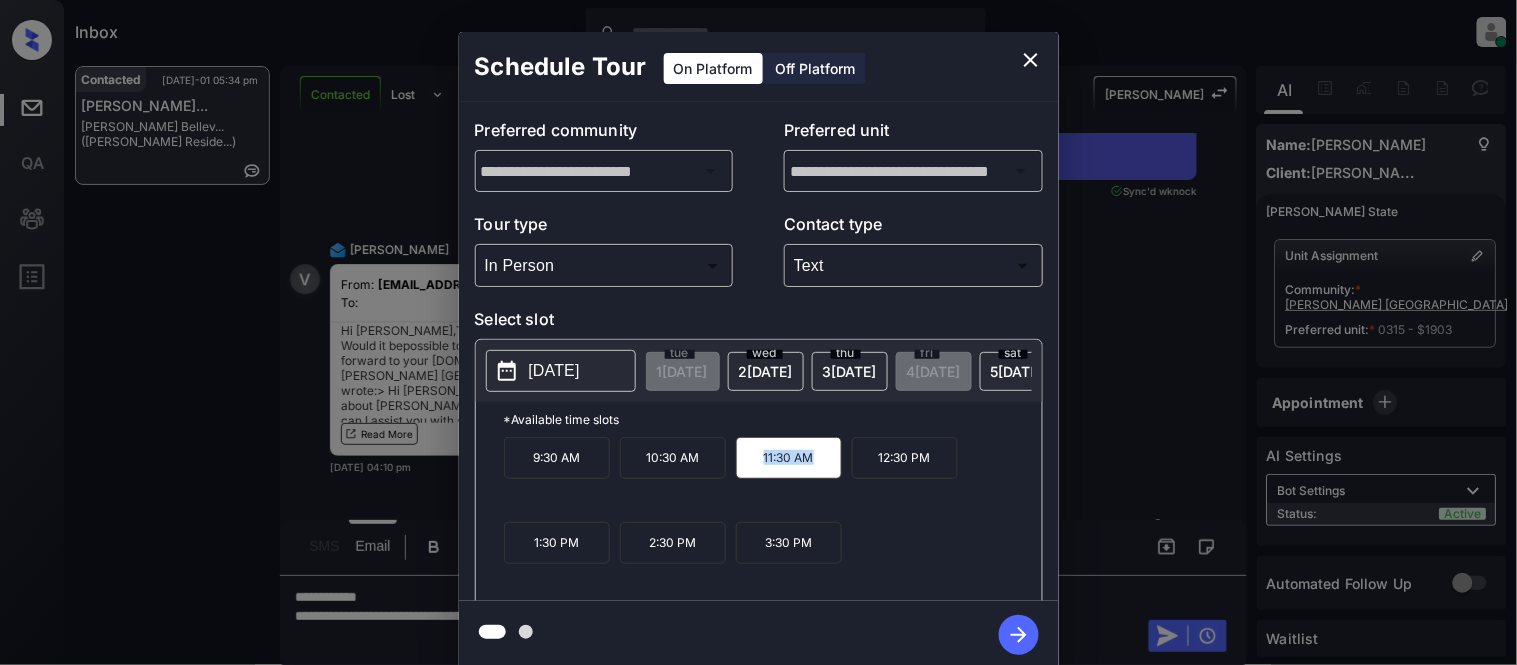 click 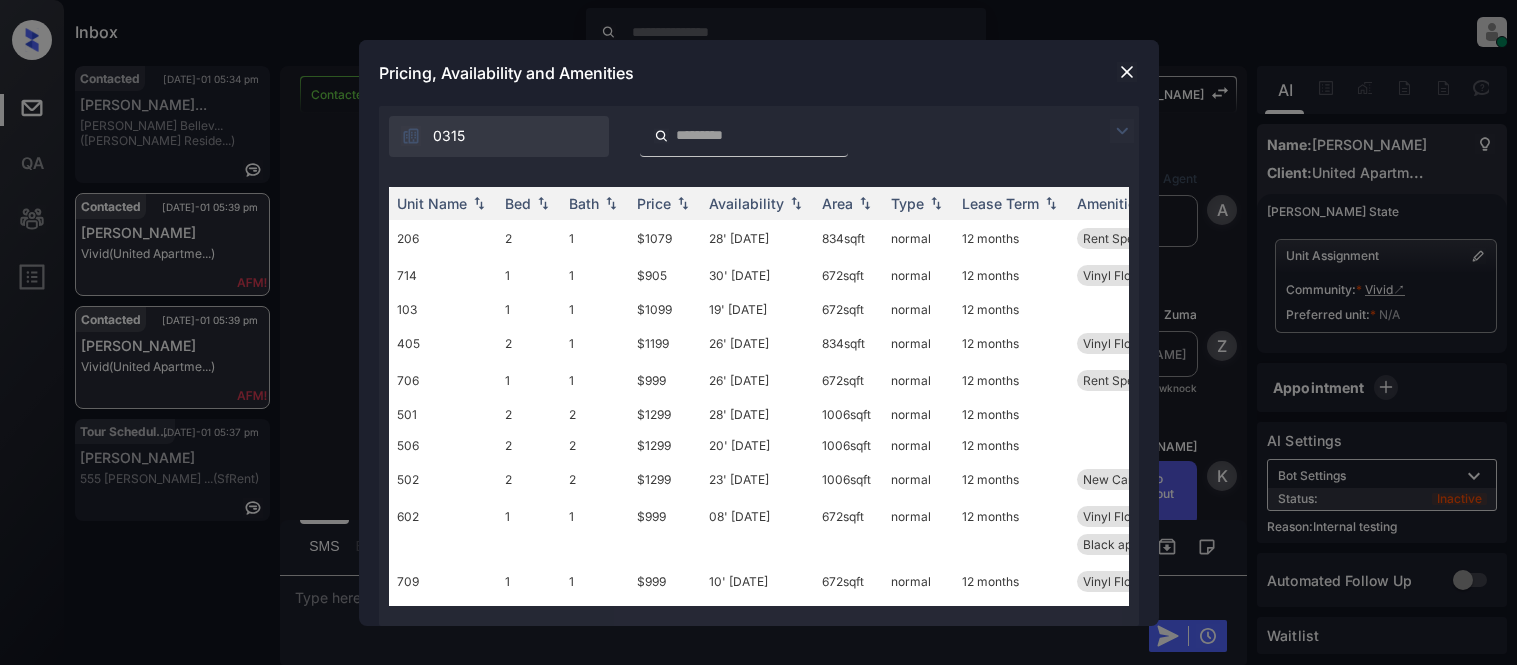 scroll, scrollTop: 0, scrollLeft: 0, axis: both 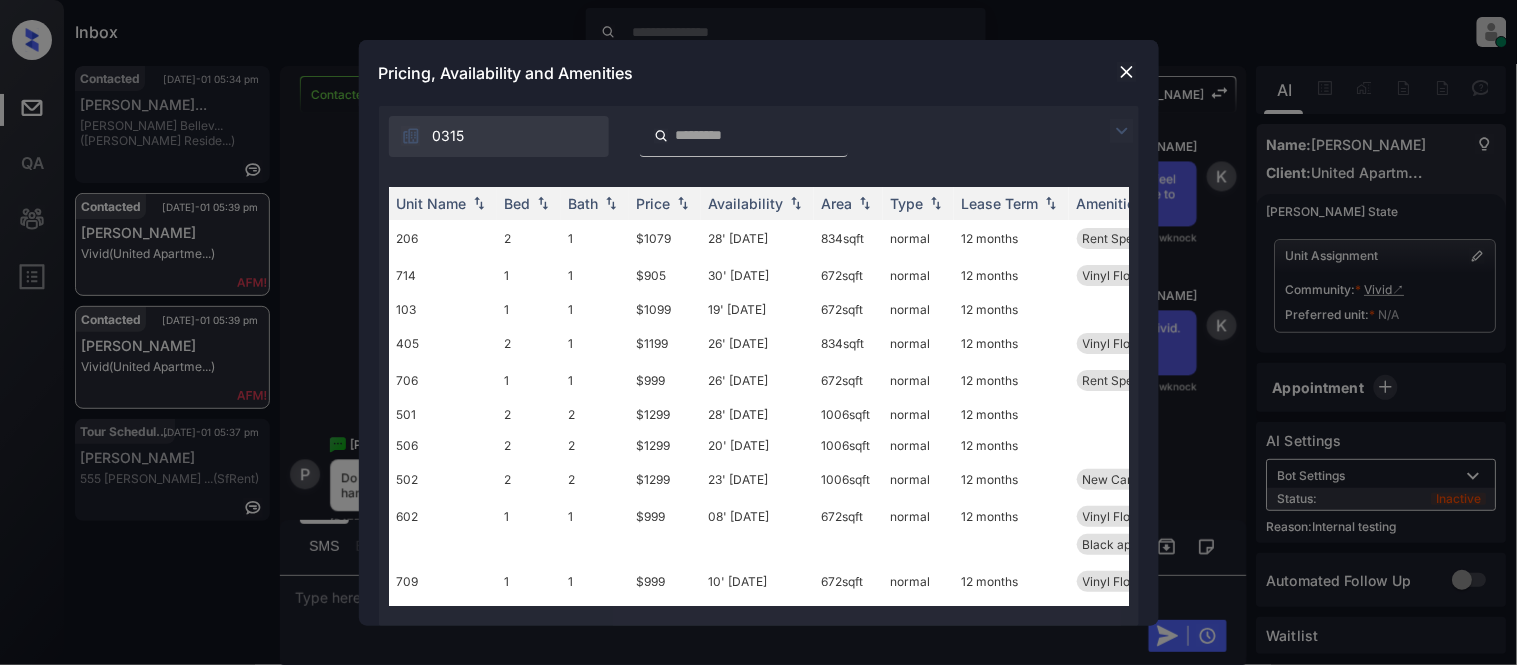 click at bounding box center (1122, 131) 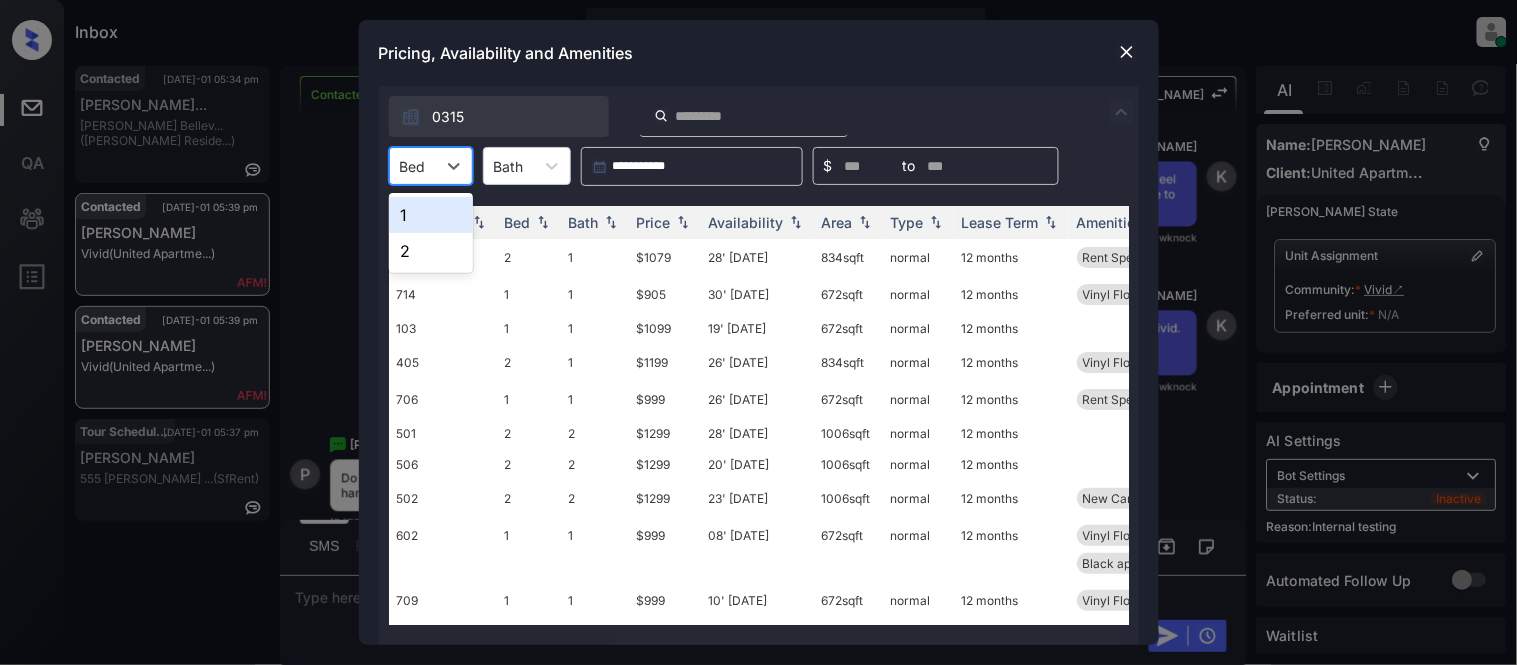 click on "Bed" at bounding box center [413, 166] 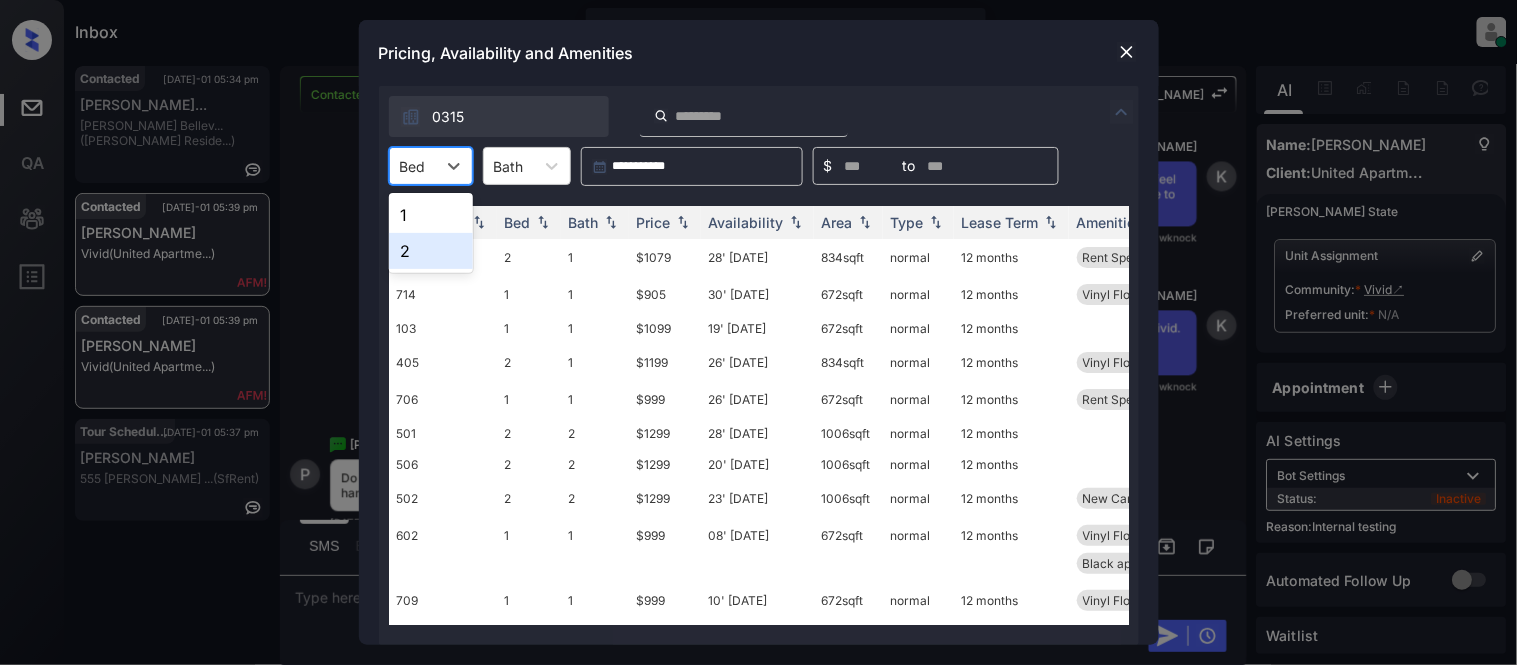 click on "2" at bounding box center (431, 251) 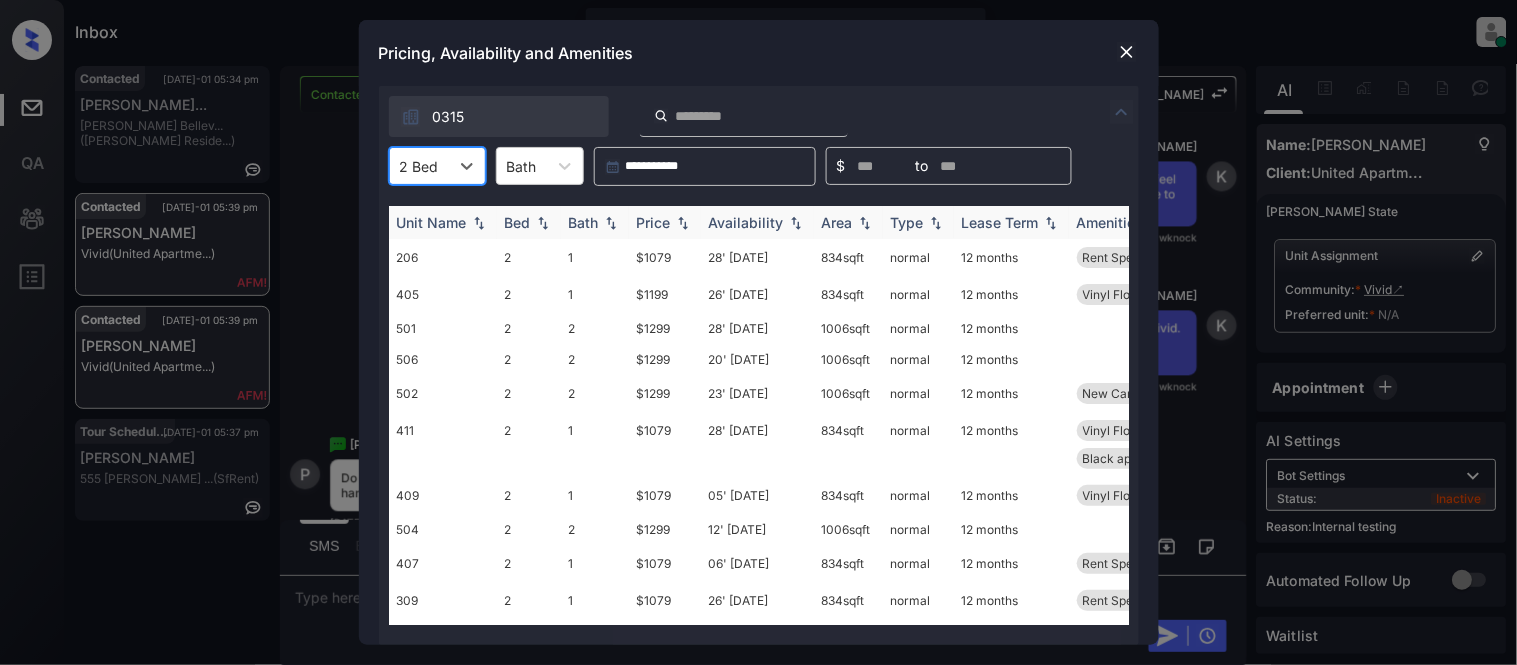 click on "Price" at bounding box center (654, 222) 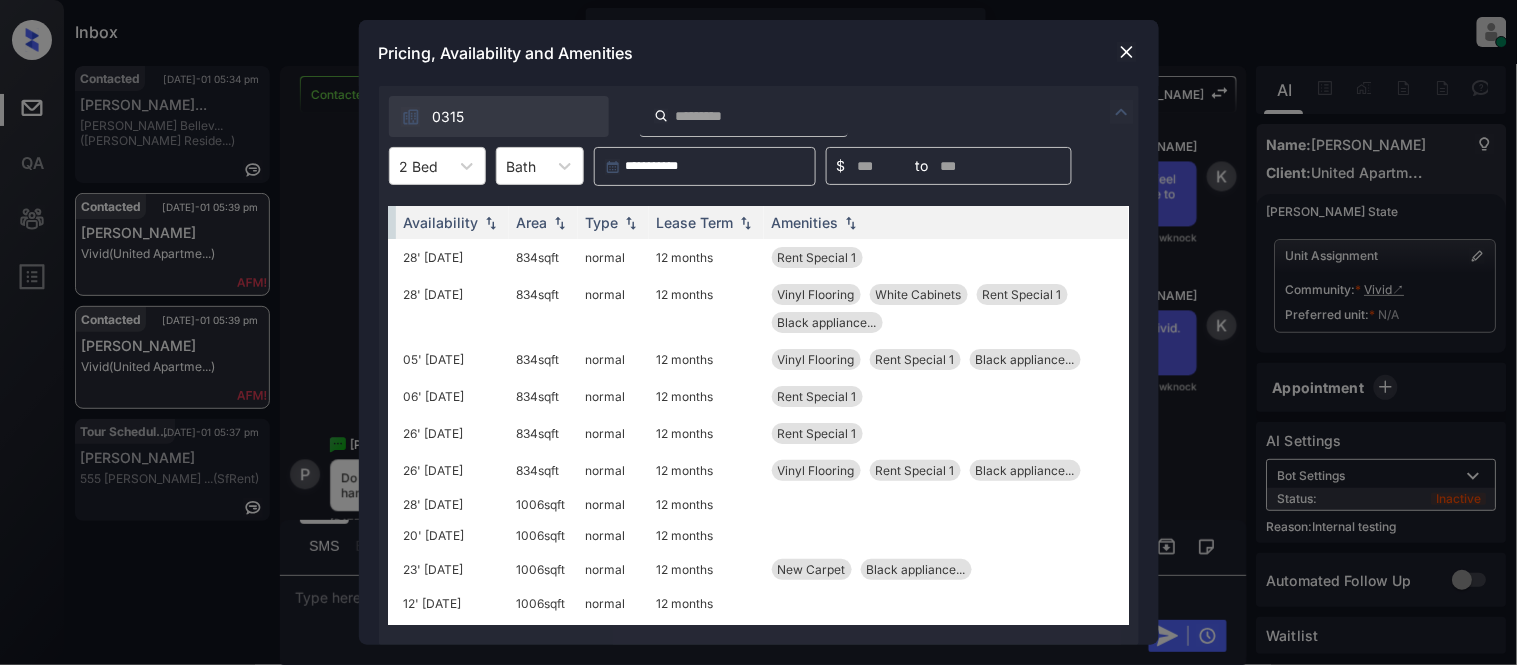 scroll, scrollTop: 0, scrollLeft: 321, axis: horizontal 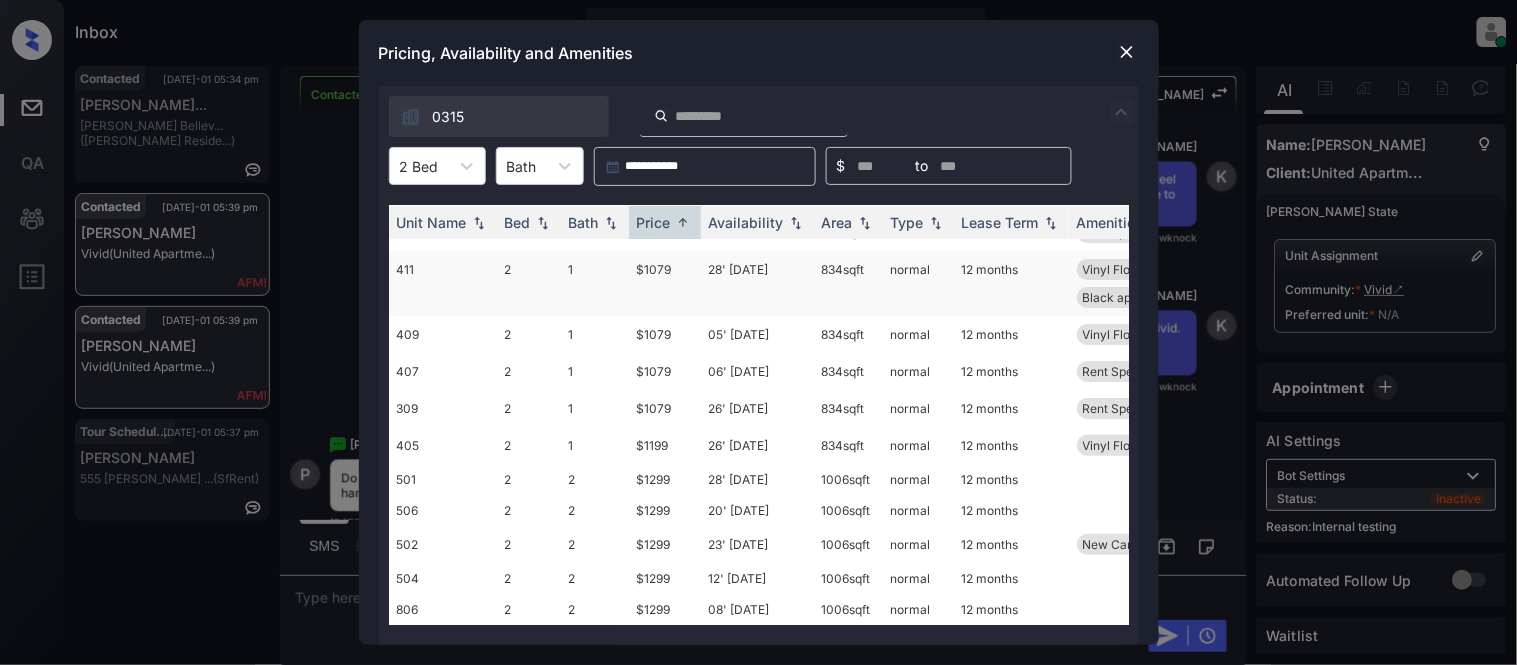 click on "$1079" at bounding box center (665, 283) 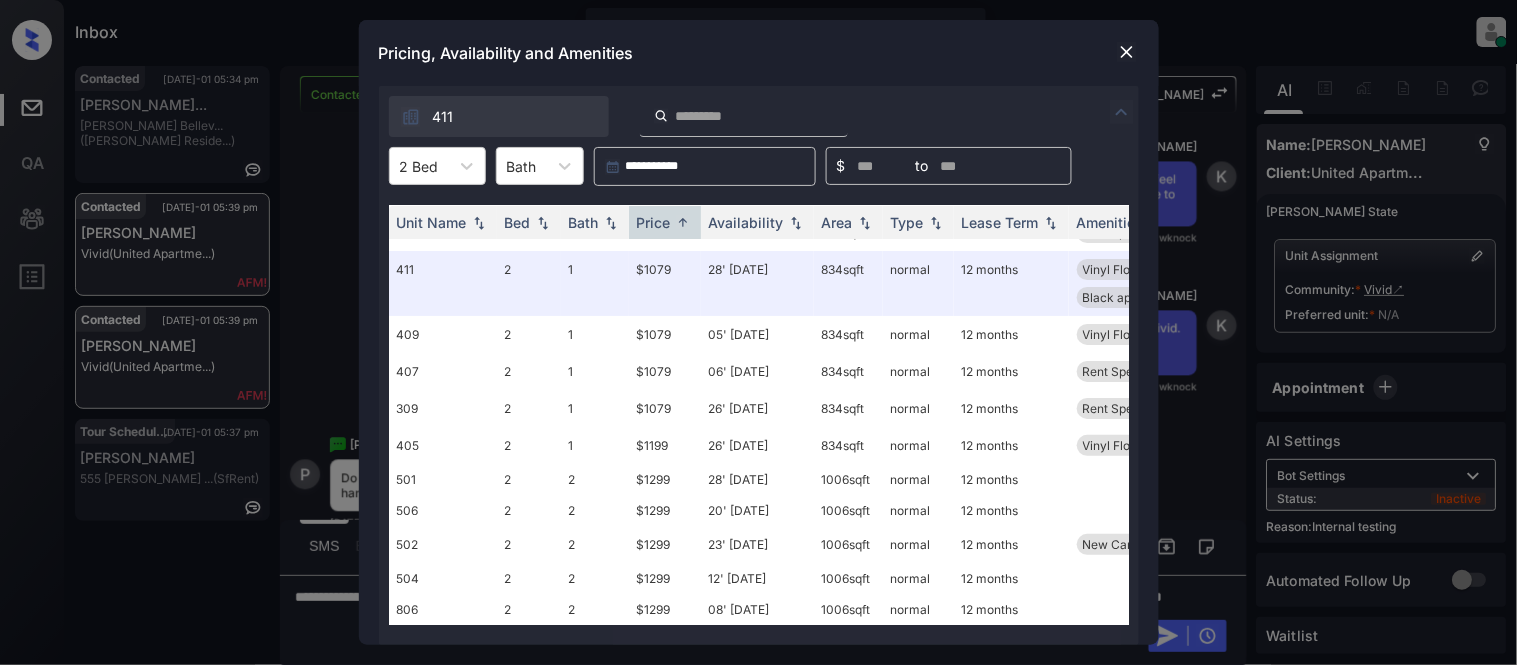 click at bounding box center [1127, 52] 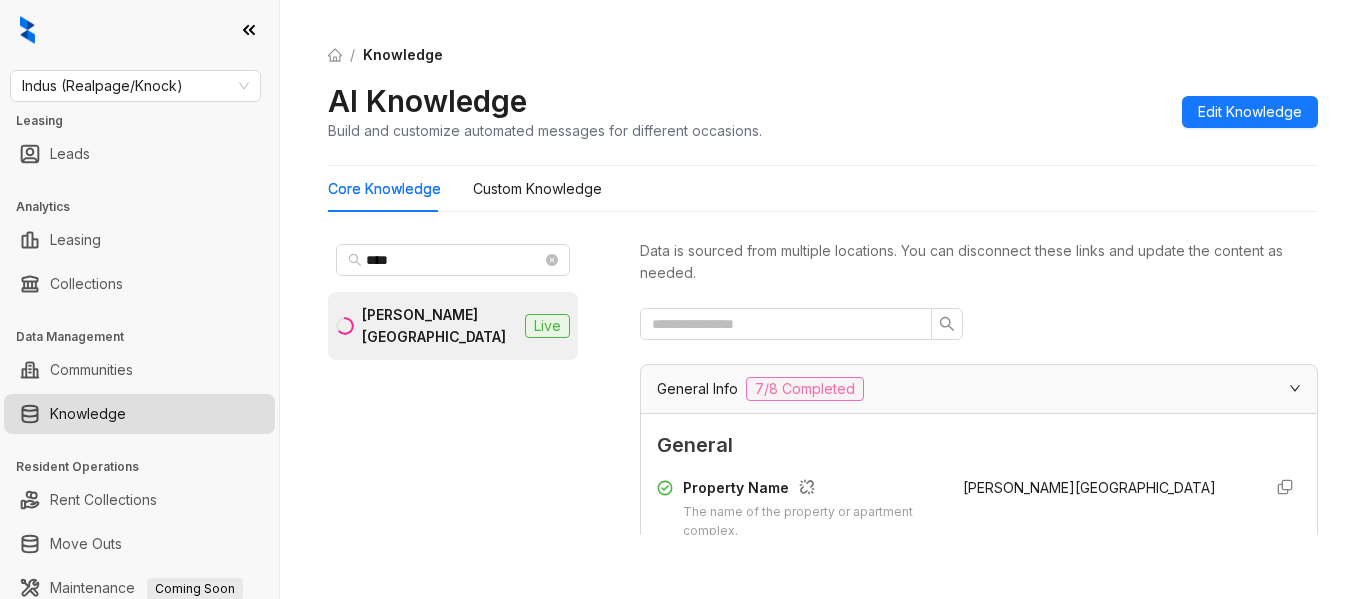 scroll, scrollTop: 0, scrollLeft: 0, axis: both 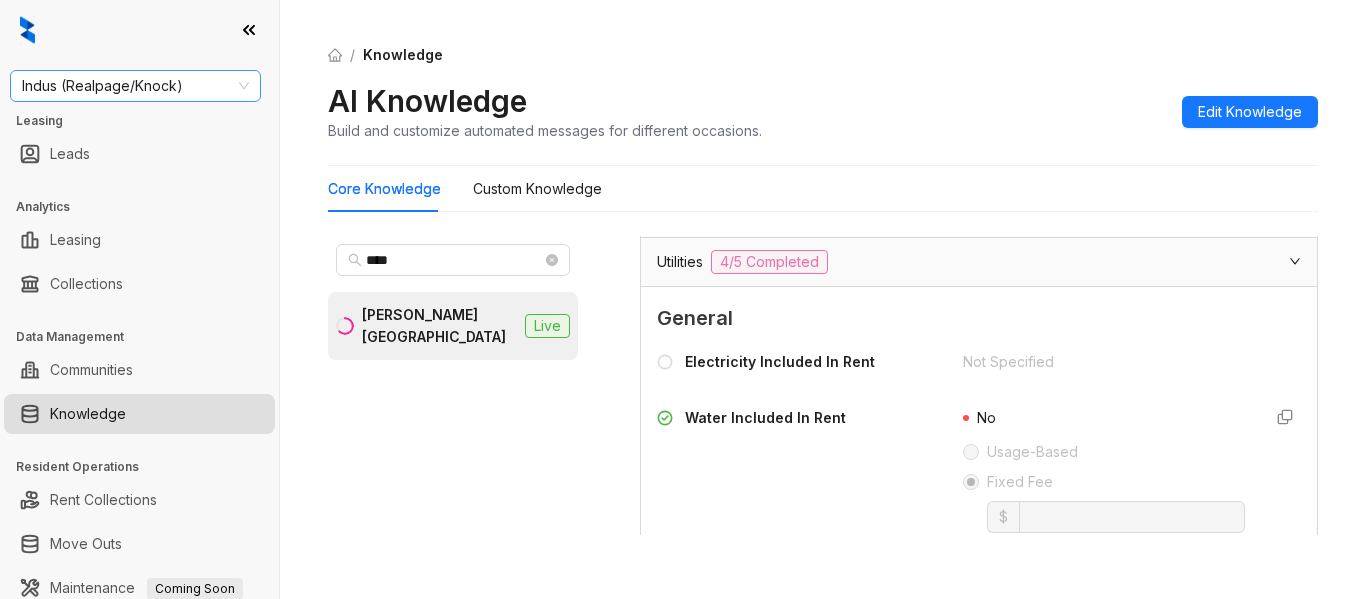 click on "Indus (Realpage/Knock)" at bounding box center [135, 86] 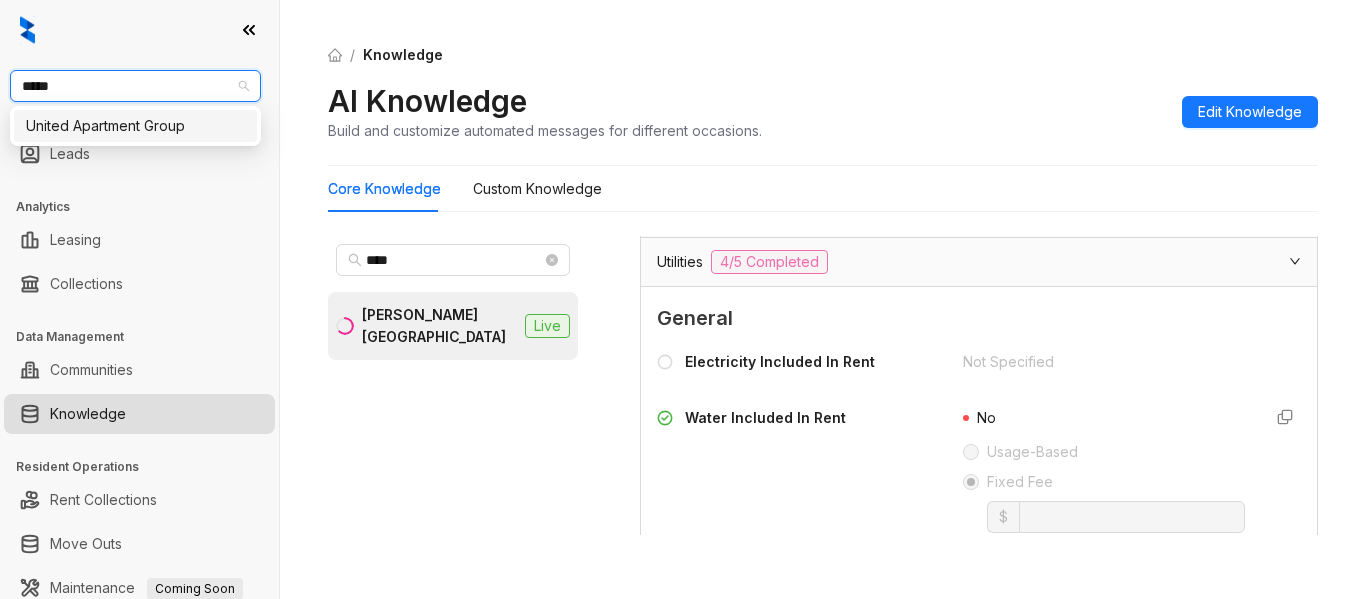 type on "******" 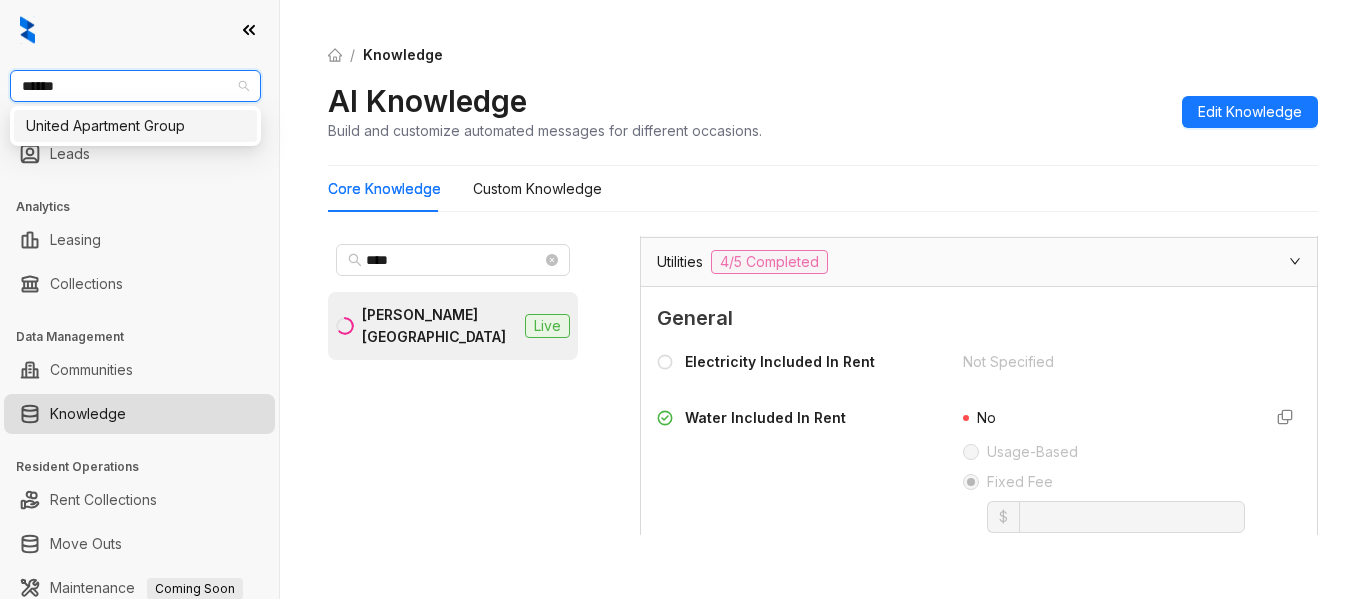 click on "United Apartment Group" at bounding box center [135, 126] 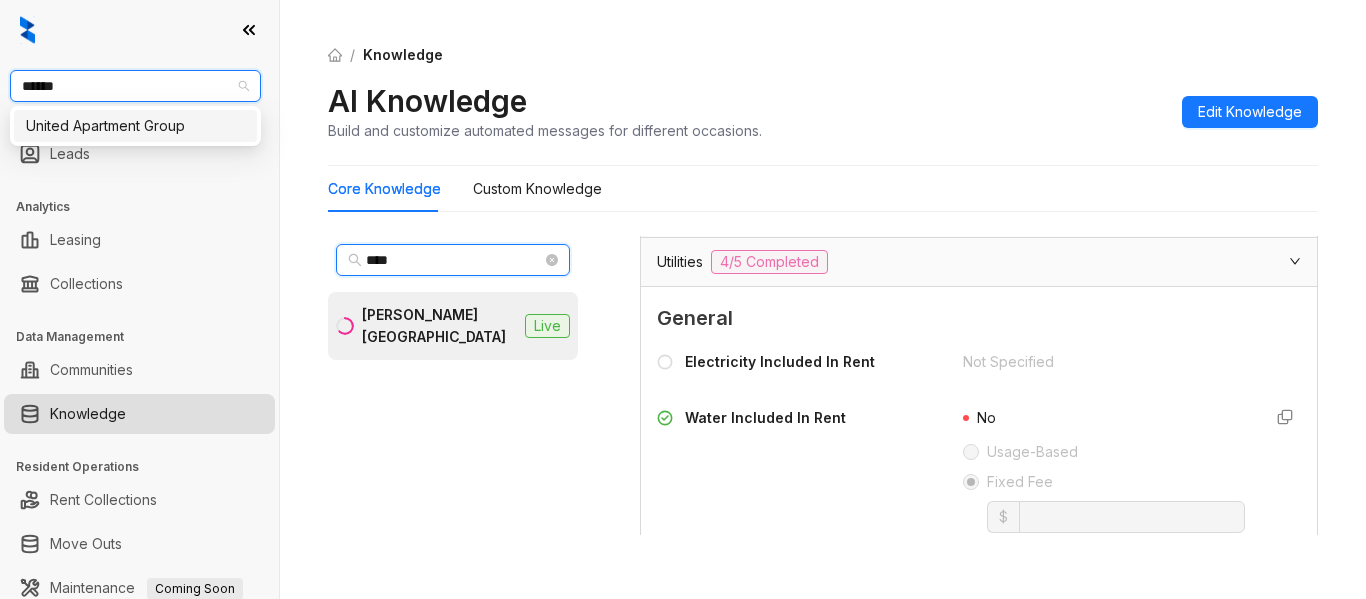 click on "****" at bounding box center [454, 260] 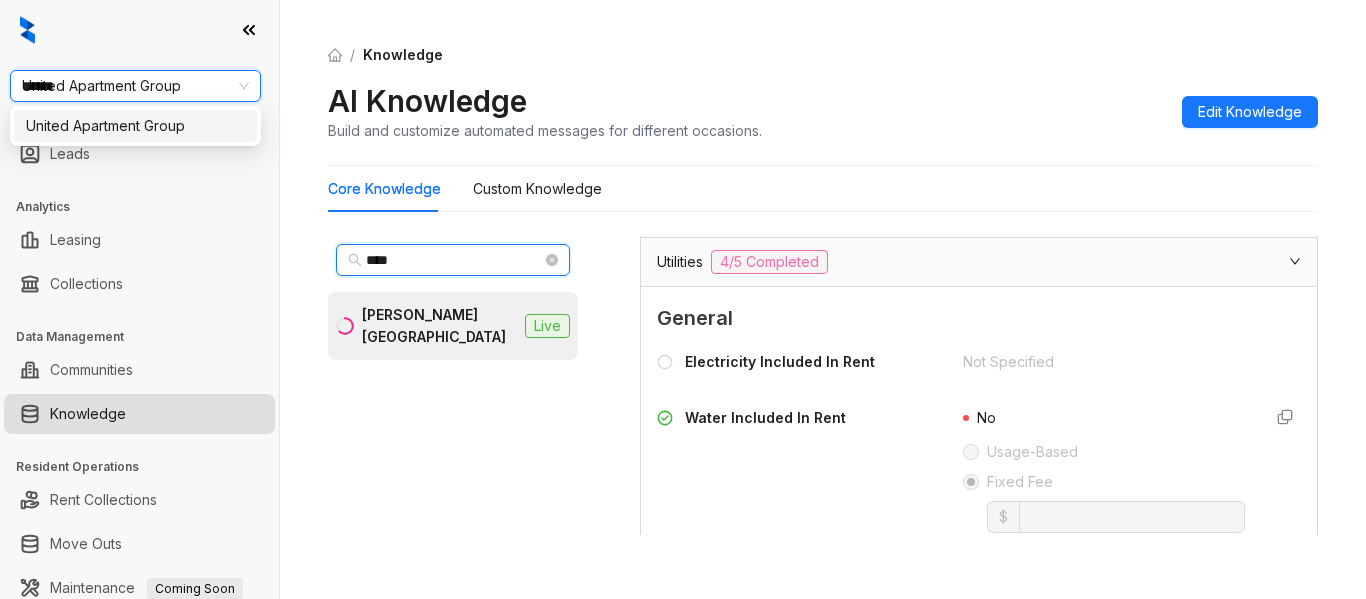 type 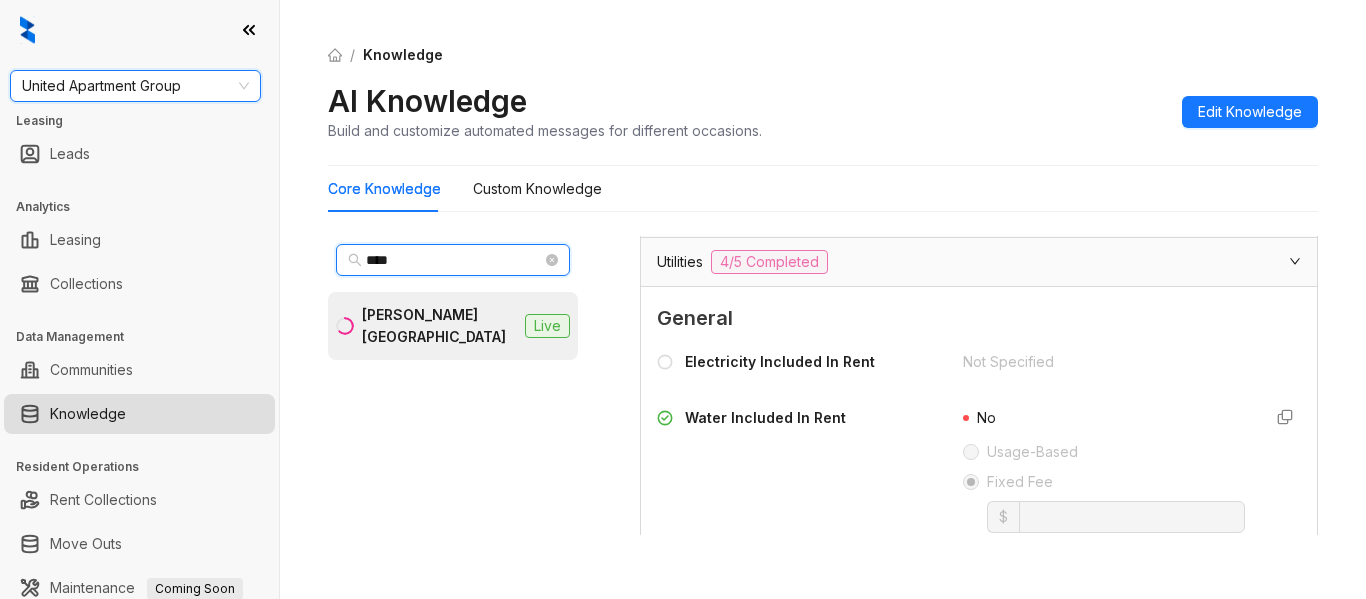 click on "****" at bounding box center [454, 260] 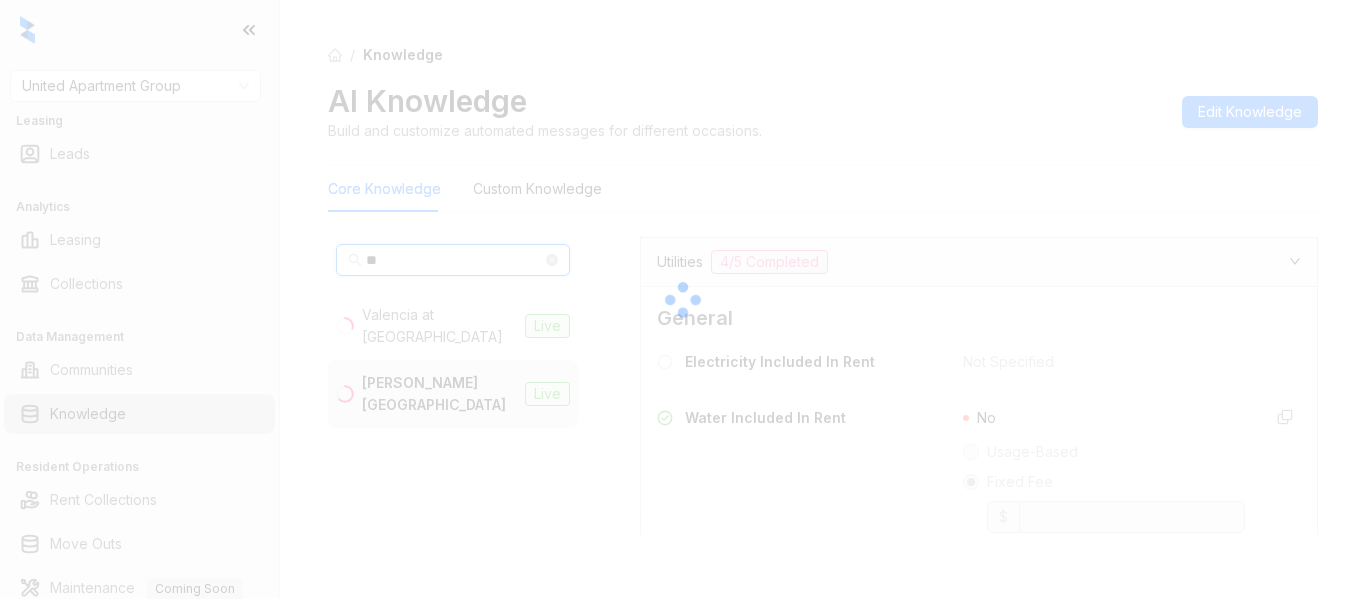 type on "*" 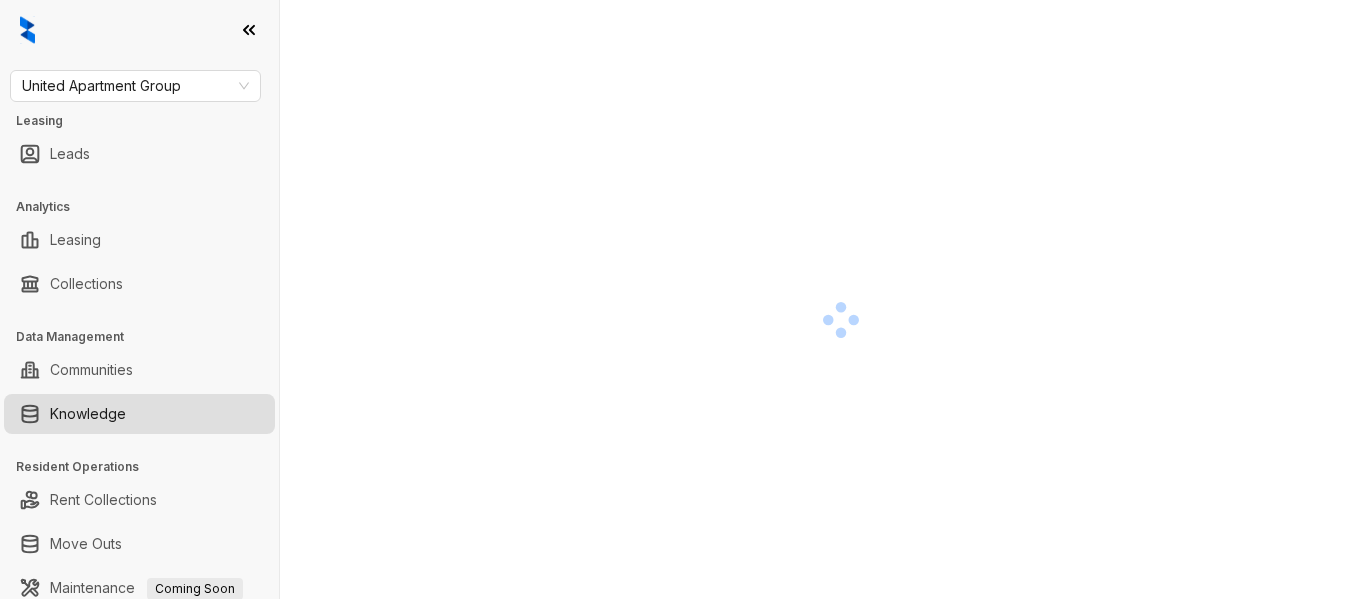 scroll, scrollTop: 0, scrollLeft: 0, axis: both 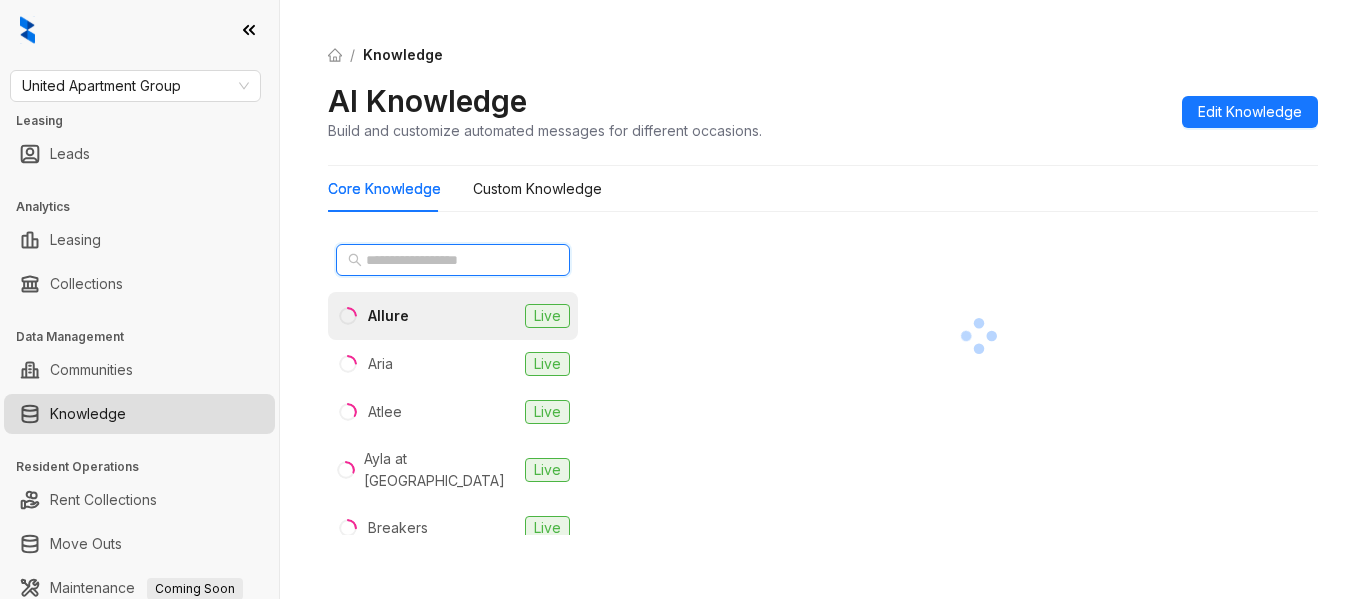 click at bounding box center (454, 260) 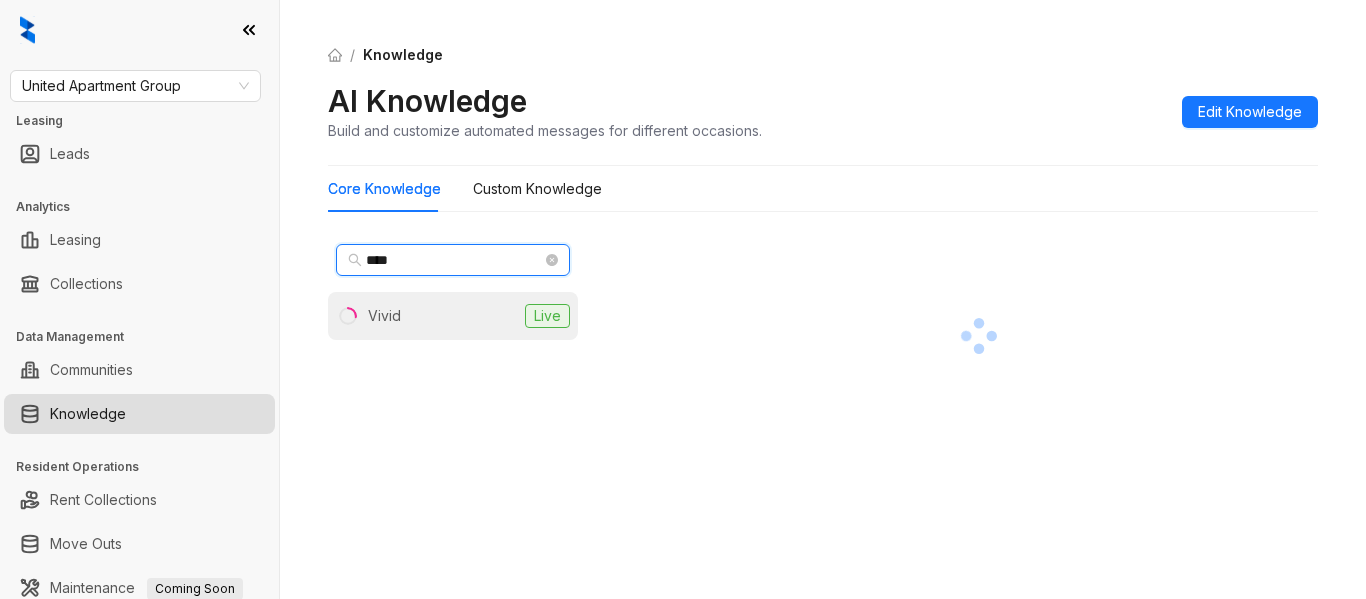 type on "****" 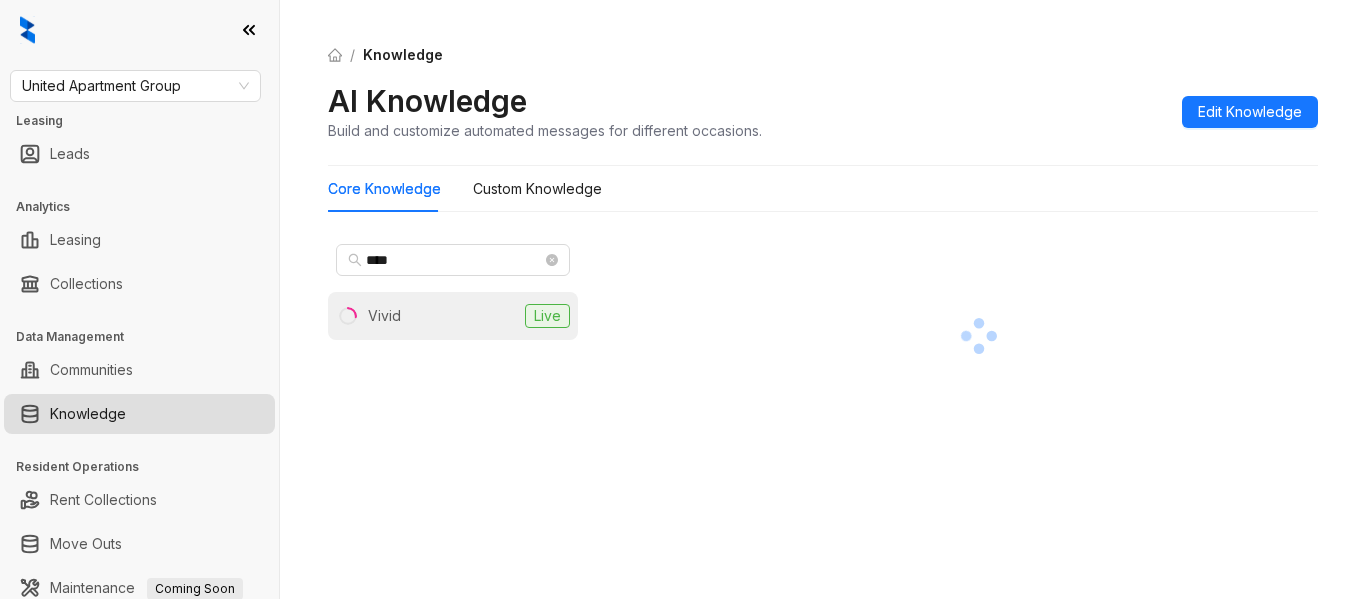click on "Vivid Live" at bounding box center [453, 316] 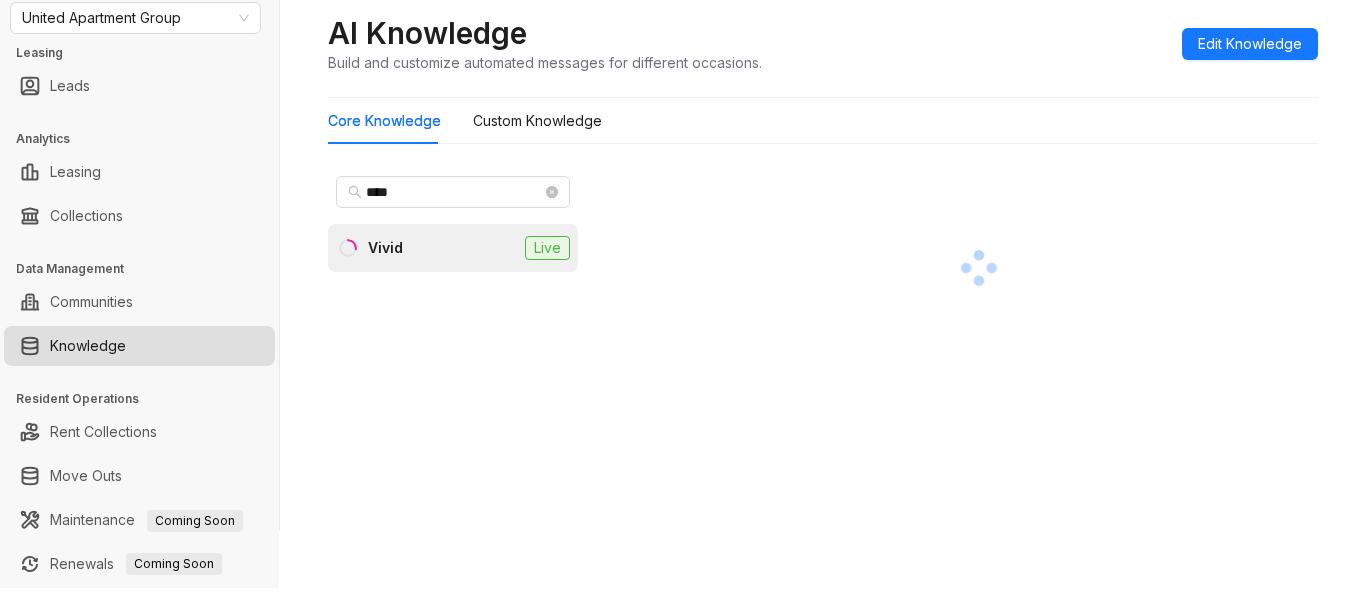 scroll, scrollTop: 0, scrollLeft: 0, axis: both 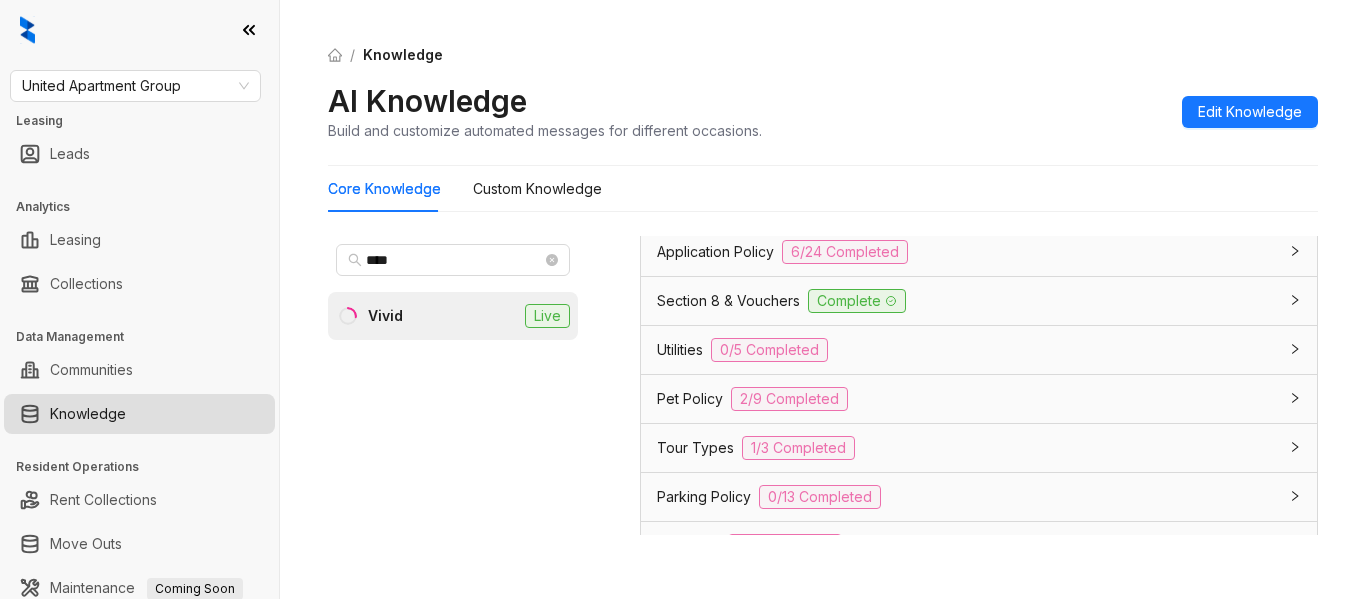 click on "Utilities" at bounding box center (680, 350) 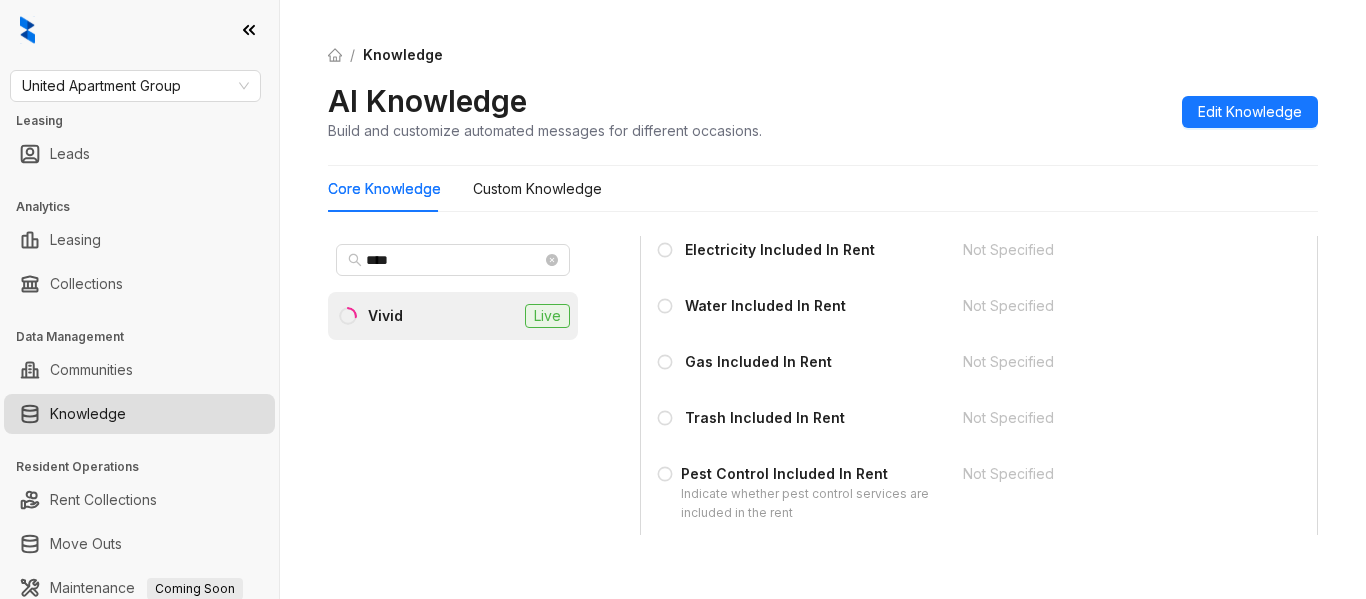 scroll, scrollTop: 2300, scrollLeft: 0, axis: vertical 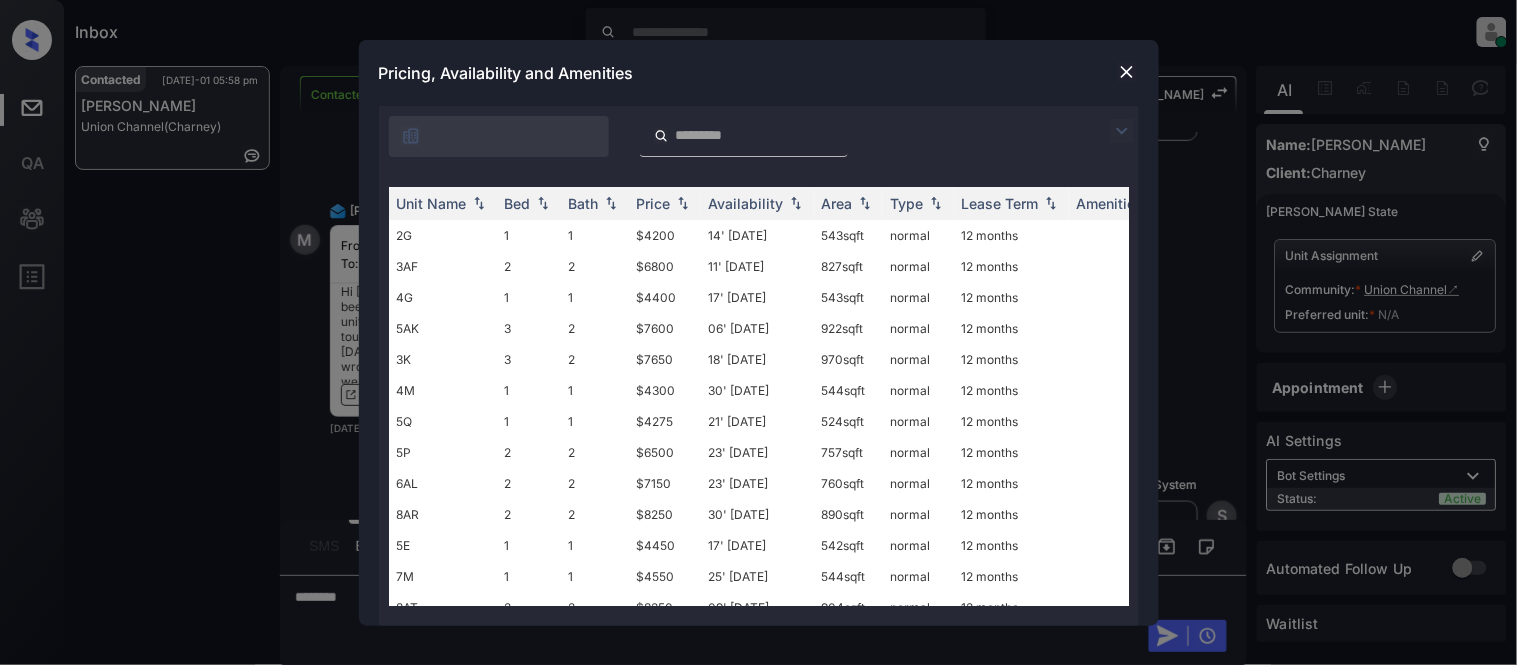 click at bounding box center (1122, 131) 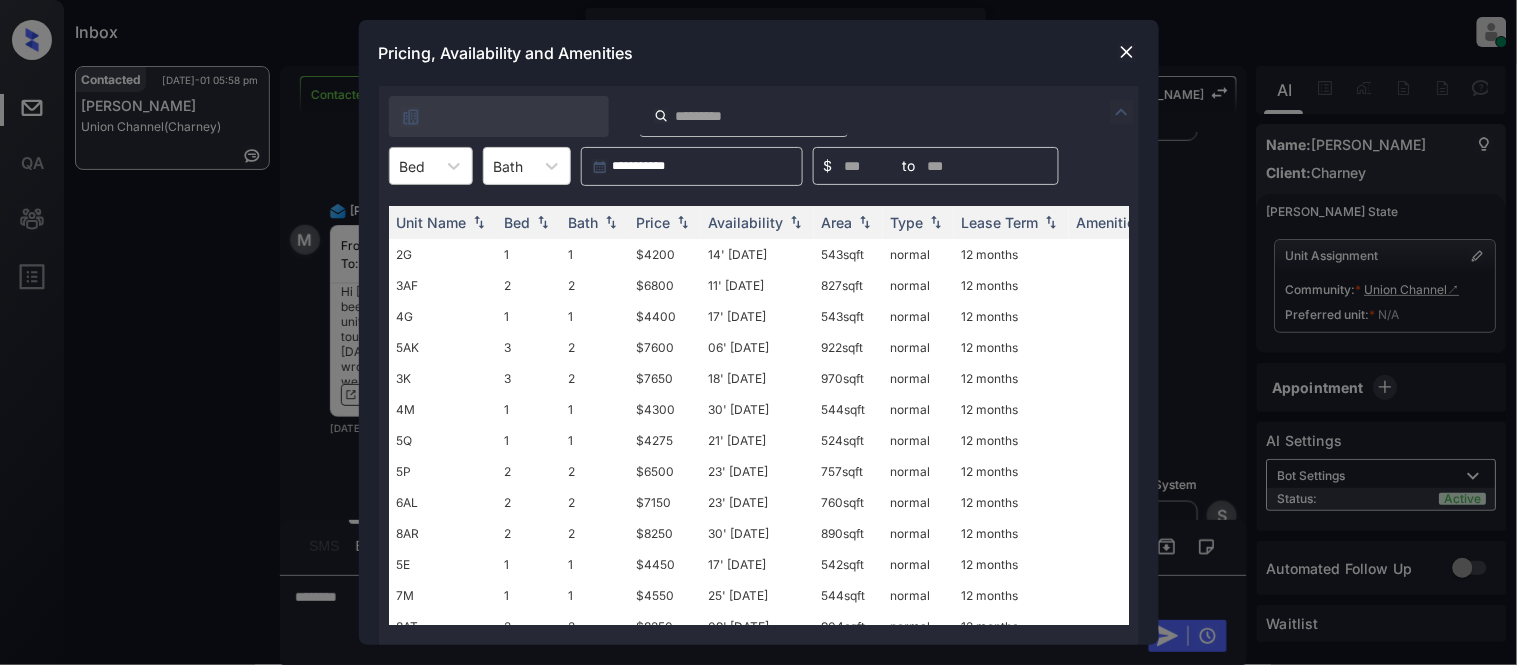 click at bounding box center [413, 166] 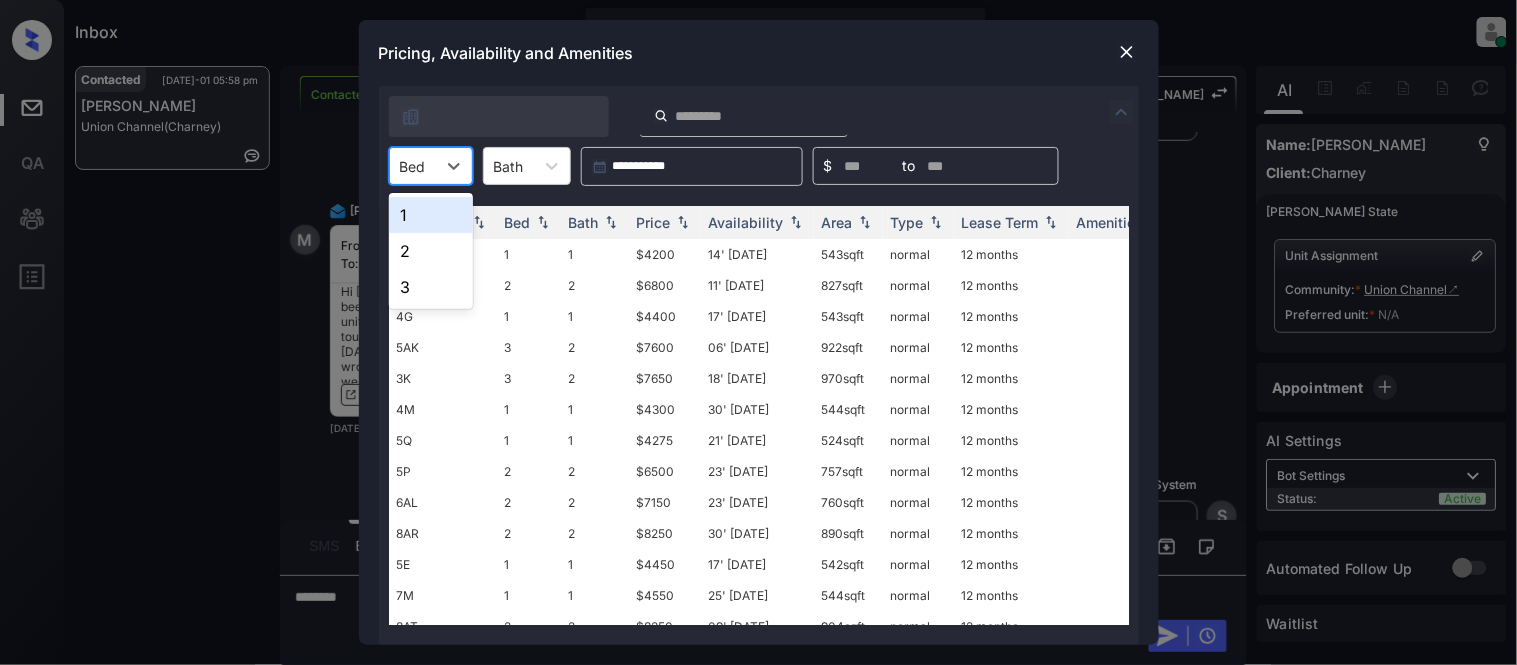 click on "1" at bounding box center [431, 215] 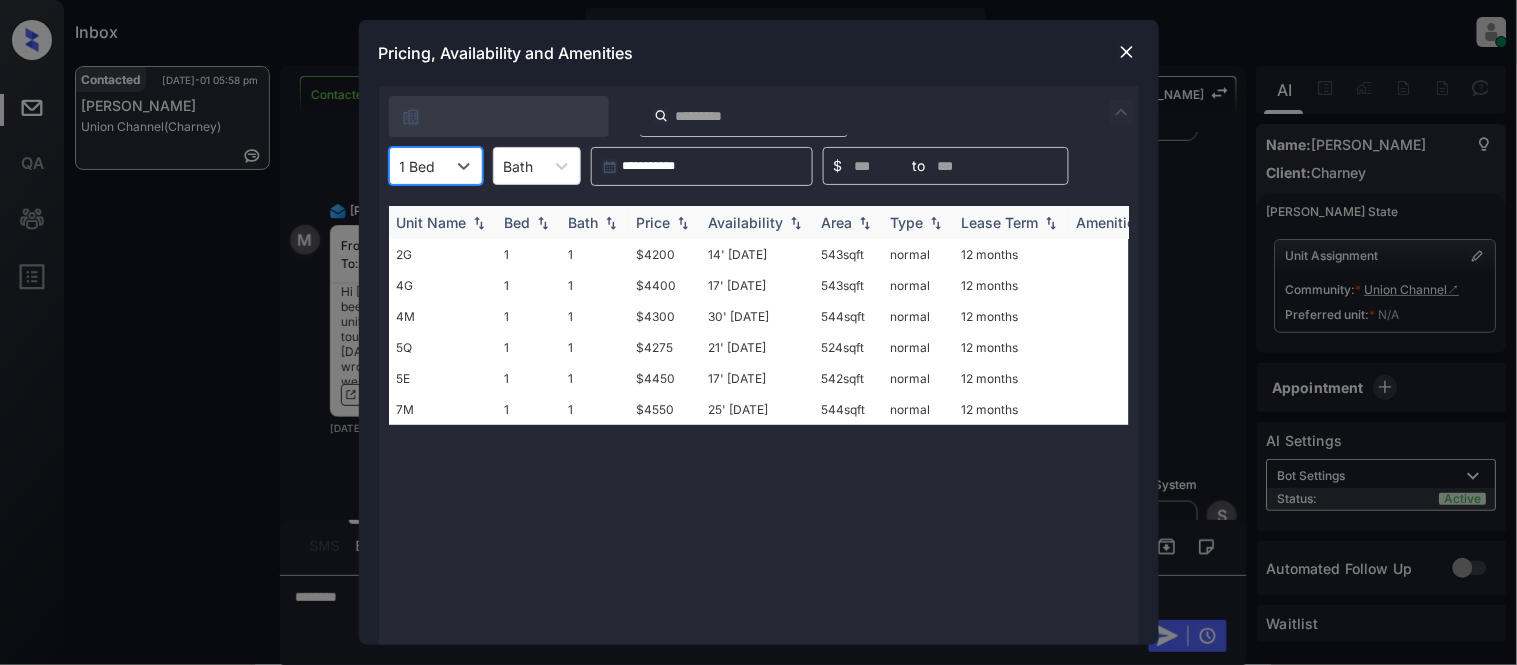 click at bounding box center (683, 223) 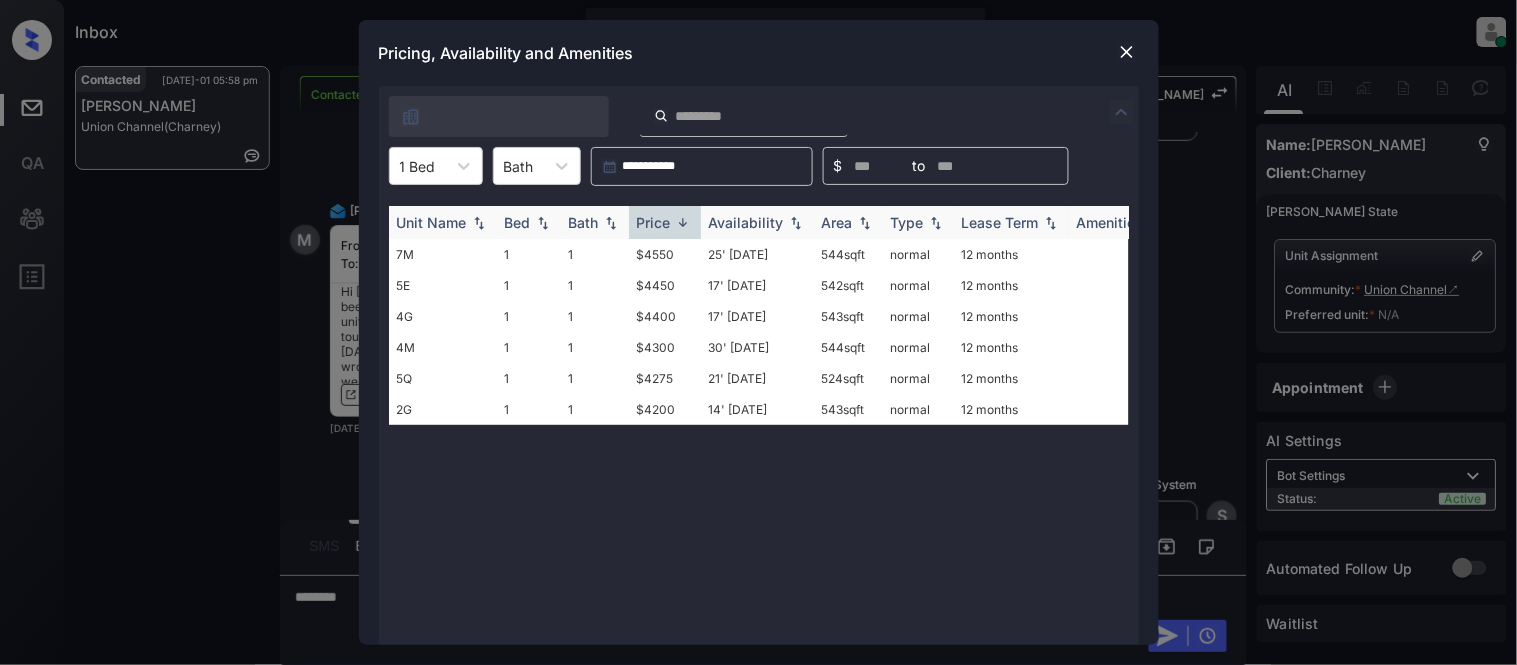 click at bounding box center (683, 222) 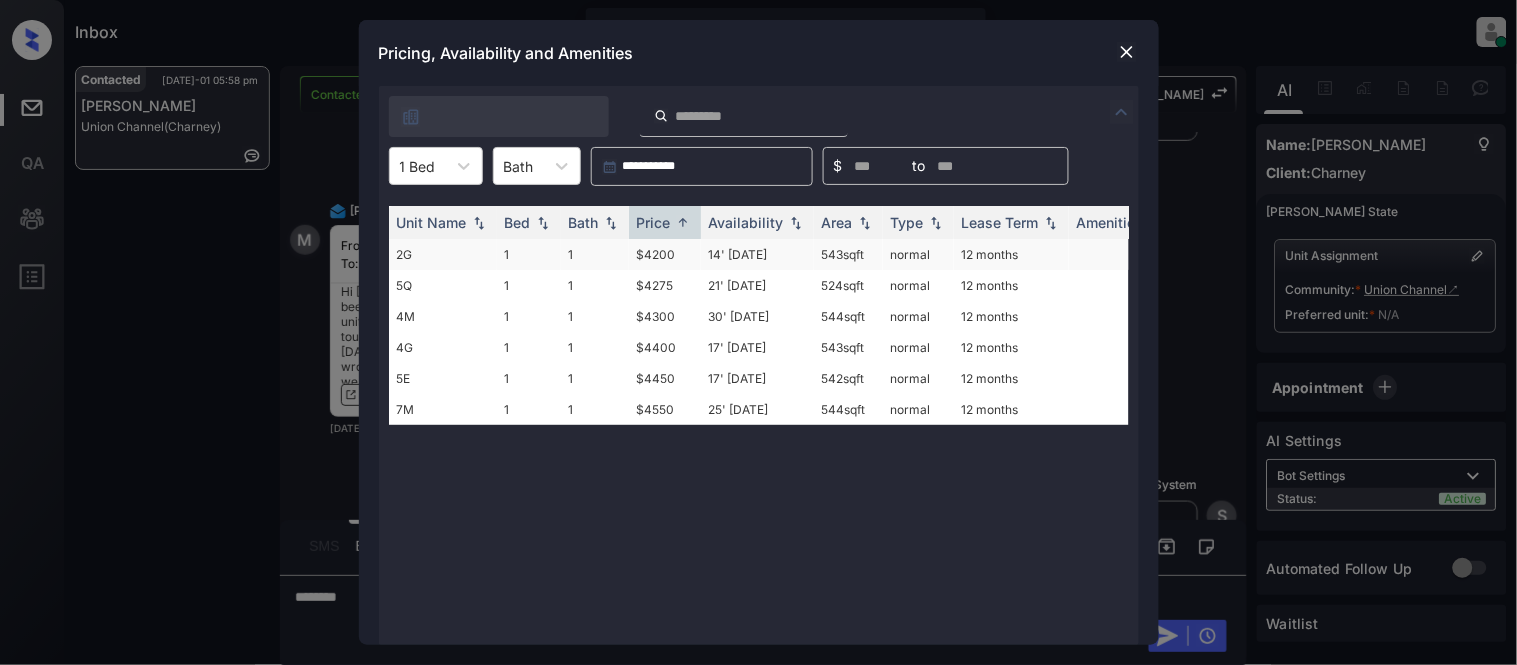 click on "$4200" at bounding box center [665, 254] 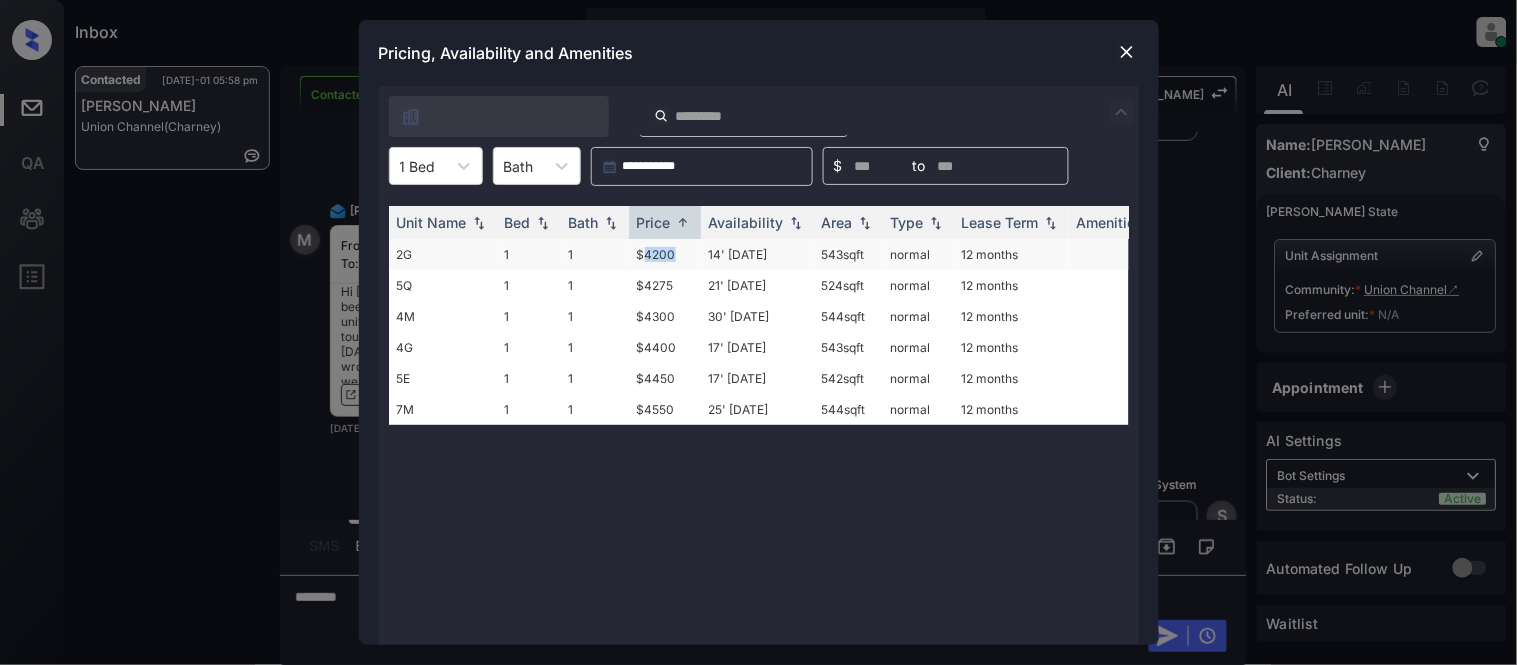 click on "$4200" at bounding box center (665, 254) 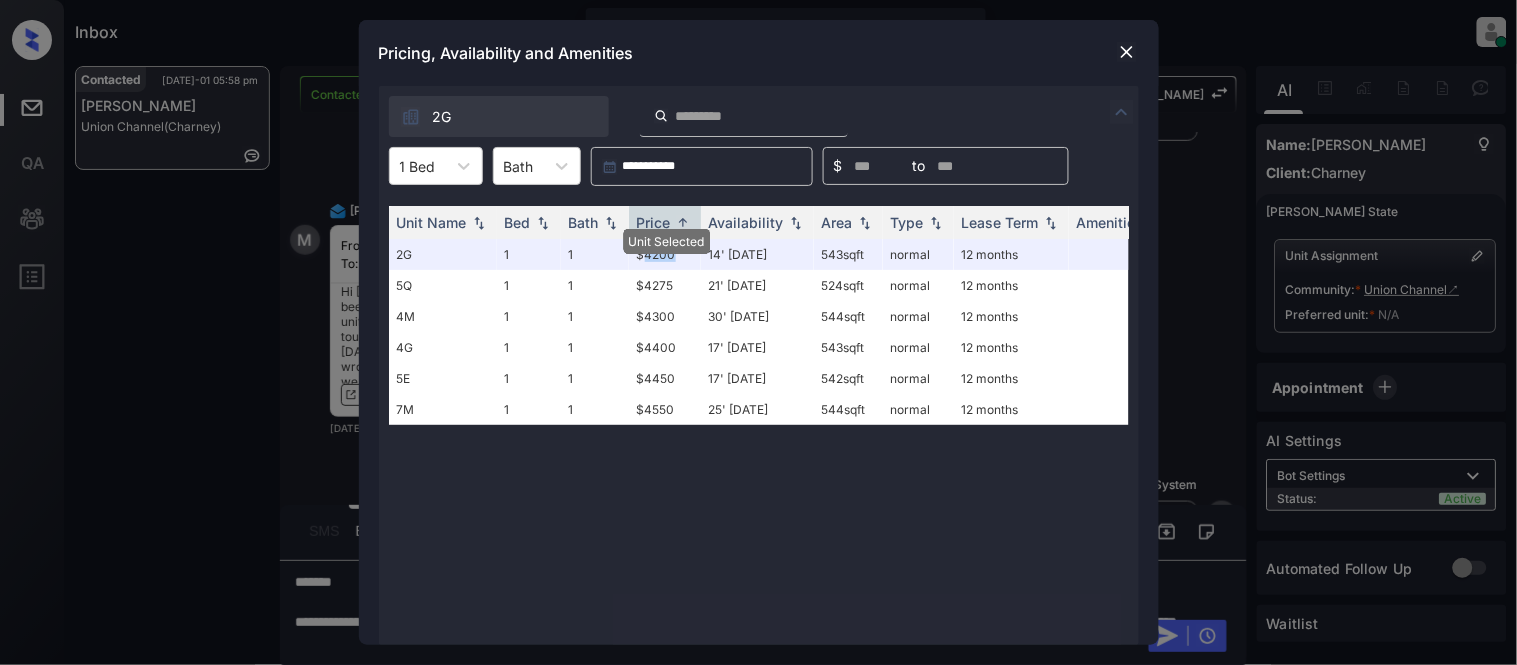 click at bounding box center [1127, 52] 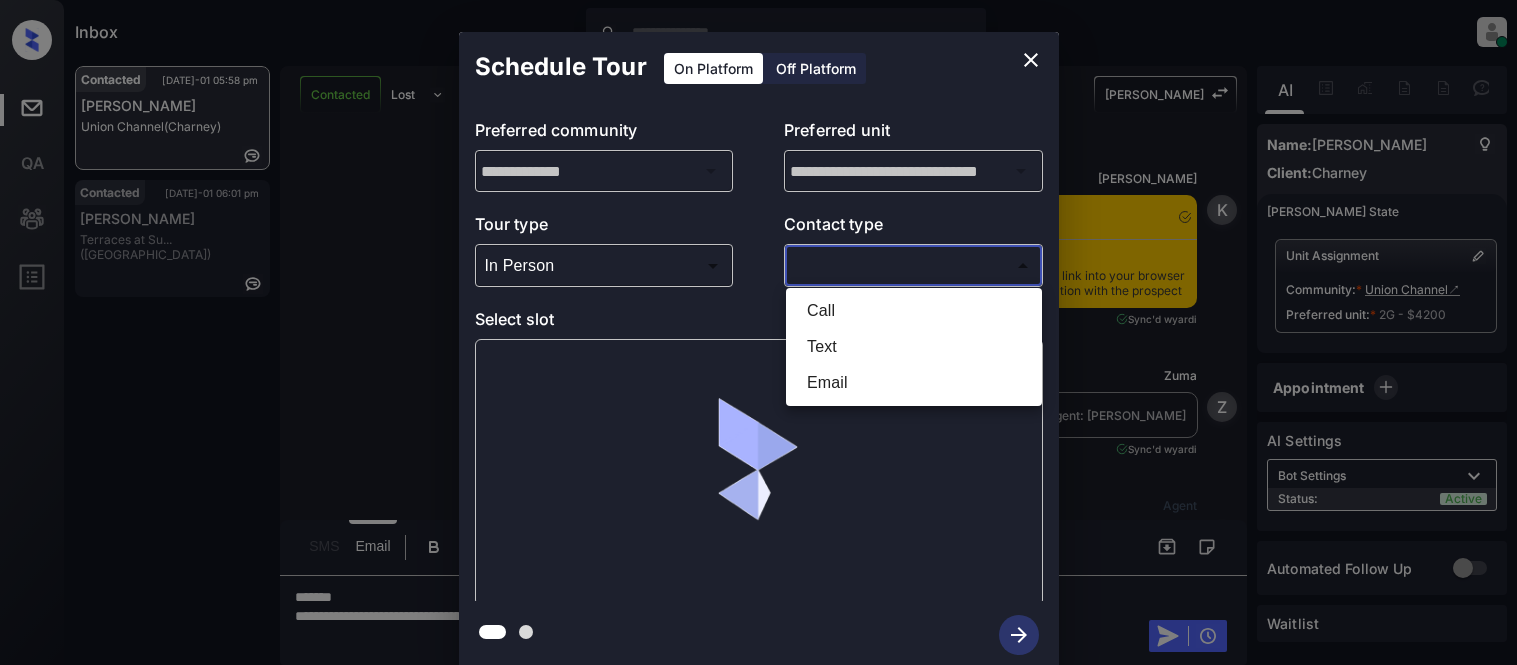 scroll, scrollTop: 0, scrollLeft: 0, axis: both 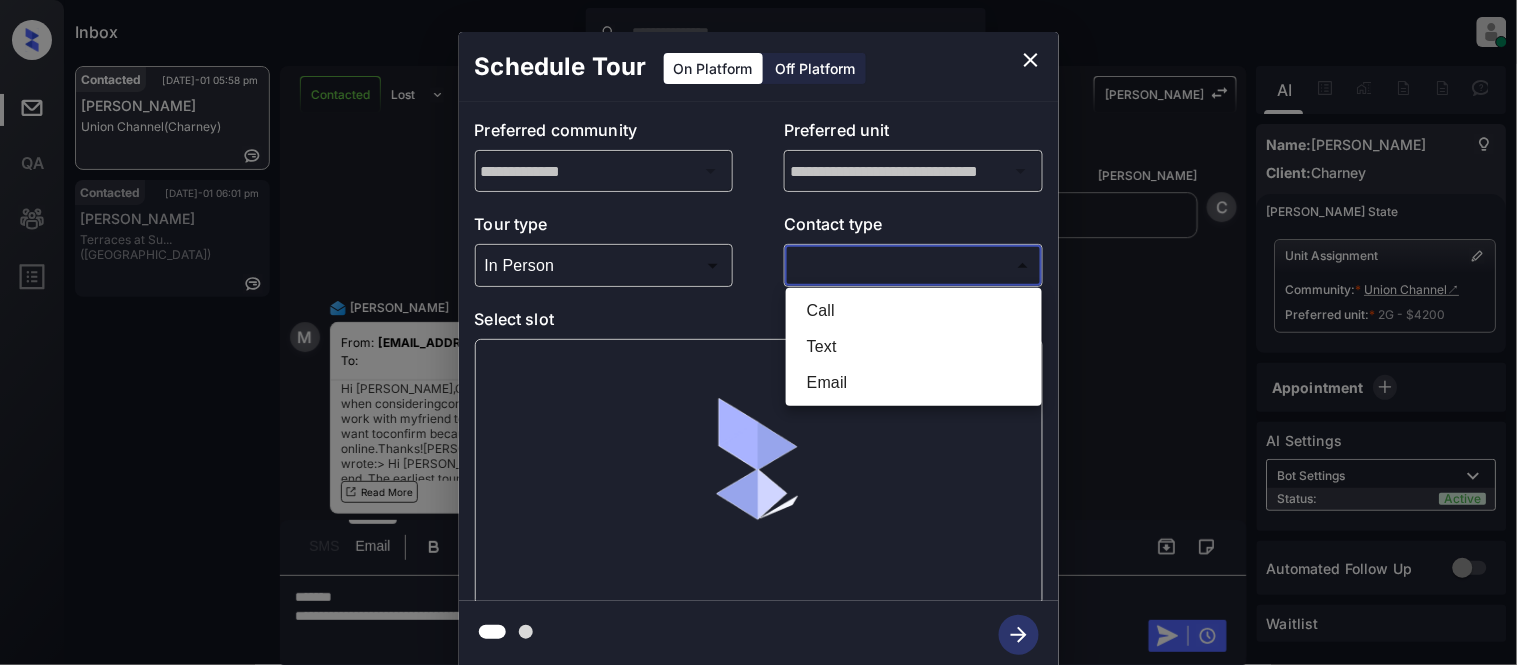 click on "Text" at bounding box center [914, 347] 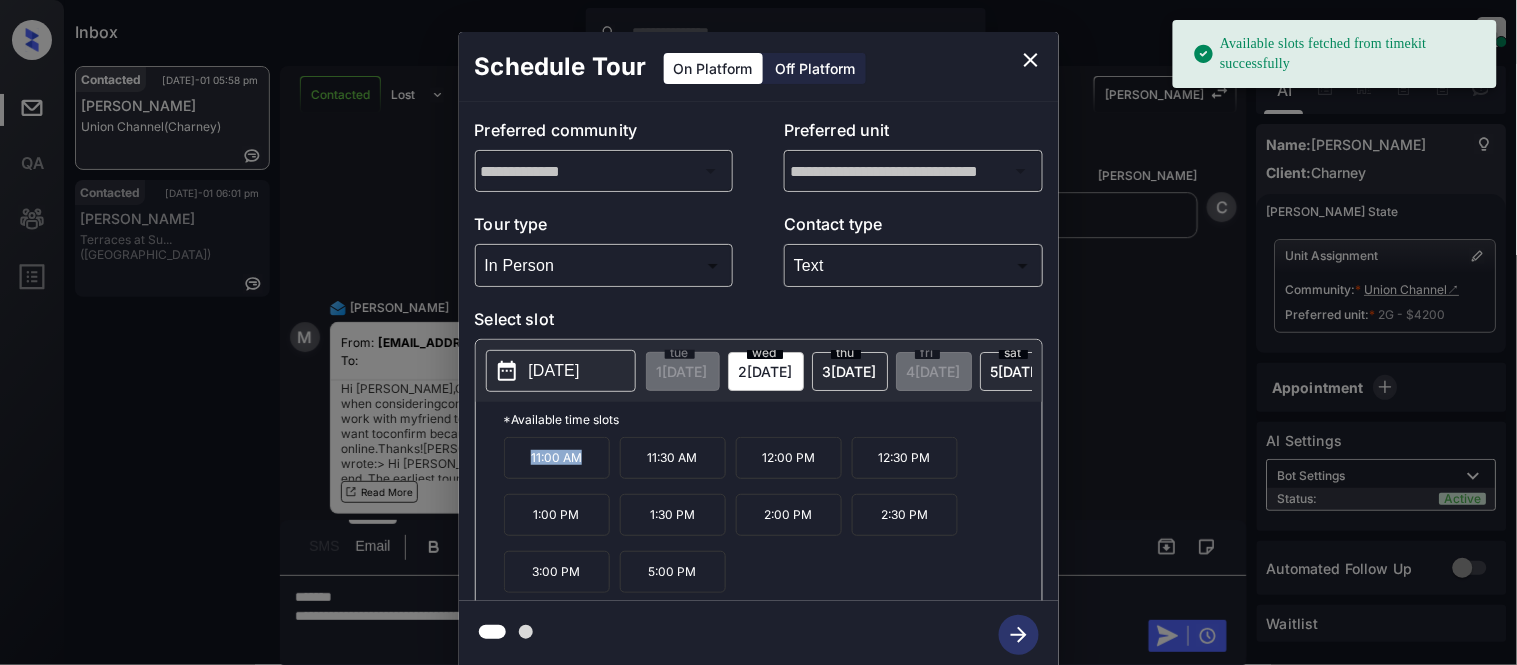 drag, startPoint x: 513, startPoint y: 465, endPoint x: 591, endPoint y: 477, distance: 78.91768 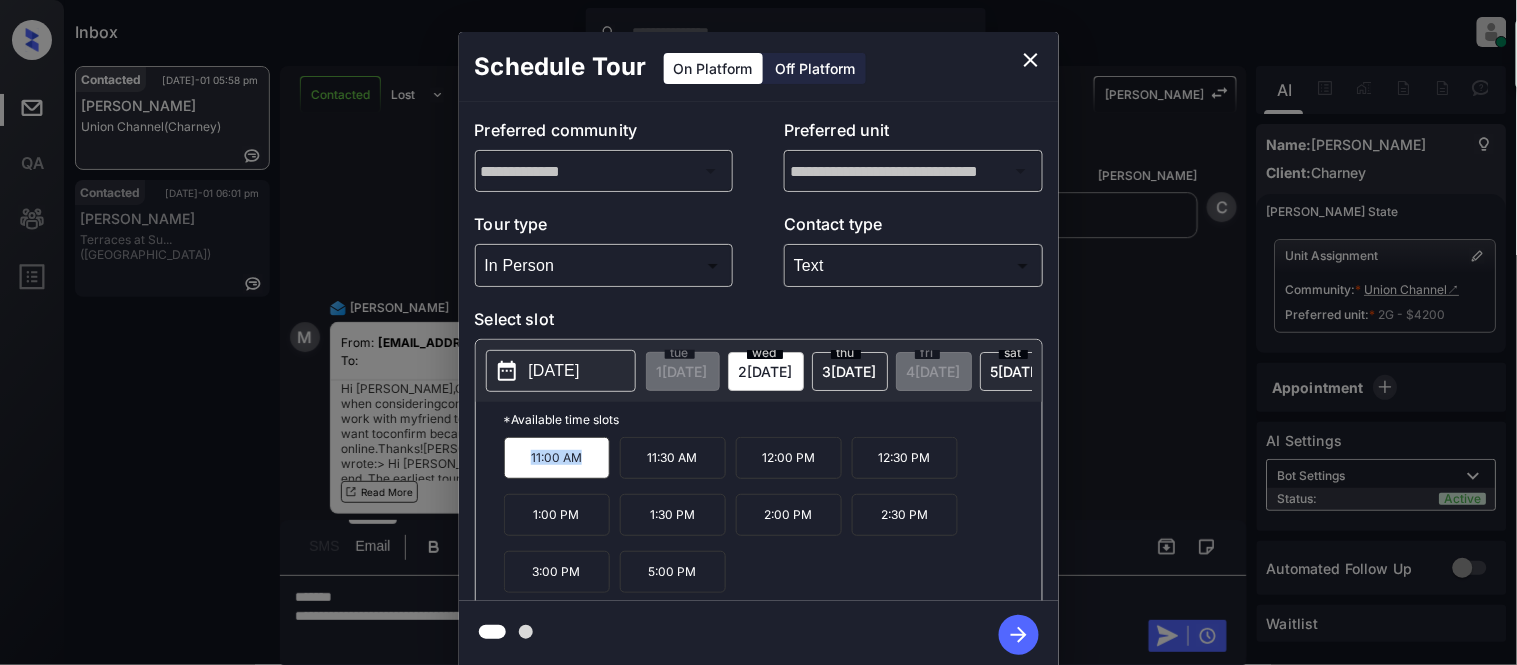 copy on "11:00 AM" 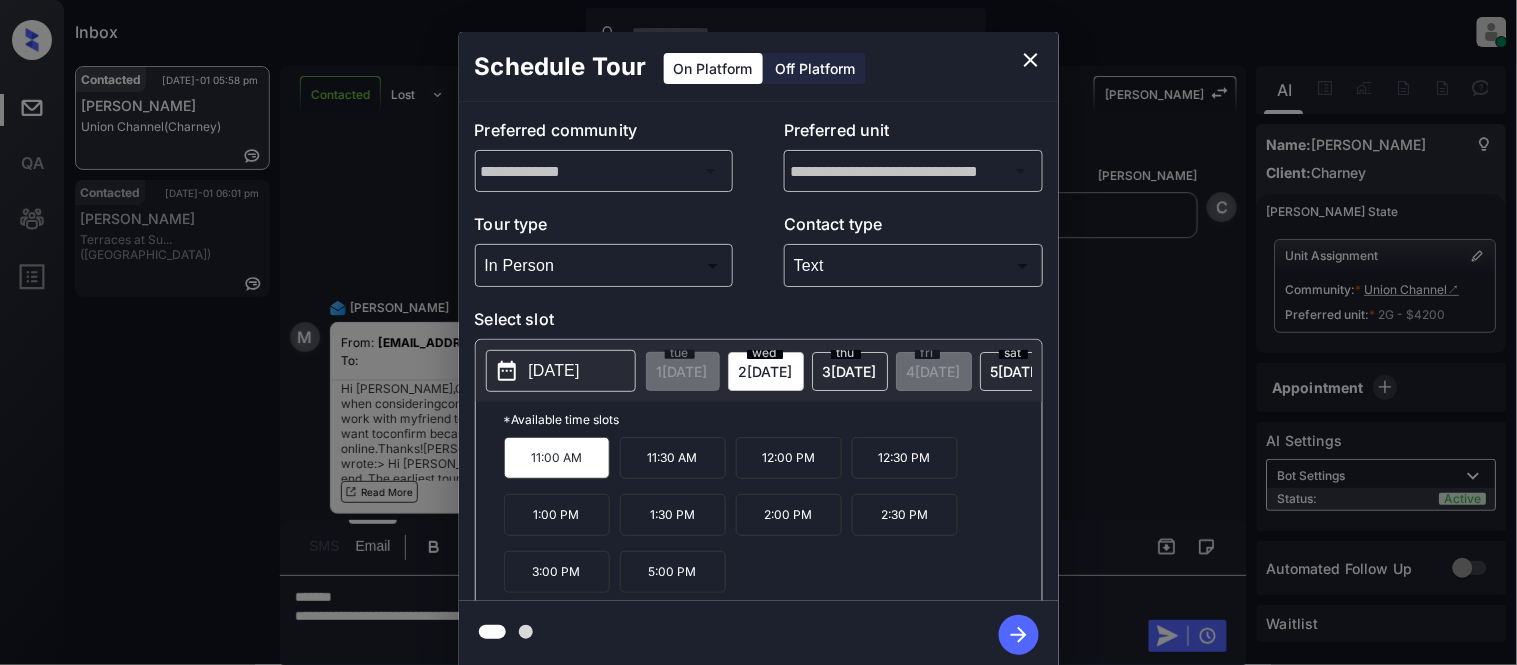 click on "**********" at bounding box center [758, 350] 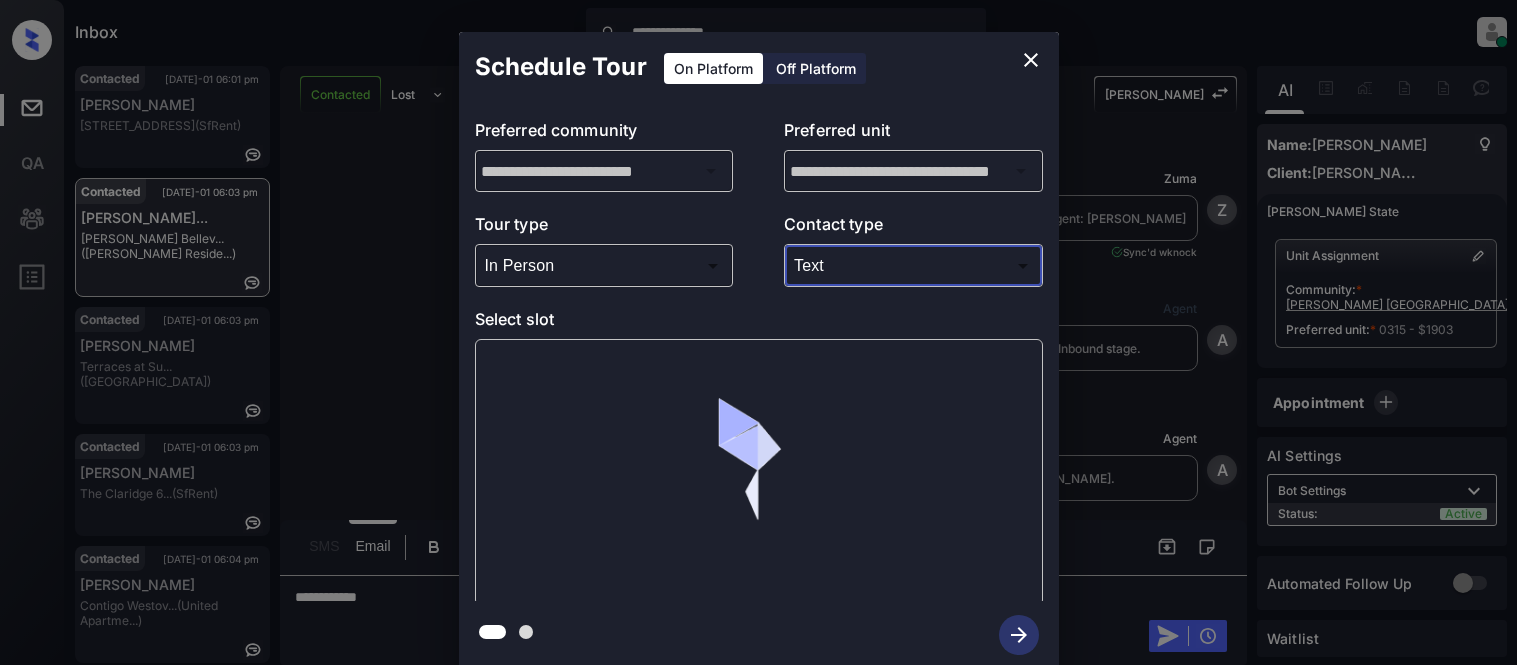 scroll, scrollTop: 0, scrollLeft: 0, axis: both 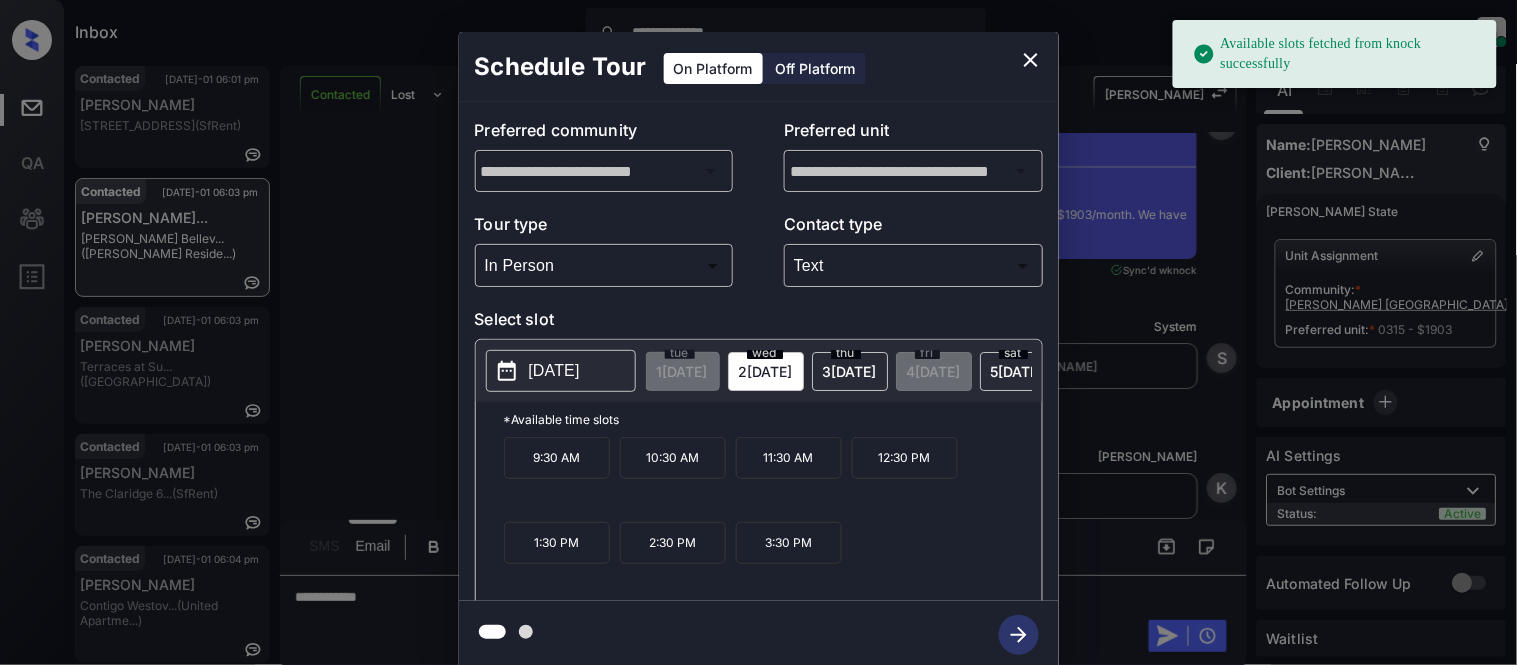 click on "2025-07-02" at bounding box center (554, 371) 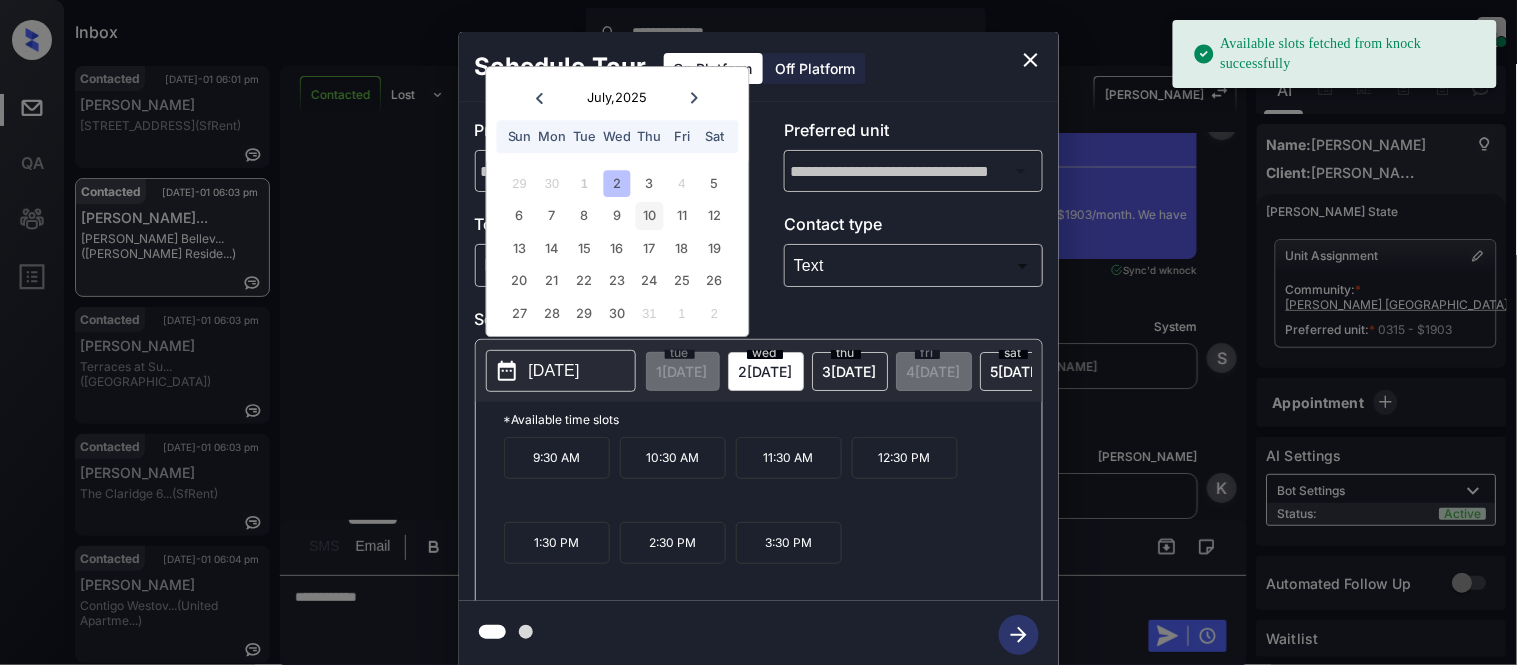 click on "10" at bounding box center (649, 216) 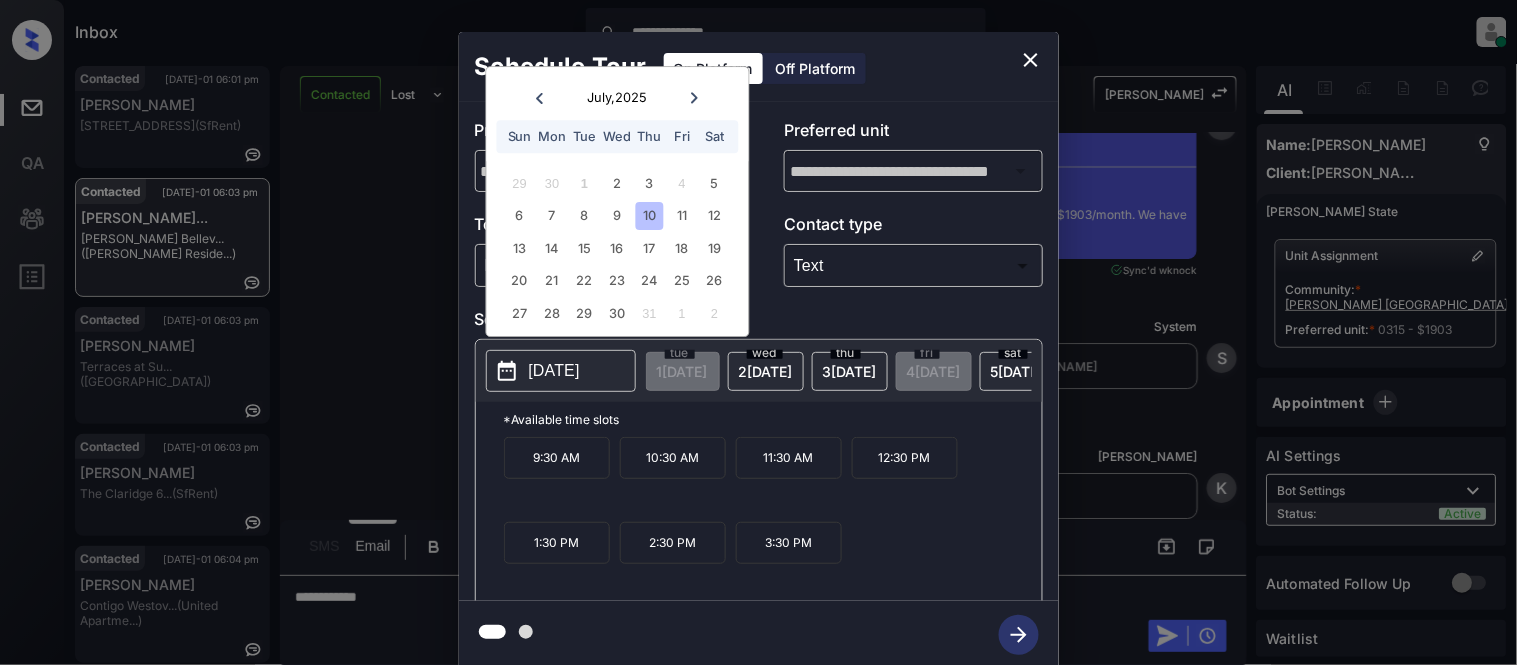 click on "12:30 PM" at bounding box center [905, 458] 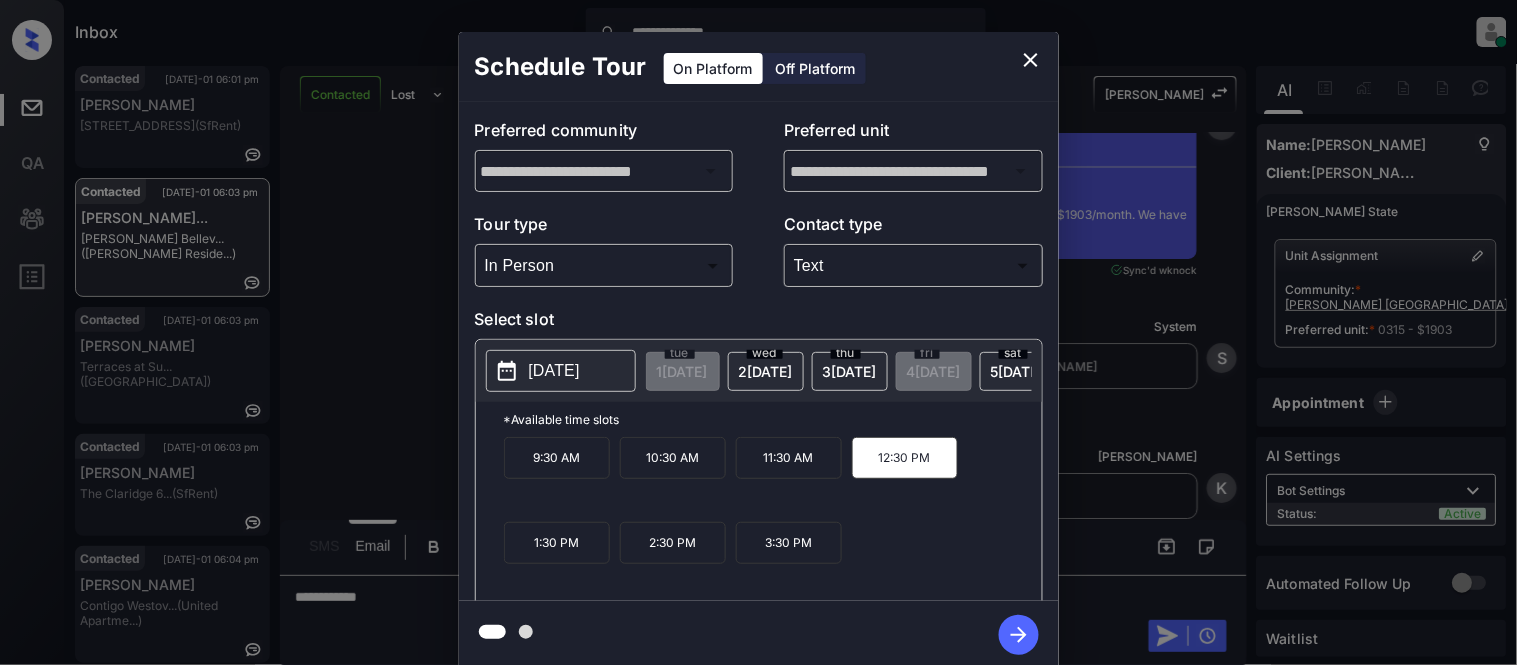 click 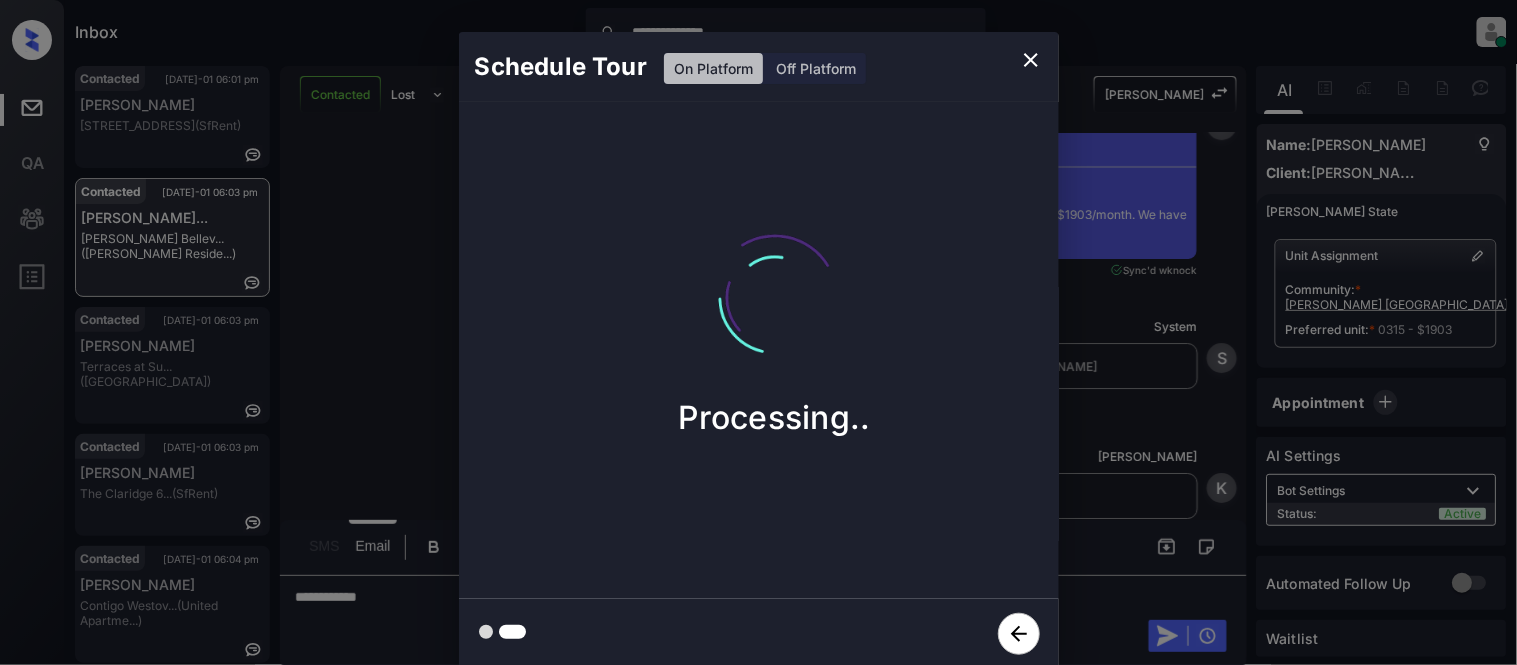 click on "Schedule Tour On Platform Off Platform Processing.." at bounding box center [758, 350] 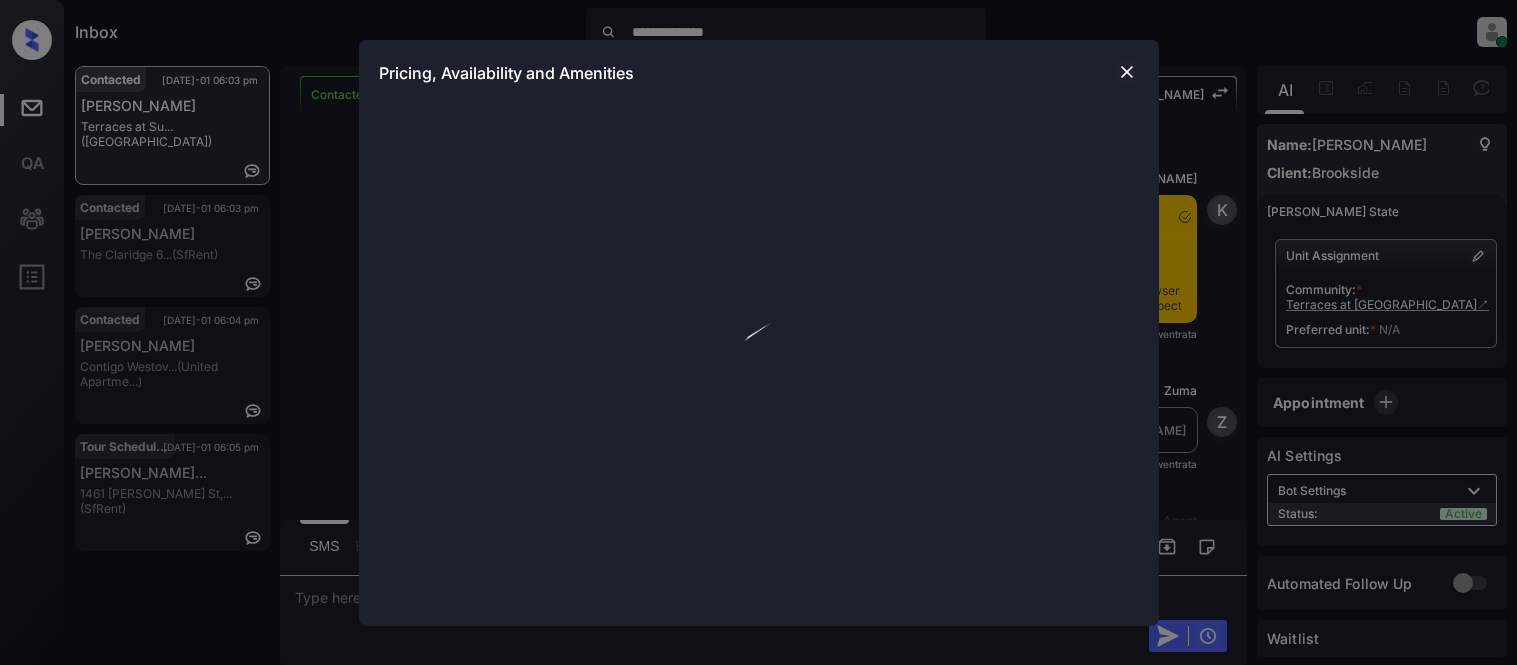 scroll, scrollTop: 0, scrollLeft: 0, axis: both 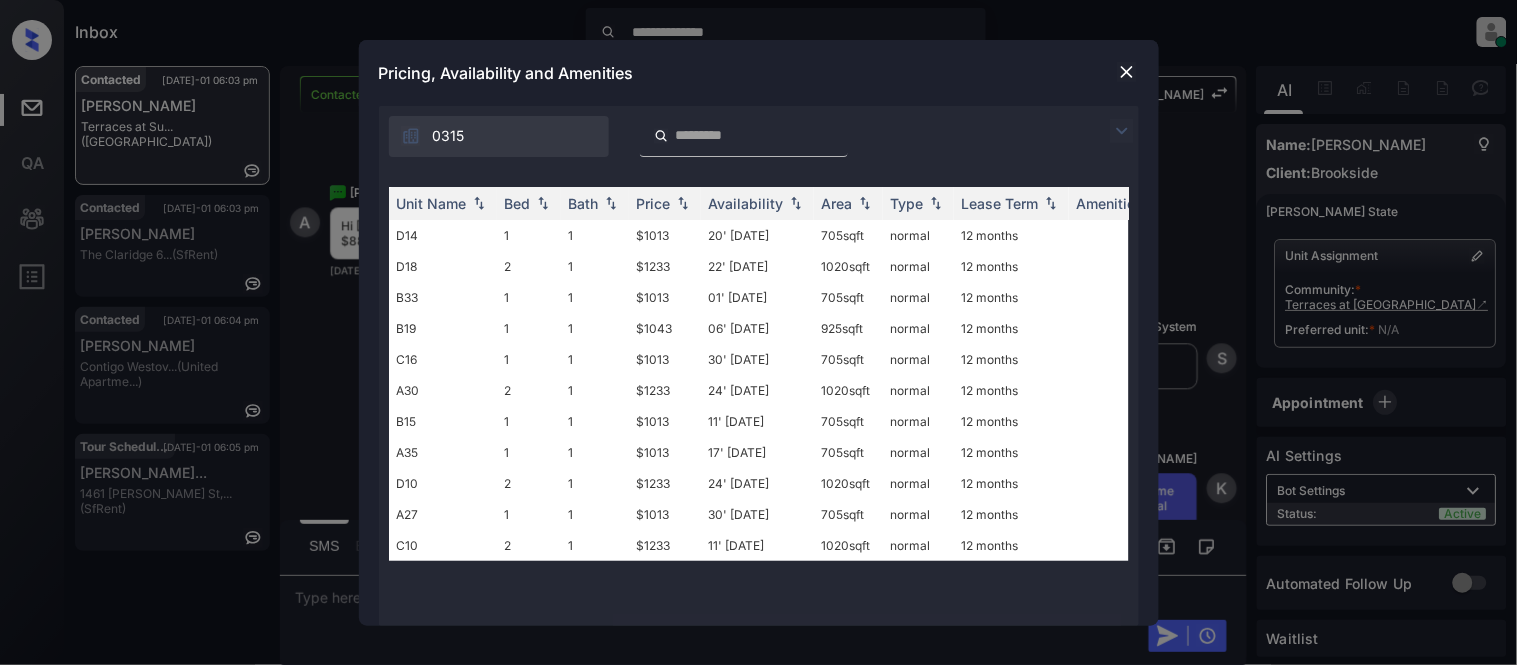 click at bounding box center [1122, 131] 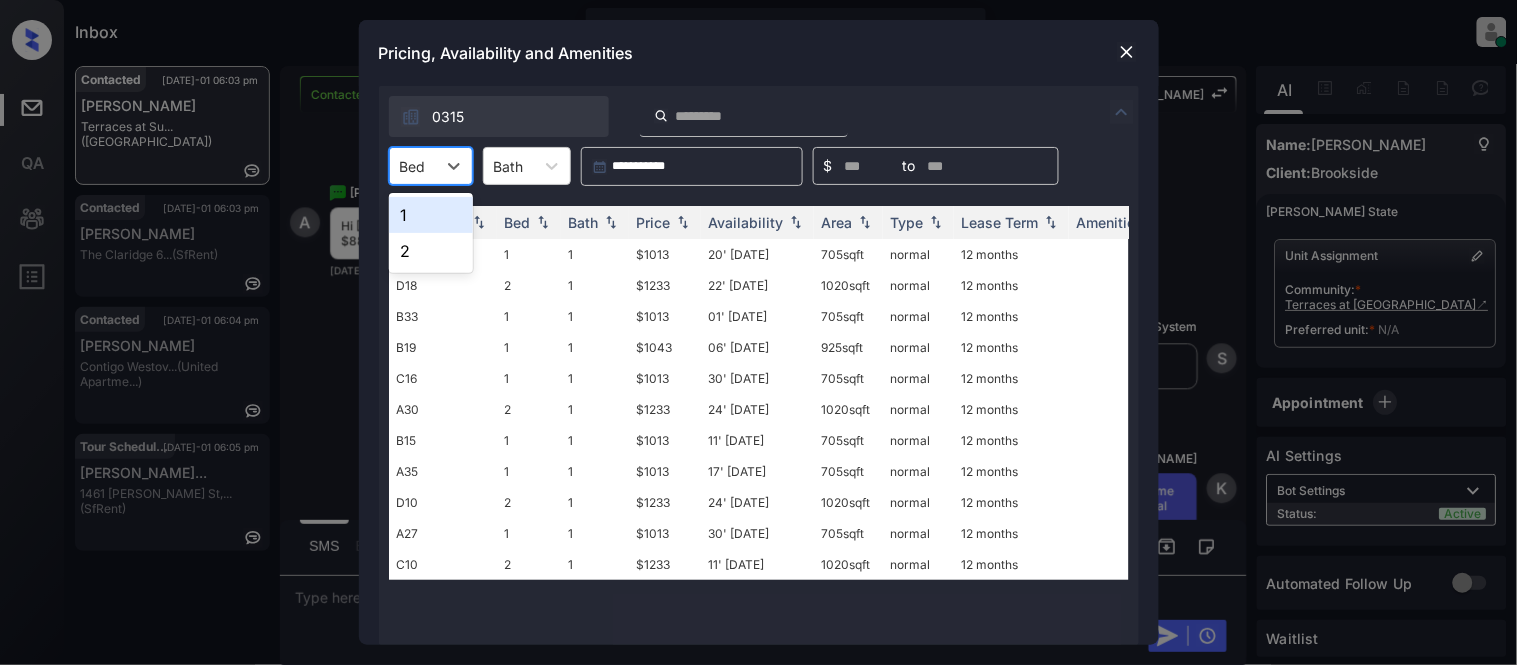click at bounding box center [402, 166] 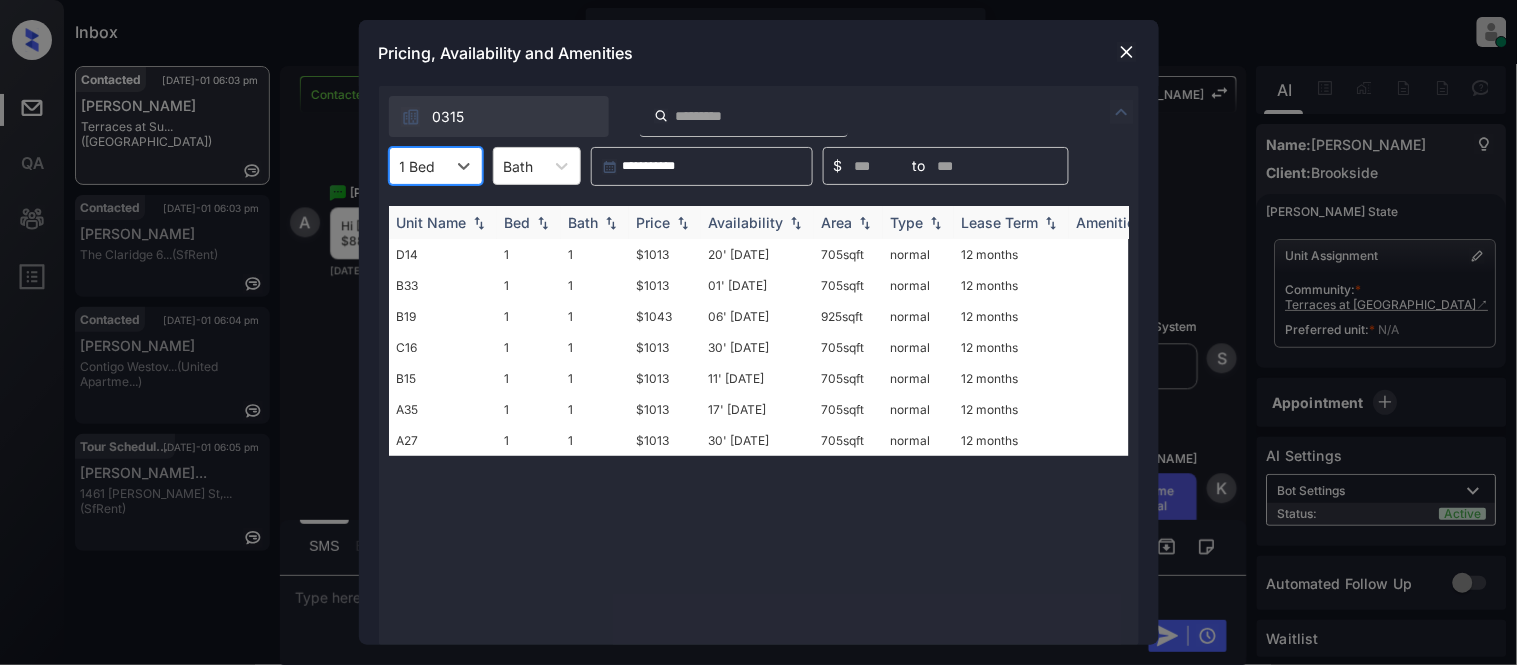 click on "Price" at bounding box center [654, 222] 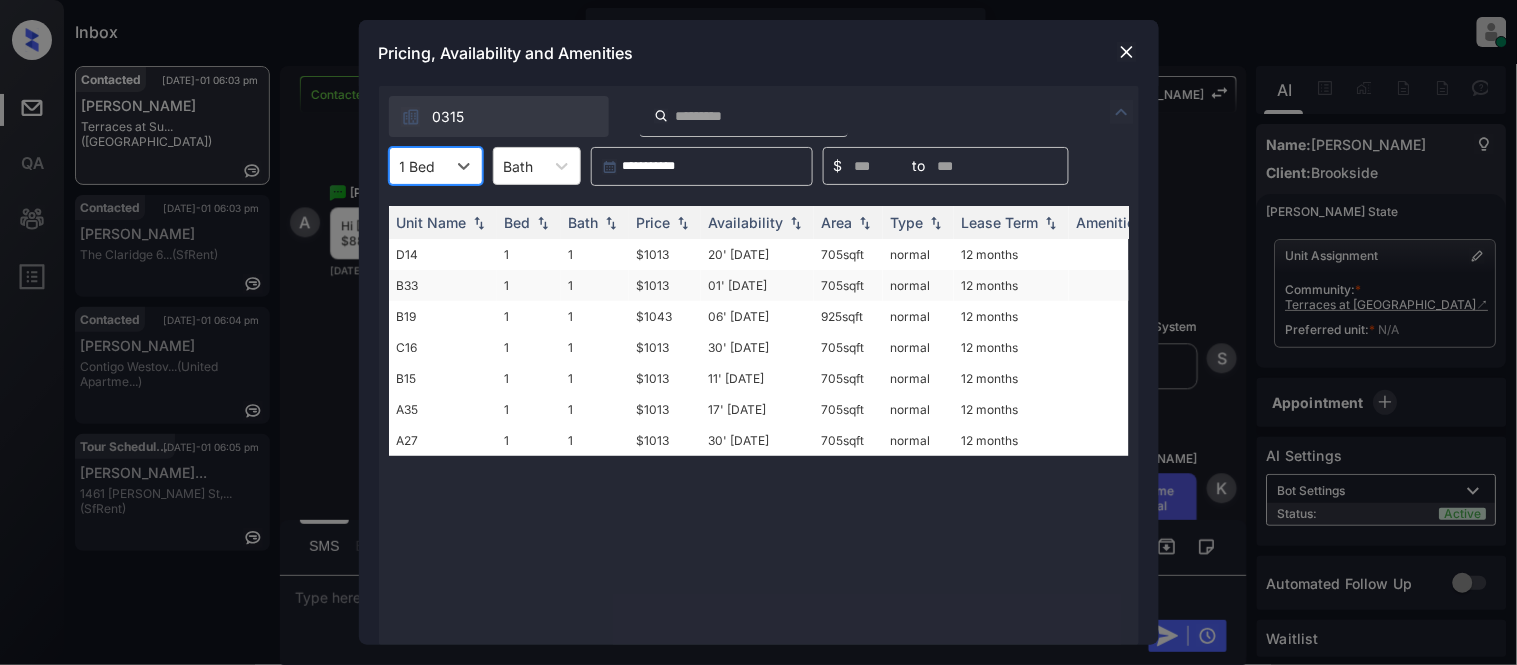 drag, startPoint x: 665, startPoint y: 217, endPoint x: 654, endPoint y: 291, distance: 74.8131 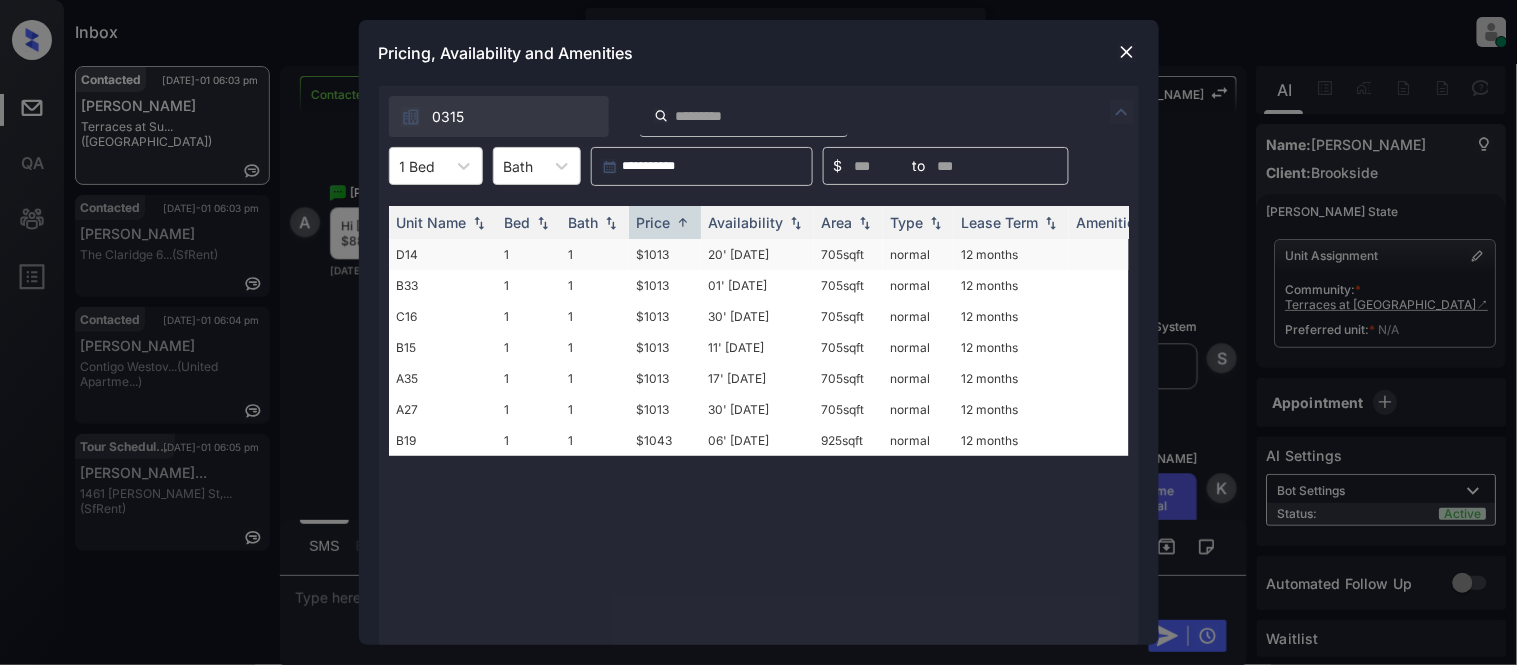 click on "$1013" at bounding box center [665, 254] 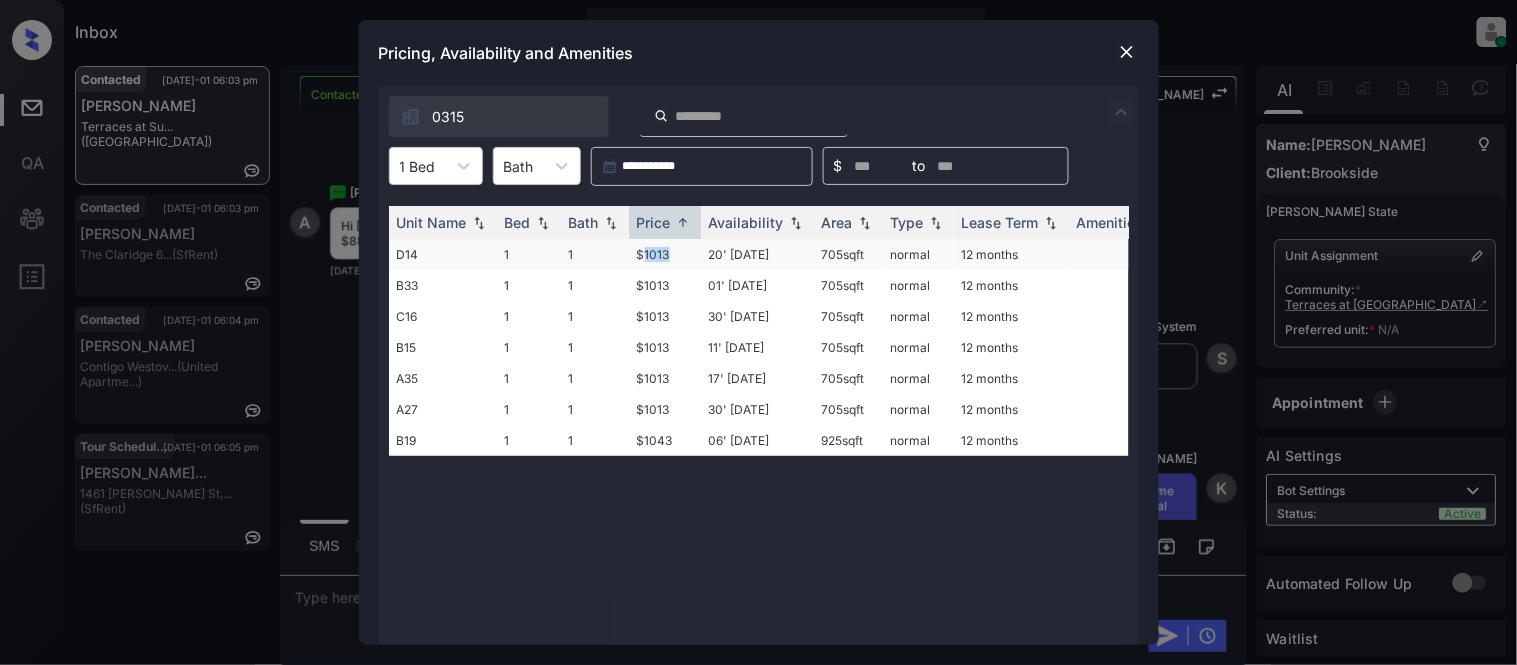 click on "$1013" at bounding box center [665, 254] 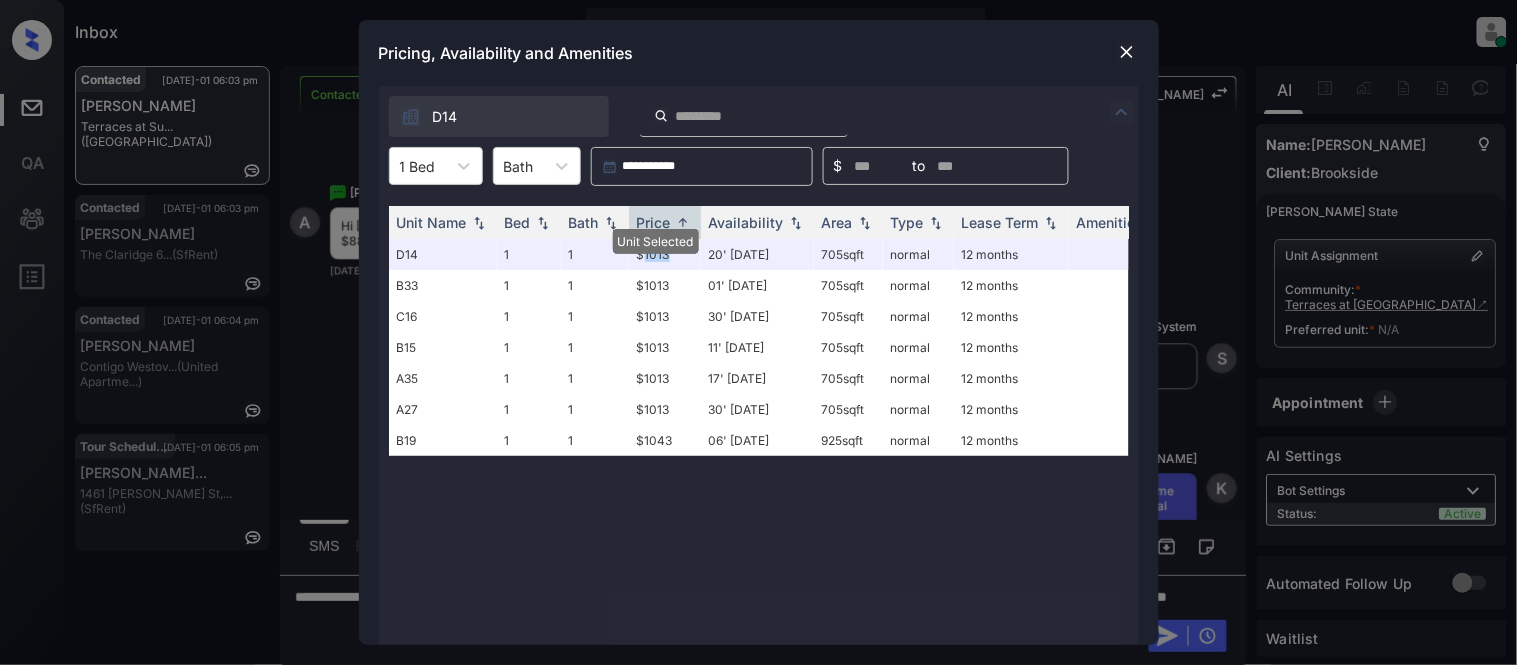 click on "Pricing, Availability and Amenities" at bounding box center (759, 53) 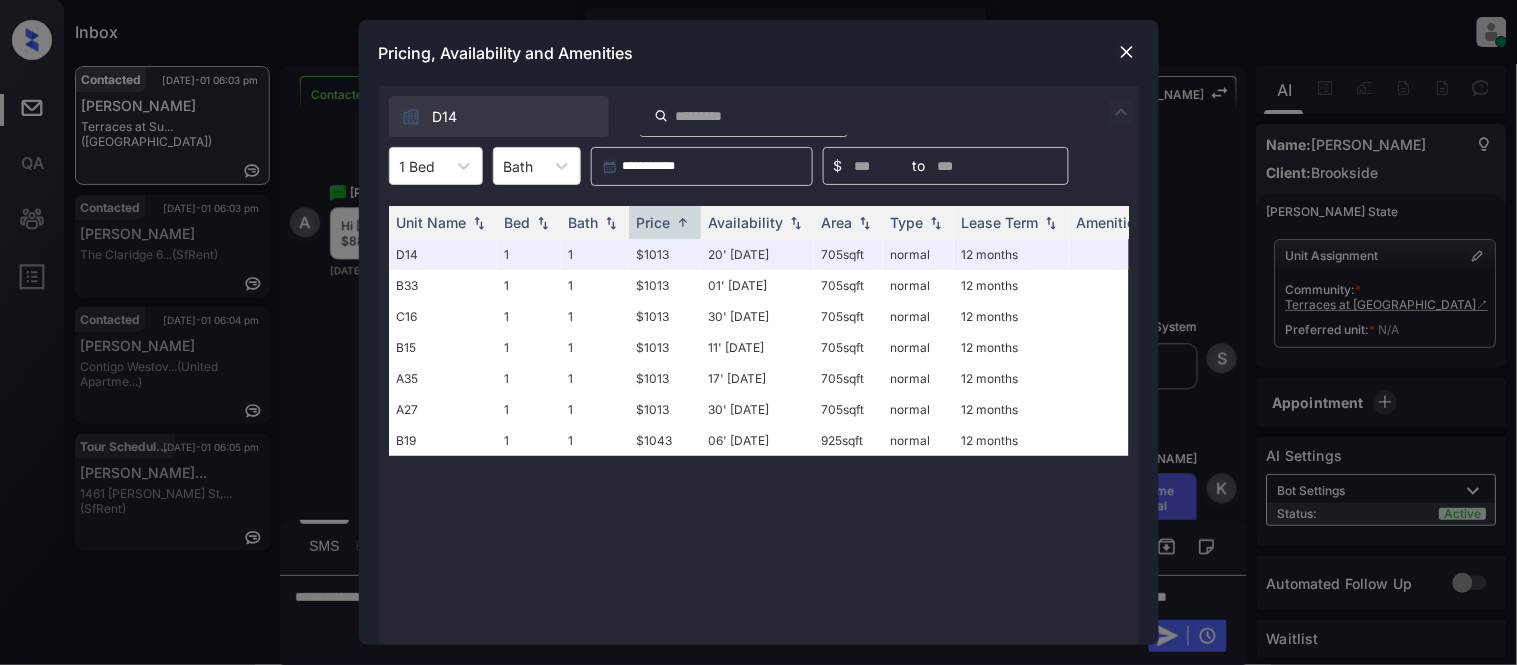 click at bounding box center [1127, 52] 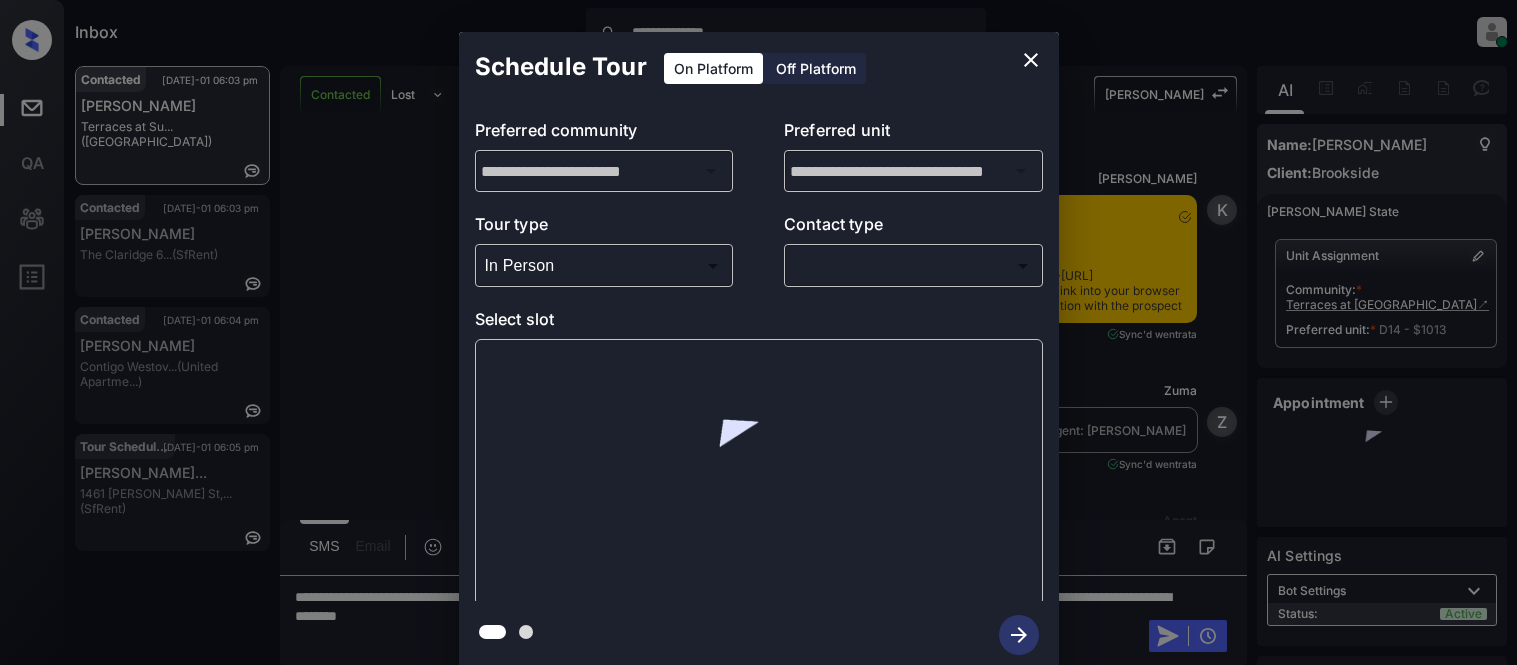click on "**********" at bounding box center [758, 332] 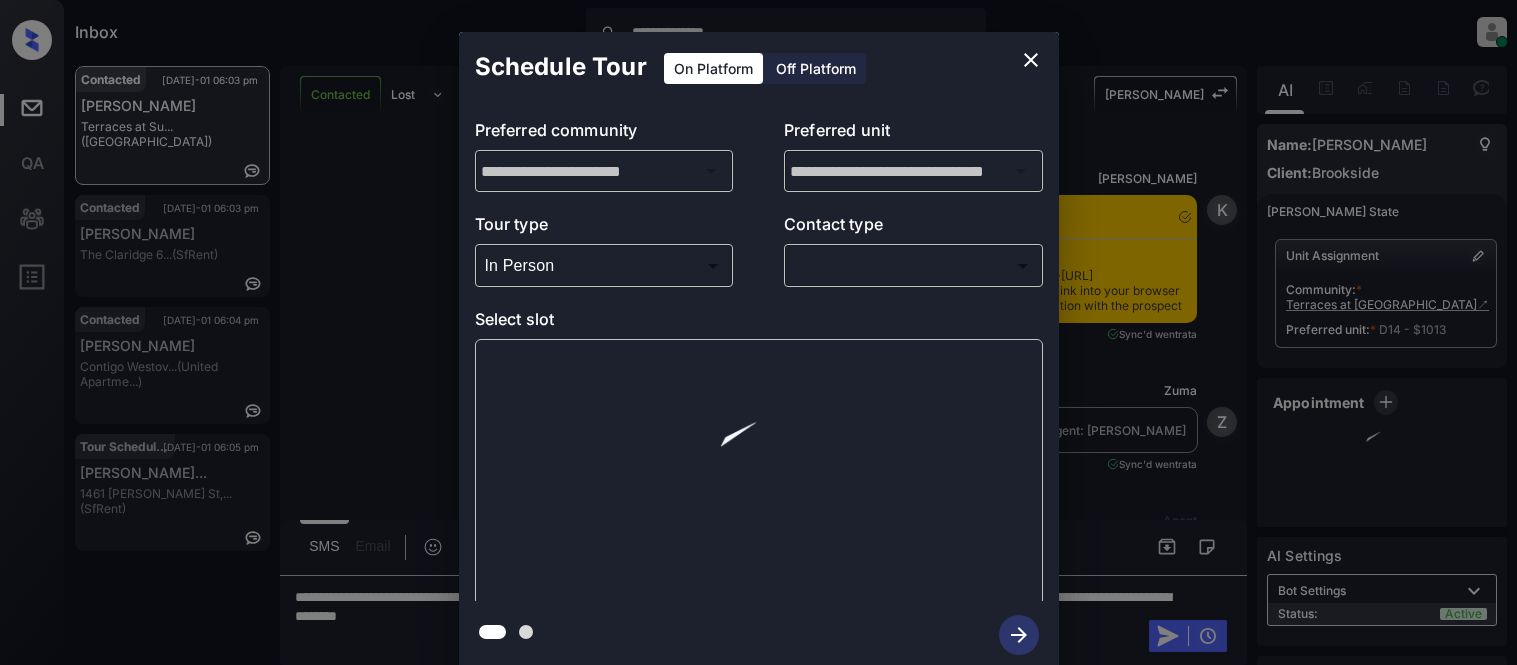 scroll, scrollTop: 0, scrollLeft: 0, axis: both 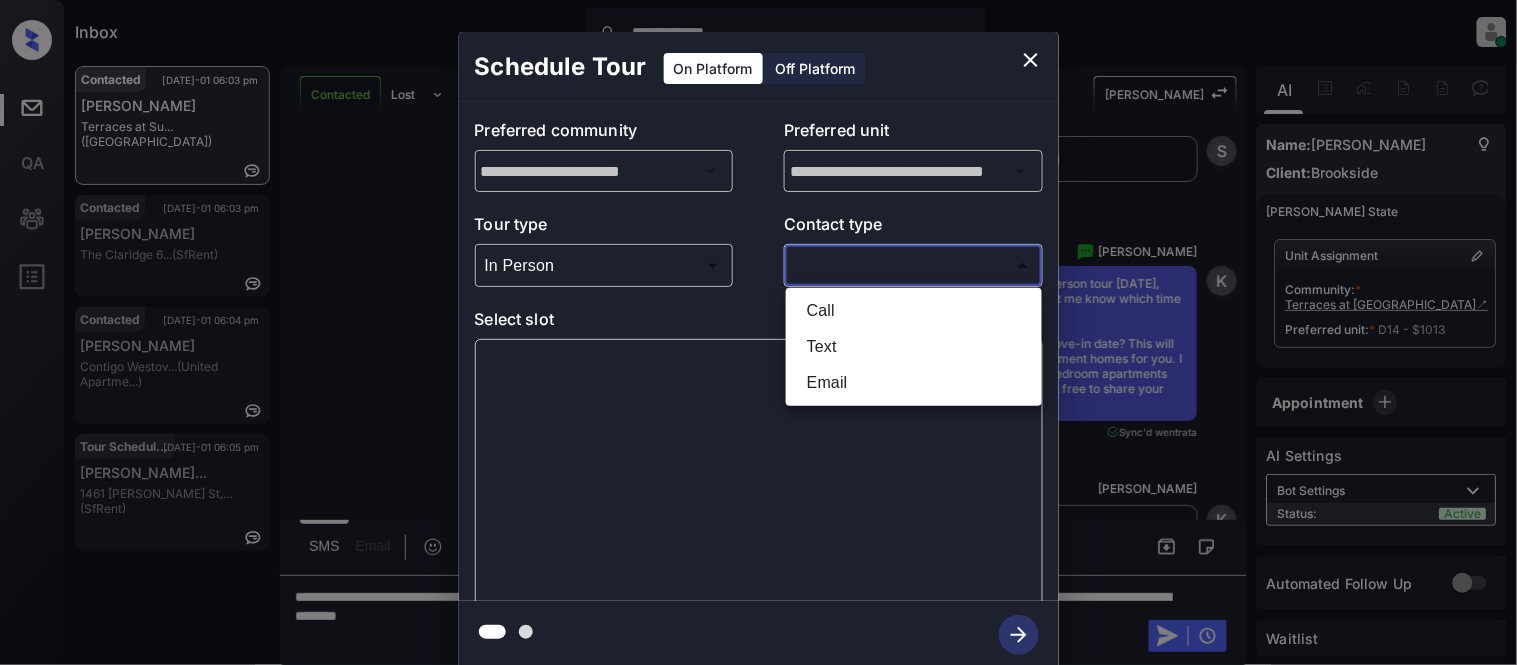 click on "Text" at bounding box center (914, 347) 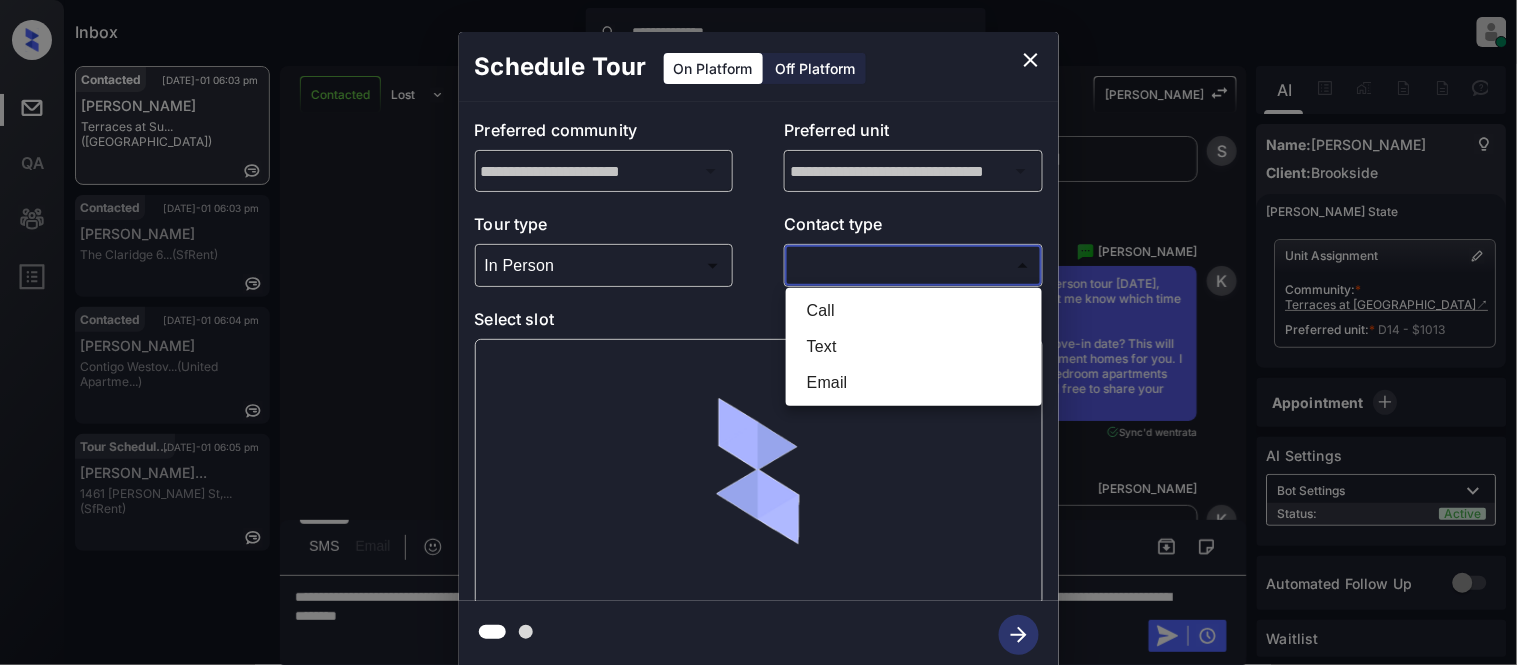 type on "****" 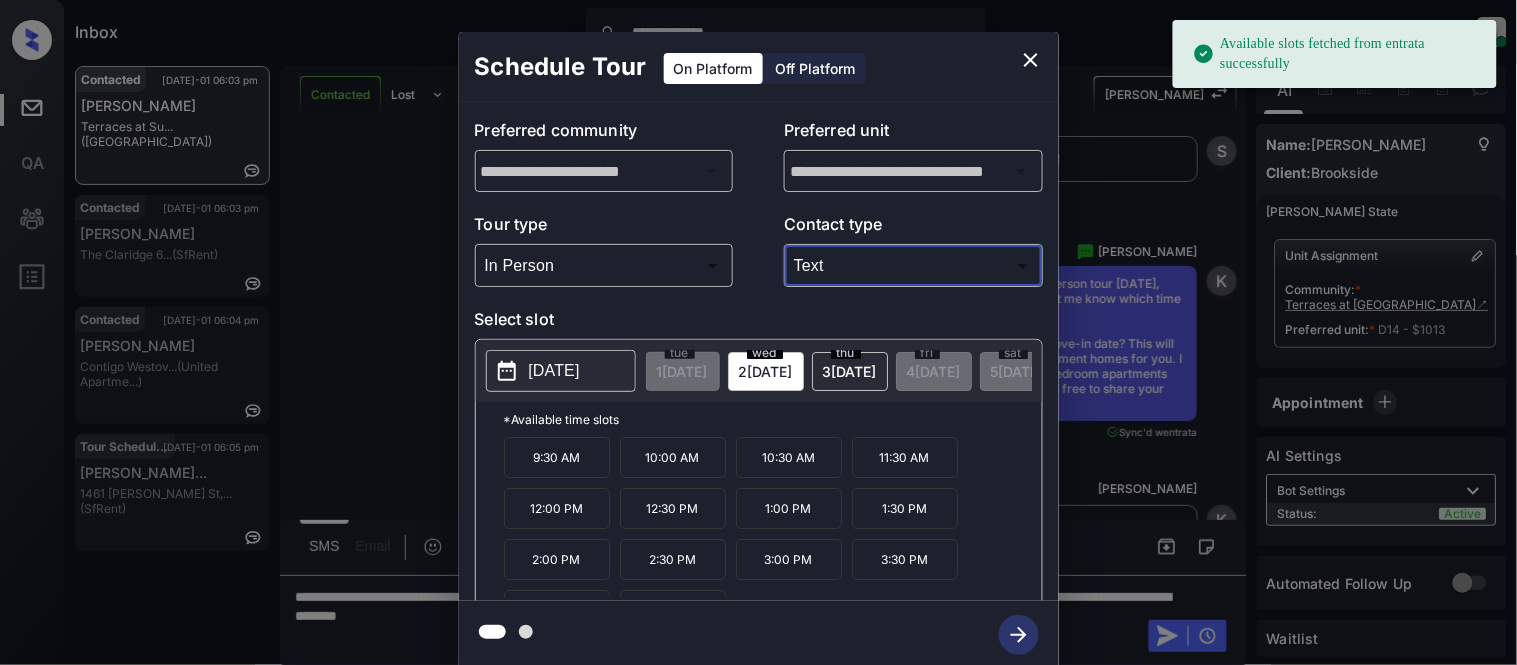 click on "10:30 AM" at bounding box center (789, 457) 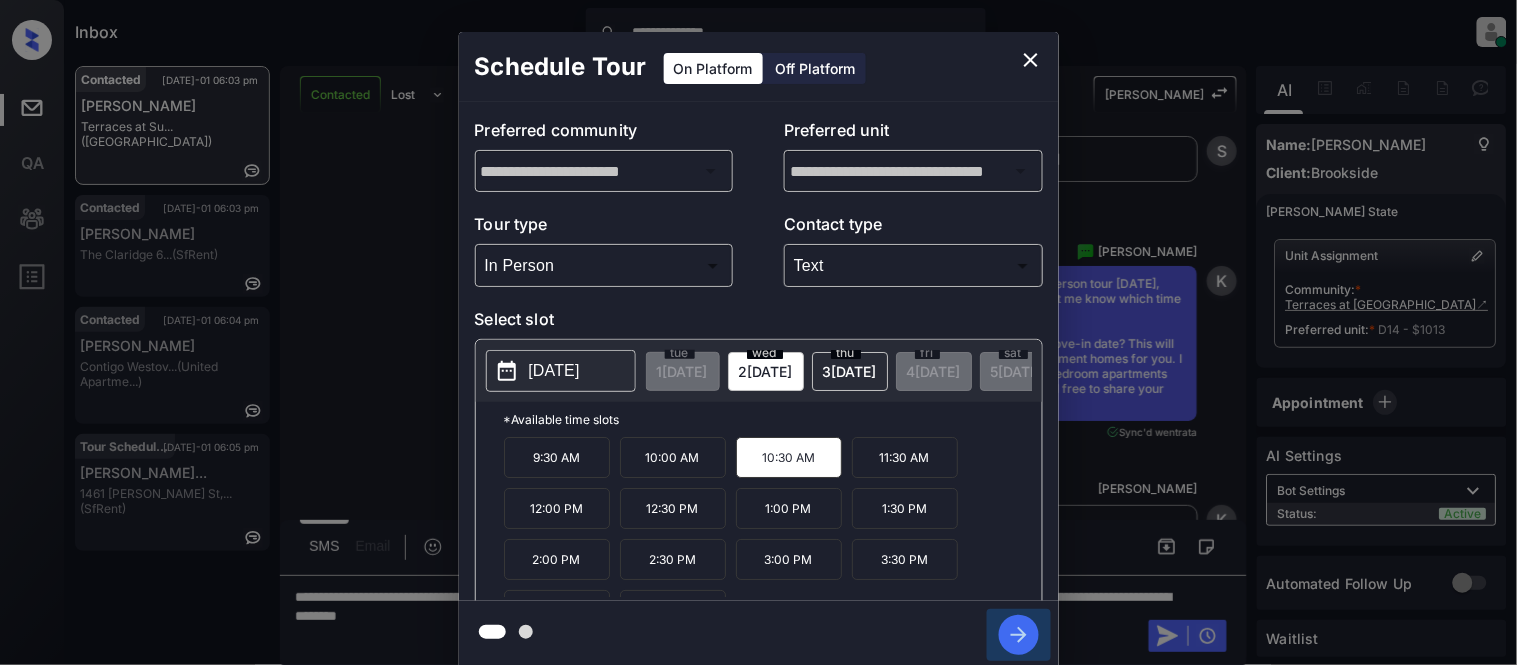click 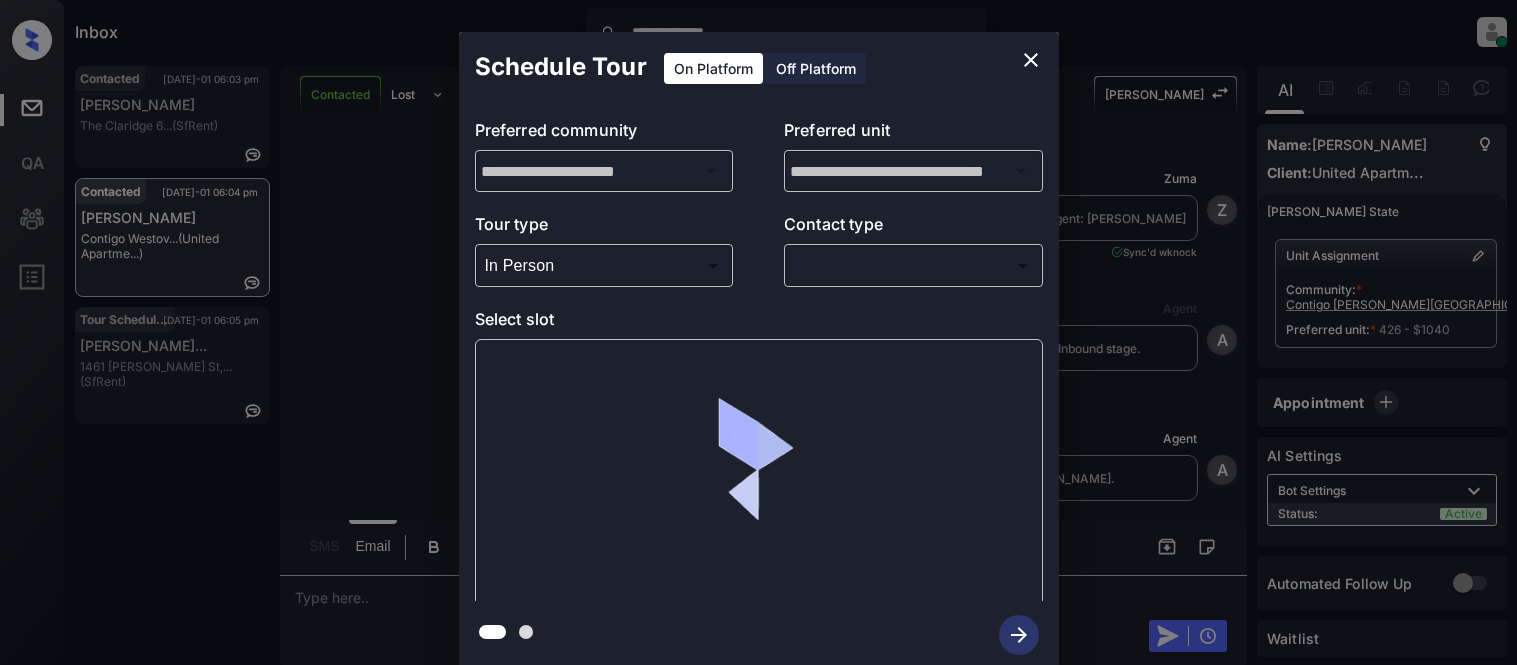 scroll, scrollTop: 0, scrollLeft: 0, axis: both 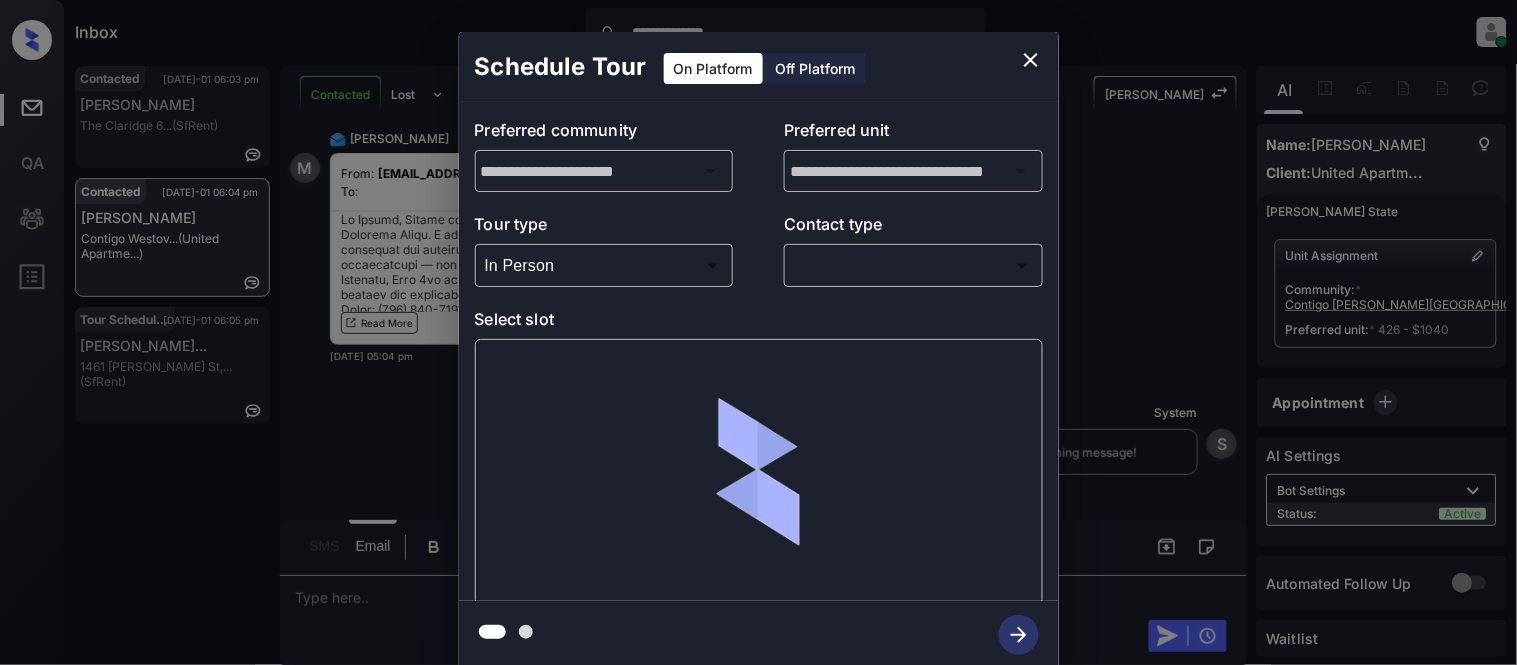 click on "**********" at bounding box center (758, 332) 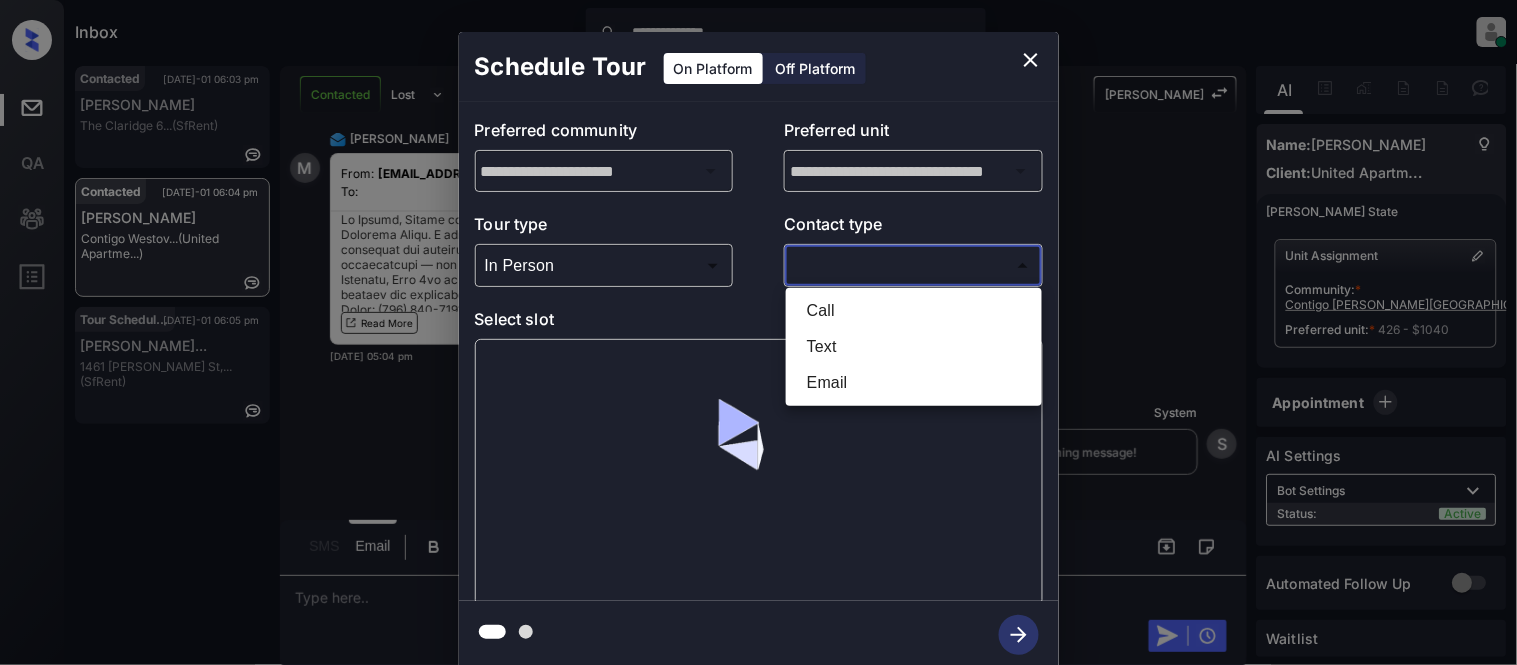 click on "Text" at bounding box center (914, 347) 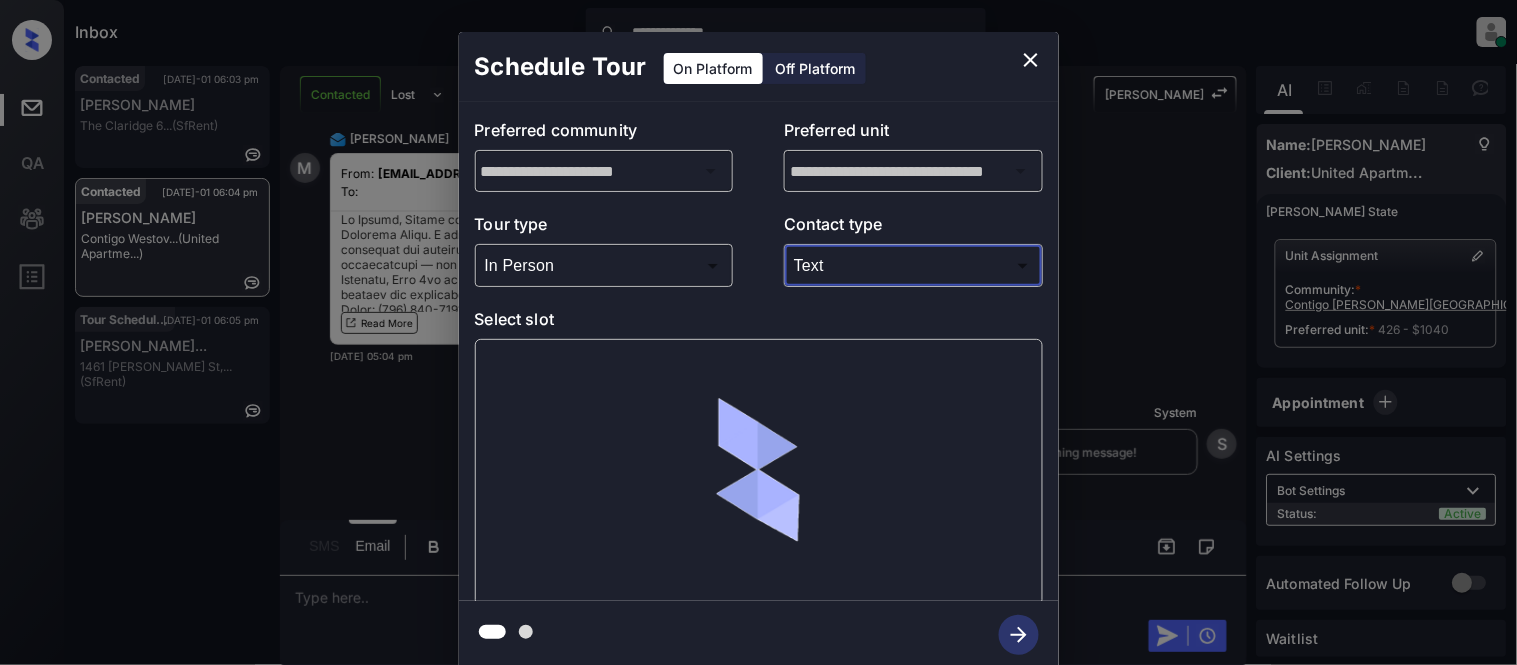 type on "****" 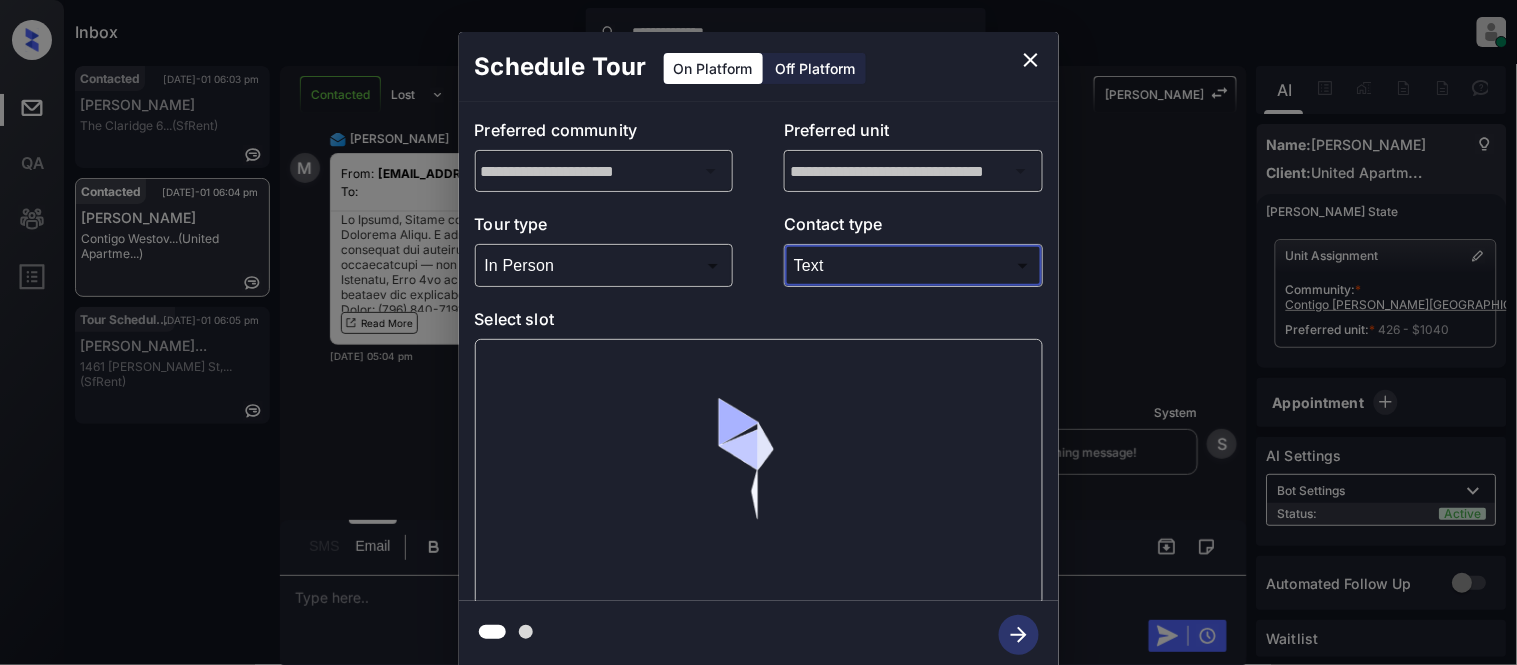 click at bounding box center (759, 472) 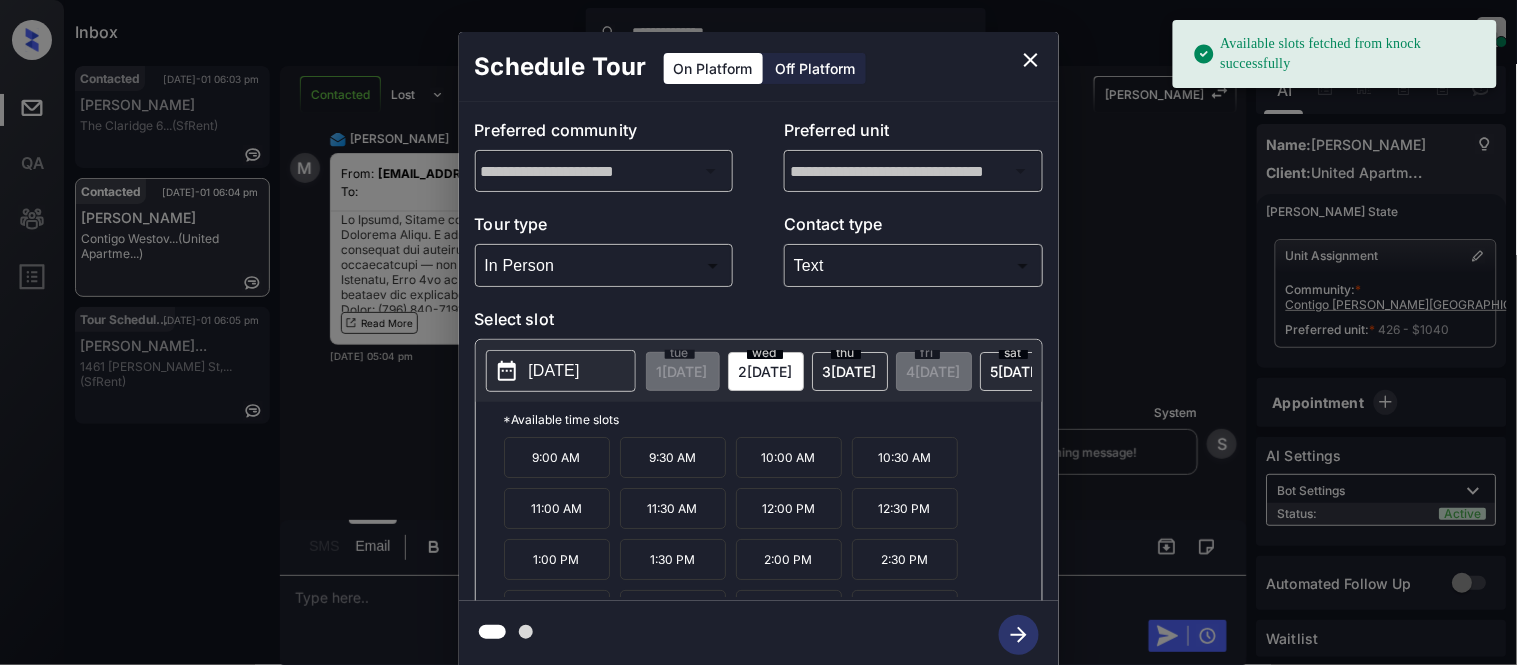 click on "2025-07-02" at bounding box center [554, 371] 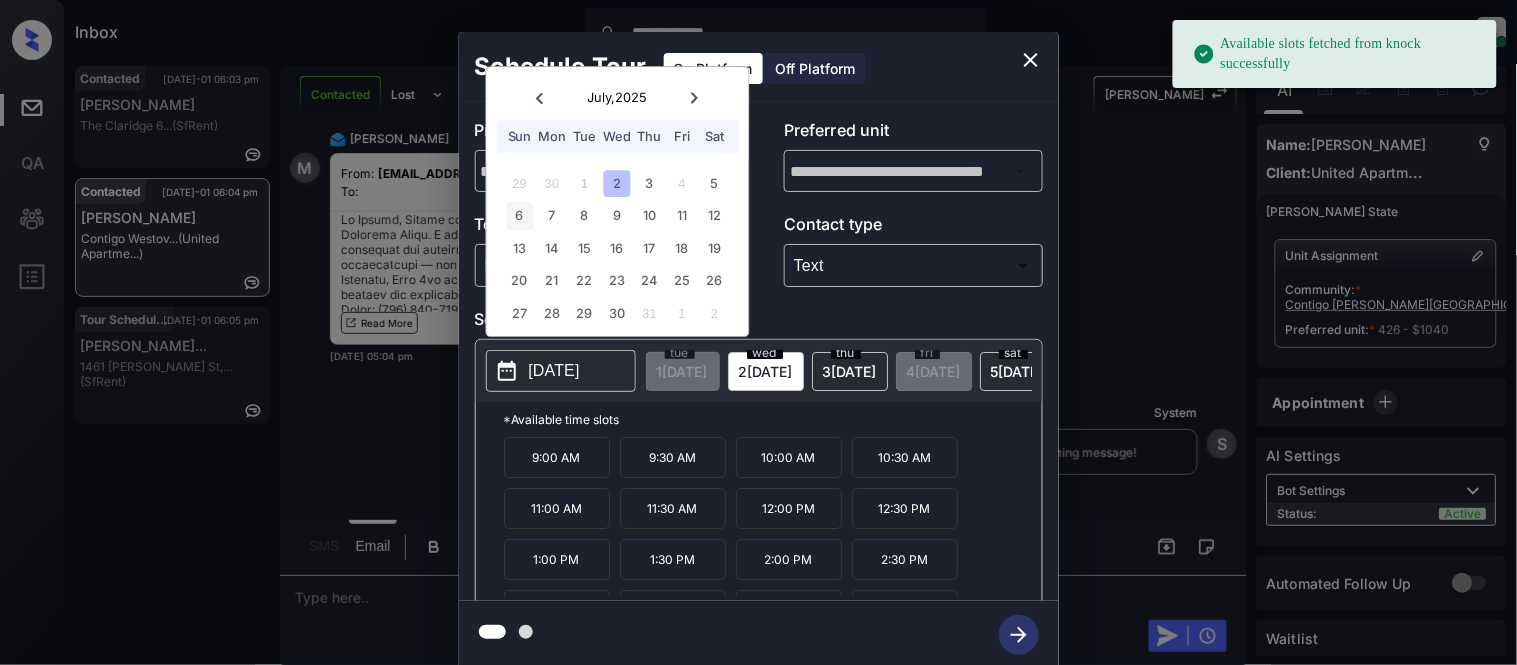 click on "6" at bounding box center [519, 216] 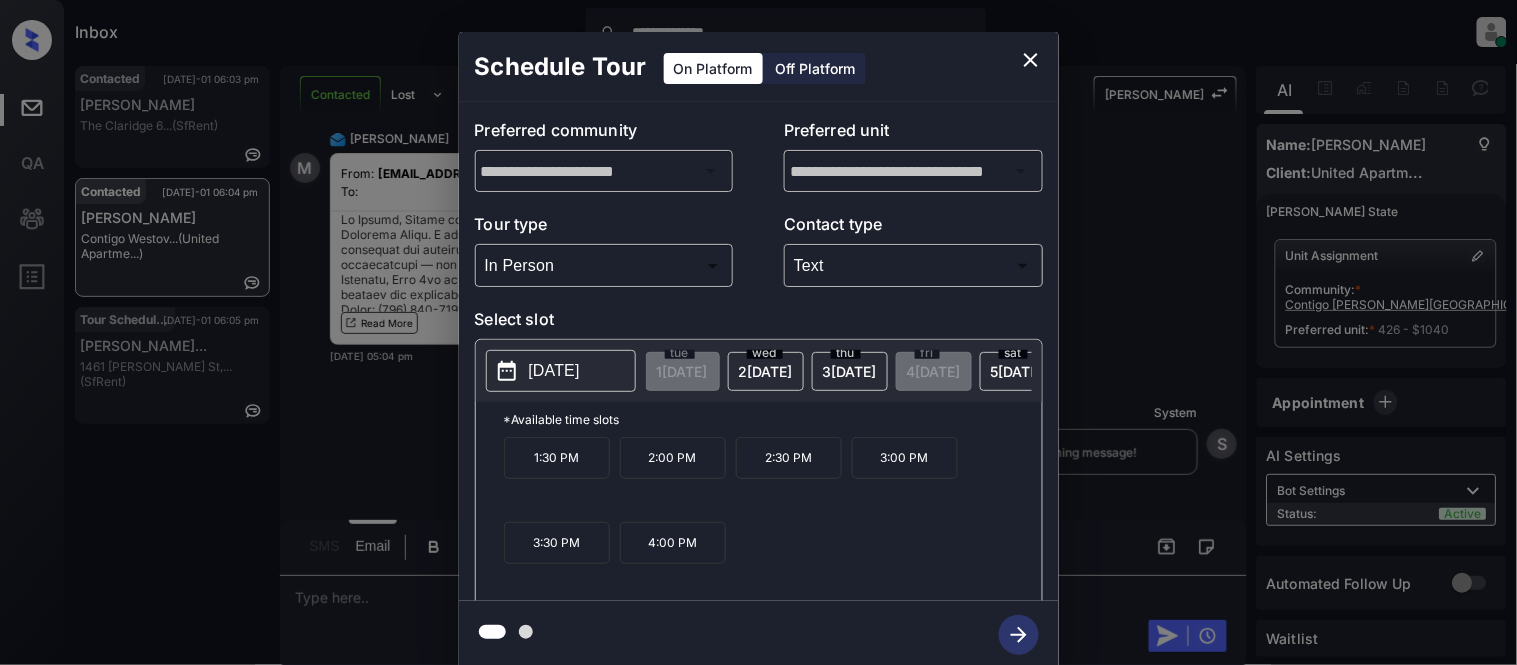 click on "1:30 PM" at bounding box center [557, 458] 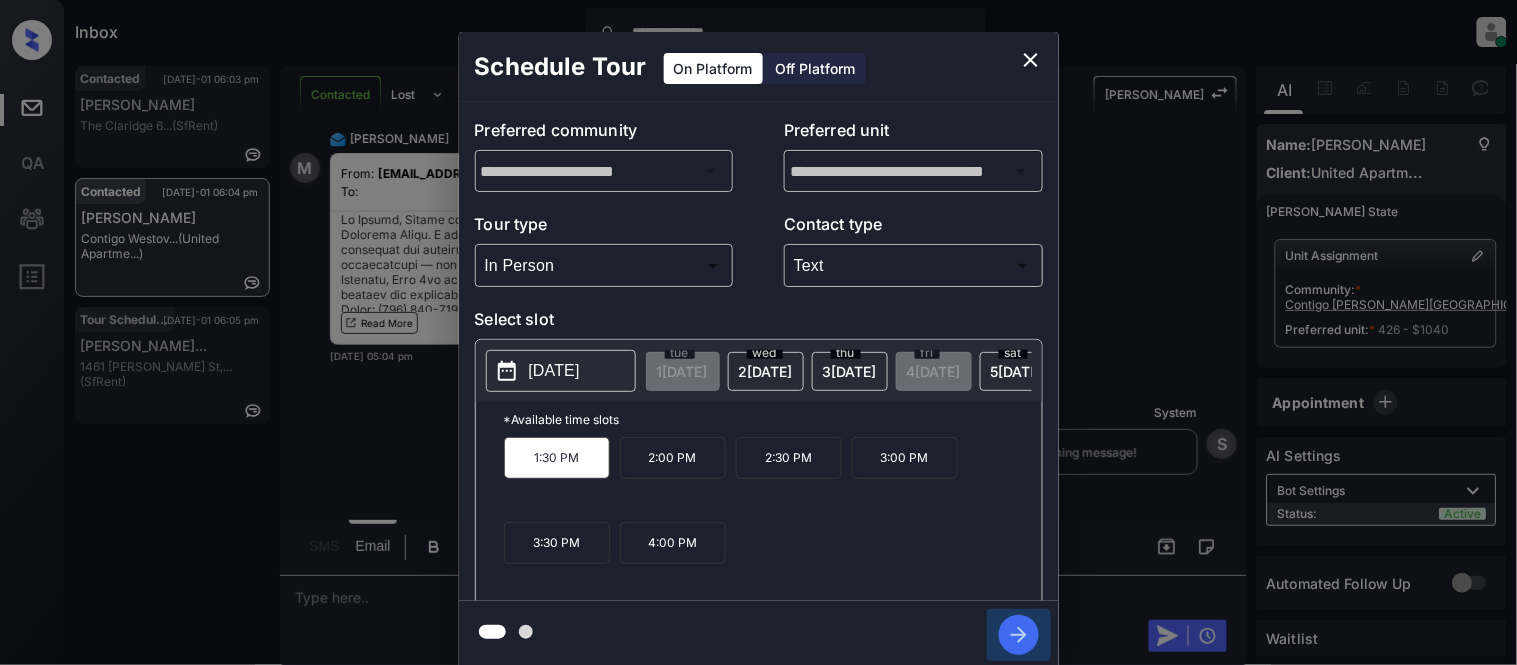 click 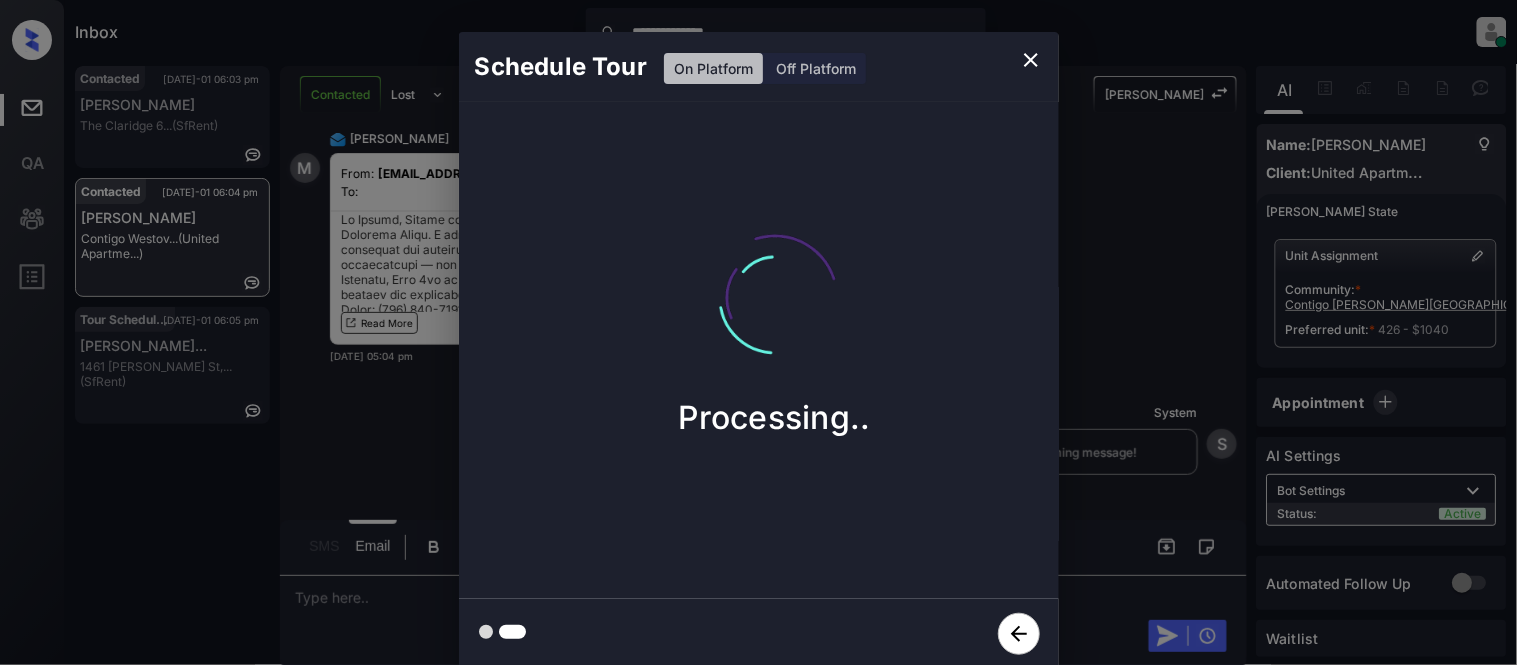 click on "Schedule Tour On Platform Off Platform Processing.." at bounding box center (758, 350) 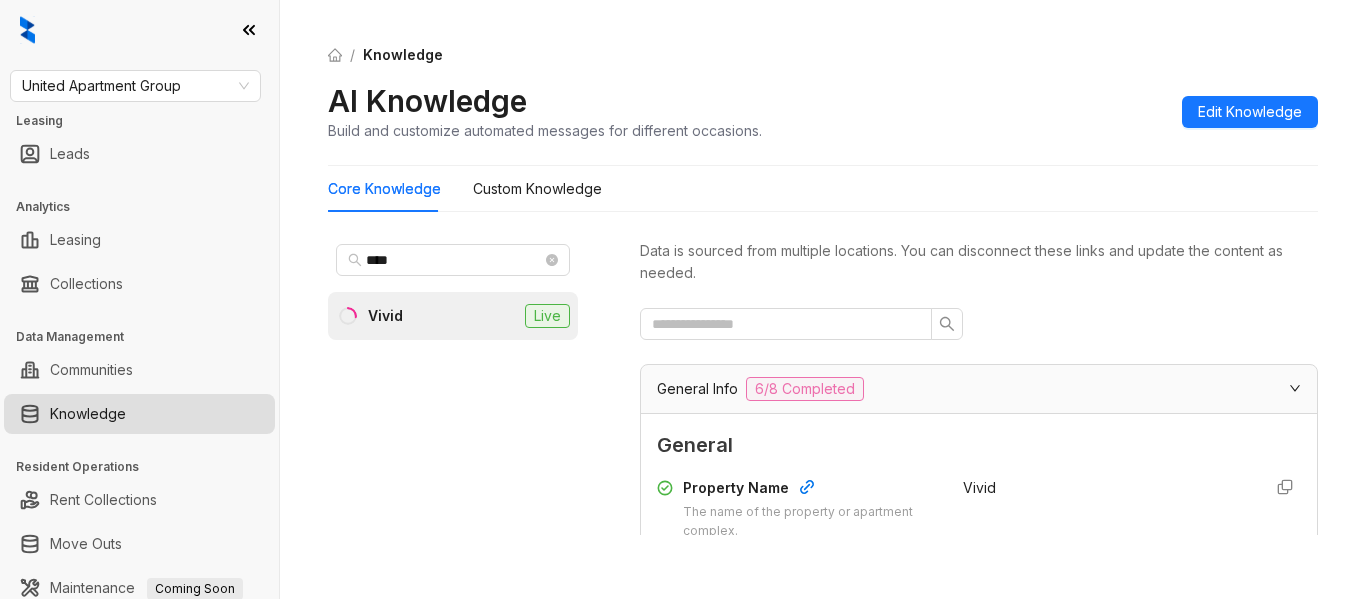 scroll, scrollTop: 0, scrollLeft: 0, axis: both 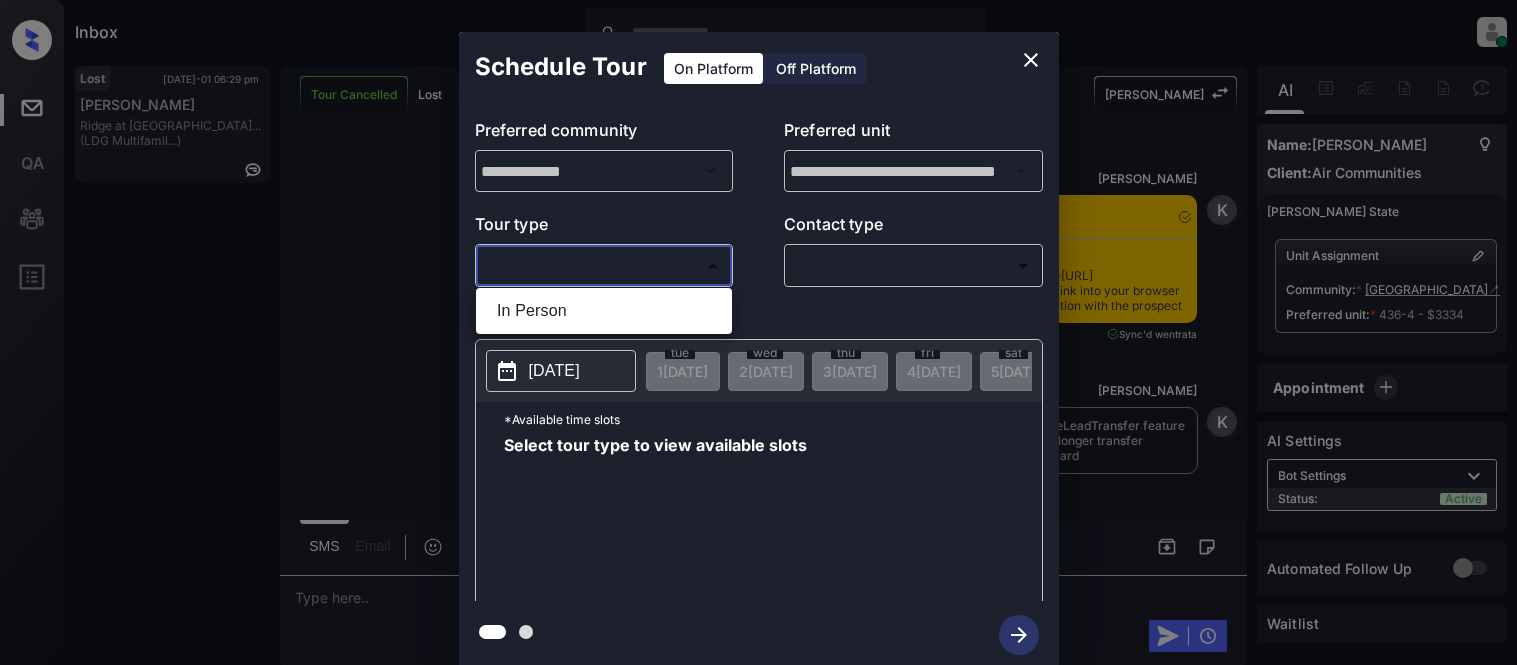 click on "In Person" at bounding box center [604, 311] 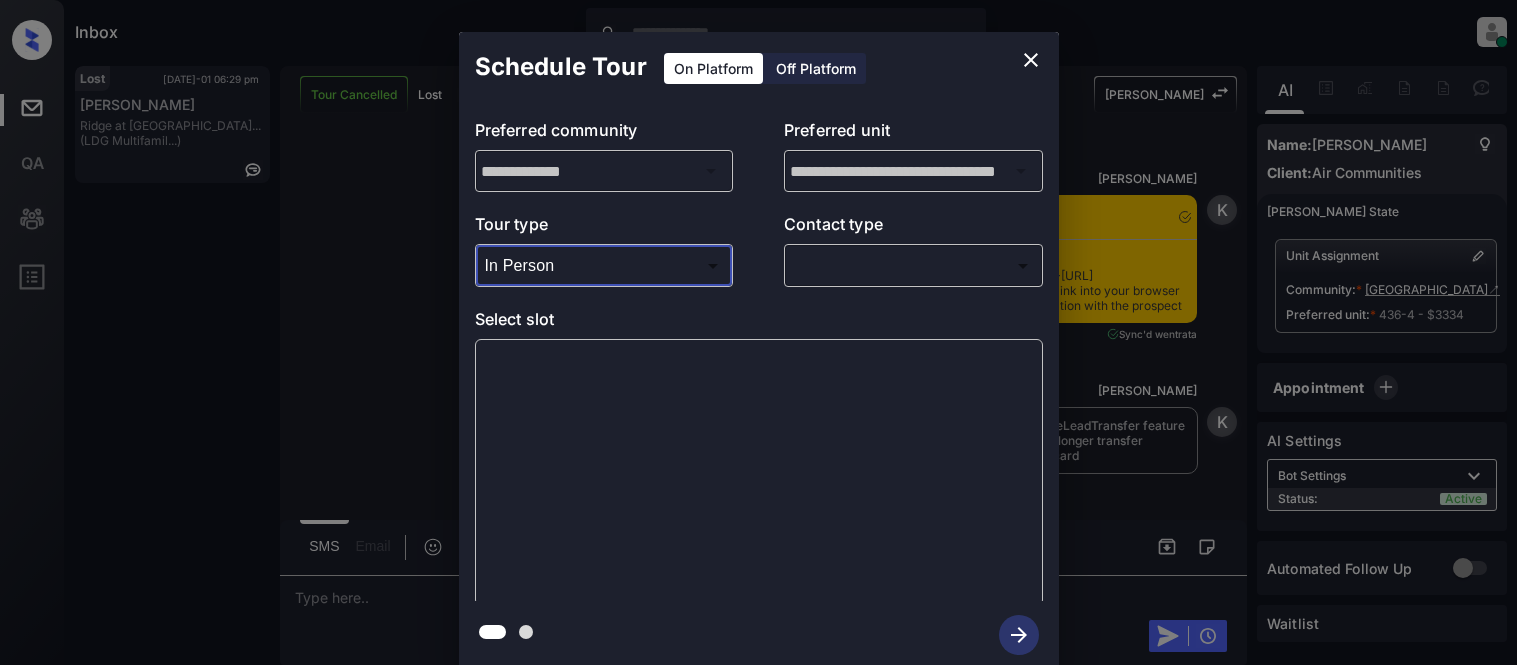 scroll, scrollTop: 0, scrollLeft: 0, axis: both 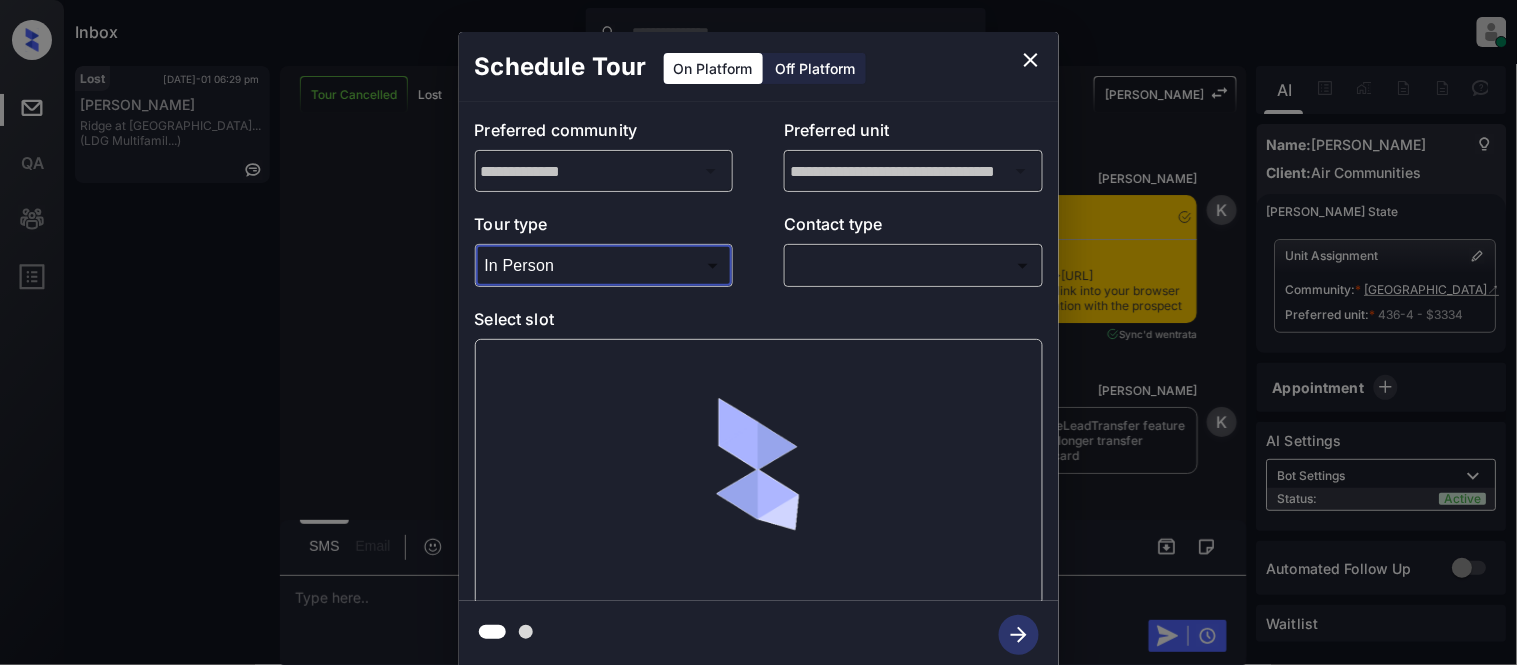 click on "Inbox Kristina Cataag Online Set yourself   offline Set yourself   on break Profile Switch to  light  mode Sign out Lost Jul-01 06:29 pm   Pamela Holmes Ridge at Lanca...  (LDG Multifamil...) Tour Cancelled Lost Lead Sentiment: Angry Upon sliding the acknowledgement:  Lead will move to lost stage. * ​ SMS and call option will be set to opt out. AFM will be turned off for the lead. Kelsey New Message Kelsey Notes Note: <a href="https://conversation.getzuma.com/686484b91e738b618c298c60">https://conversation.getzuma.com/686484b91e738b618c298c60</a> - Paste this link into your browser to view Kelsey’s conversation with the prospect Jul 01, 2025 06:00 pm  Sync'd w  entrata K New Message Kelsey Due to the activation of disableLeadTransfer feature flag, Kelsey will no longer transfer ownership of this CRM guest card Jul 01, 2025 06:00 pm K New Message Zuma Lead transferred to leasing agent: kelsey Jul 01, 2025 06:00 pm Z New Message Agent Lead created via emailParser in Inbound stage. Jul 01, 2025 06:00 pm A A A" at bounding box center (758, 332) 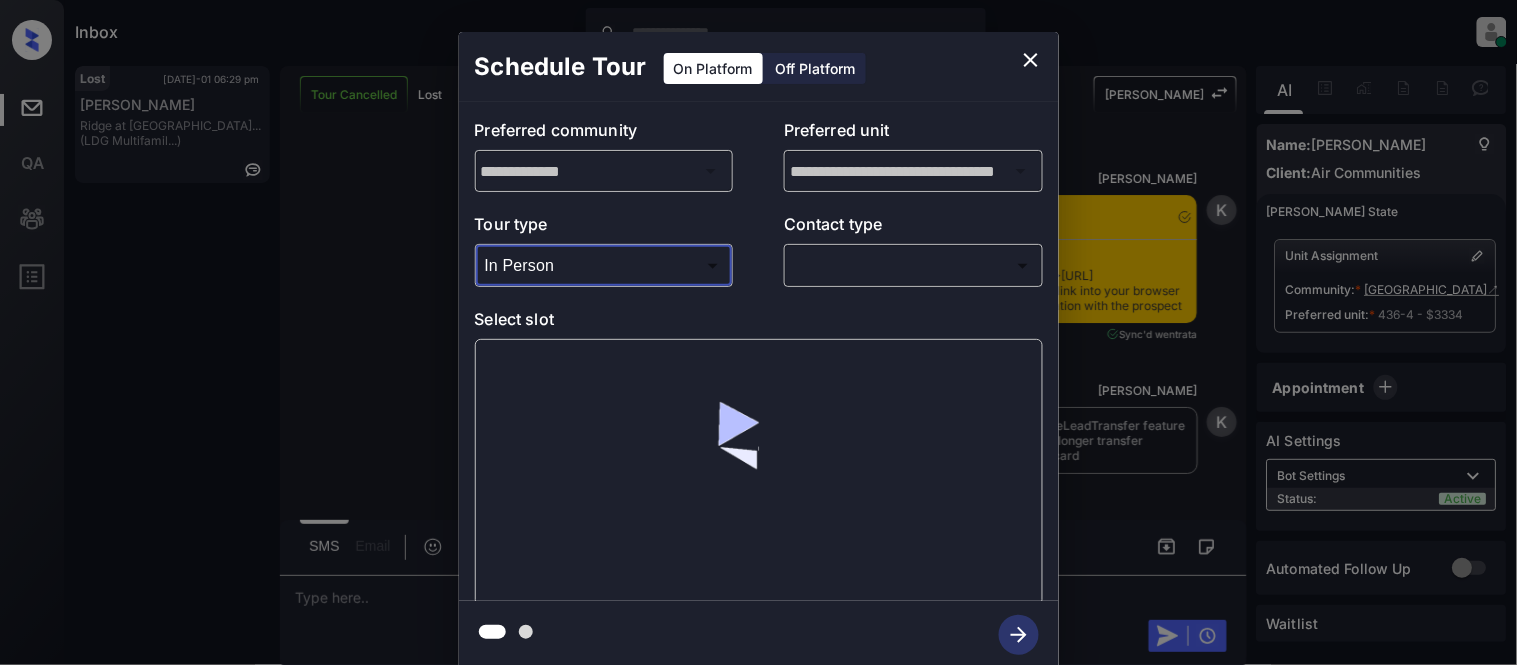 scroll, scrollTop: 8118, scrollLeft: 0, axis: vertical 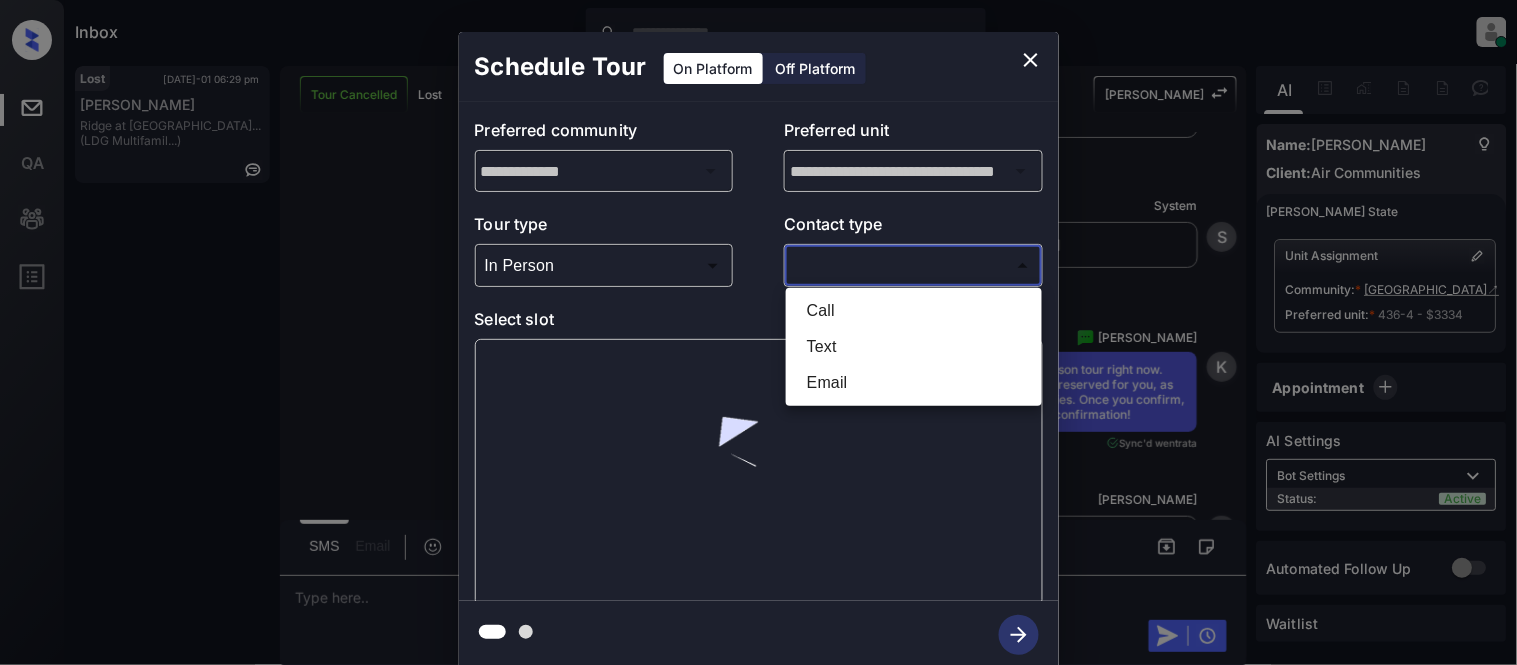 click at bounding box center [758, 332] 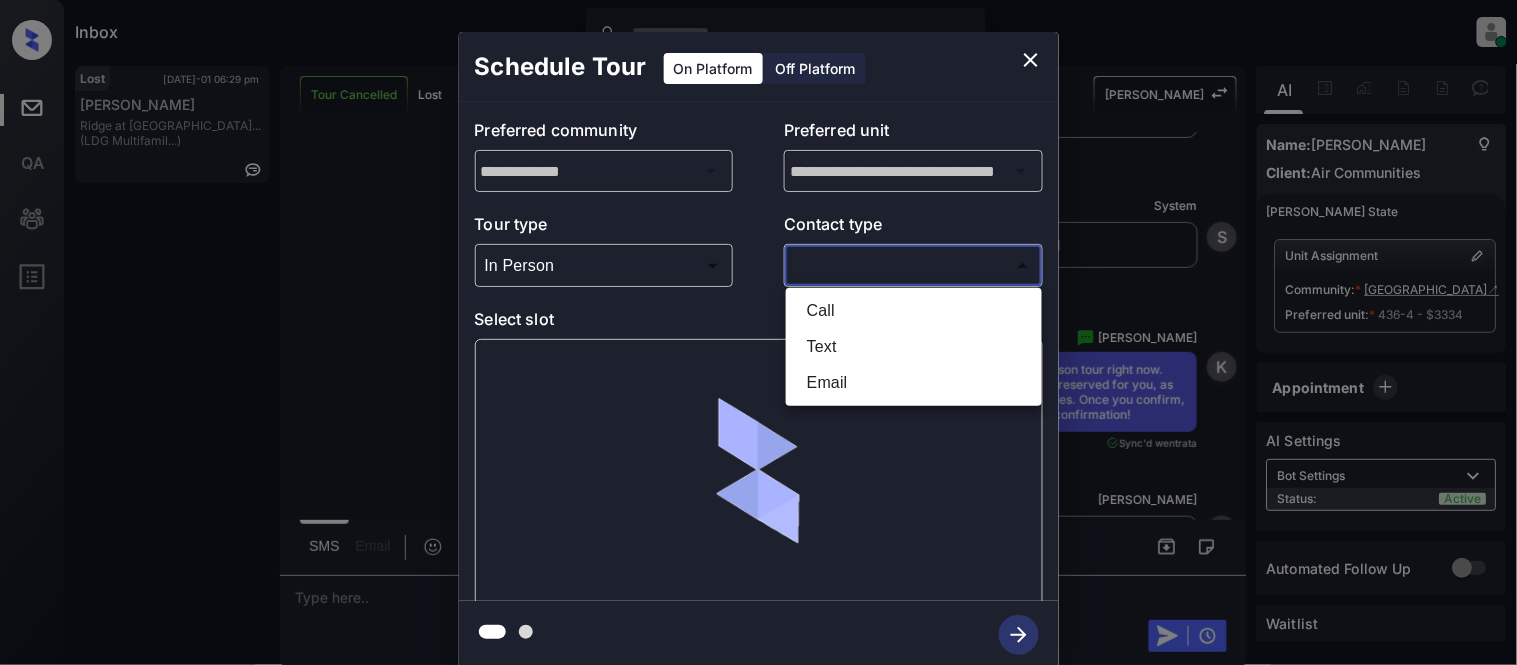 click on "Inbox Kristina Cataag Online Set yourself   offline Set yourself   on break Profile Switch to  light  mode Sign out Lost Jul-01 06:29 pm   Pamela Holmes Ridge at Lanca...  (LDG Multifamil...) Tour Cancelled Lost Lead Sentiment: Angry Upon sliding the acknowledgement:  Lead will move to lost stage. * ​ SMS and call option will be set to opt out. AFM will be turned off for the lead. Kelsey New Message Kelsey Notes Note: <a href="https://conversation.getzuma.com/686484b91e738b618c298c60">https://conversation.getzuma.com/686484b91e738b618c298c60</a> - Paste this link into your browser to view Kelsey’s conversation with the prospect Jul 01, 2025 06:00 pm  Sync'd w  entrata K New Message Kelsey Due to the activation of disableLeadTransfer feature flag, Kelsey will no longer transfer ownership of this CRM guest card Jul 01, 2025 06:00 pm K New Message Zuma Lead transferred to leasing agent: kelsey Jul 01, 2025 06:00 pm Z New Message Agent Lead created via emailParser in Inbound stage. Jul 01, 2025 06:00 pm A A A" at bounding box center (758, 332) 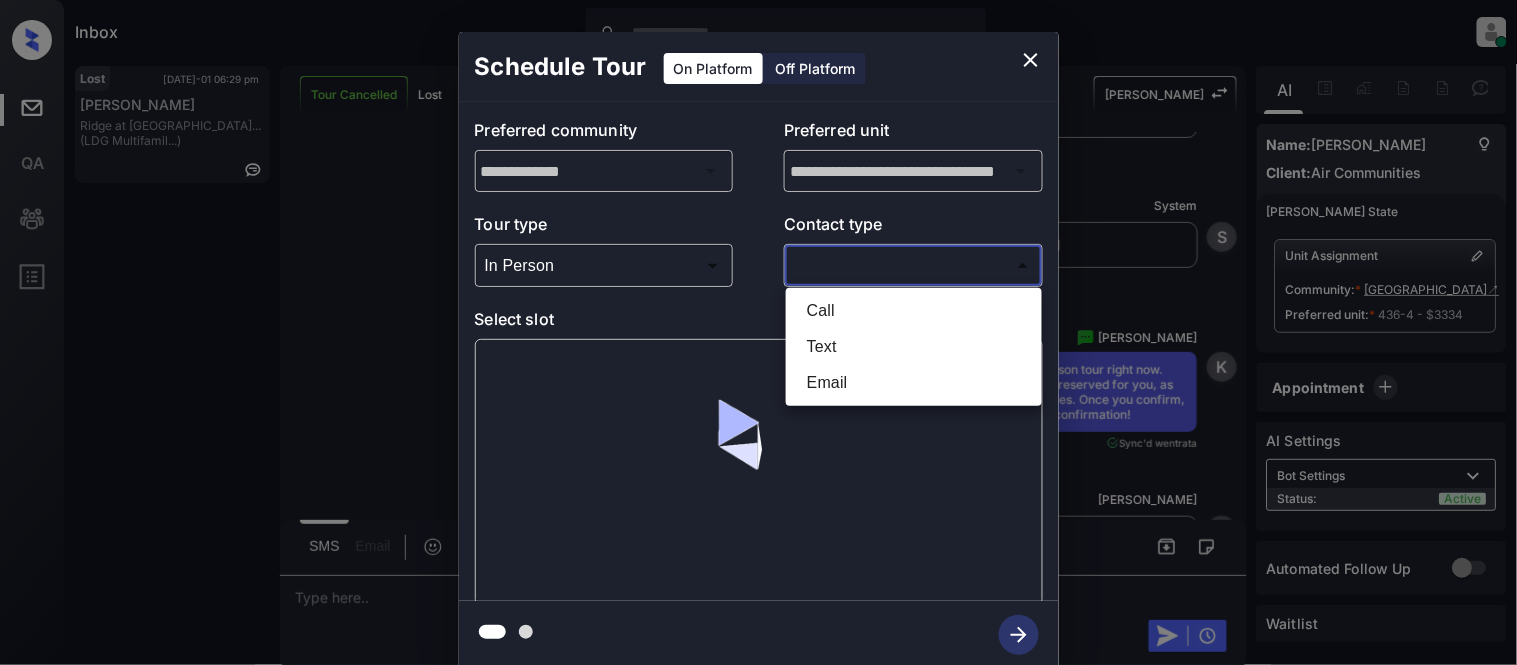 click on "Text" at bounding box center (914, 347) 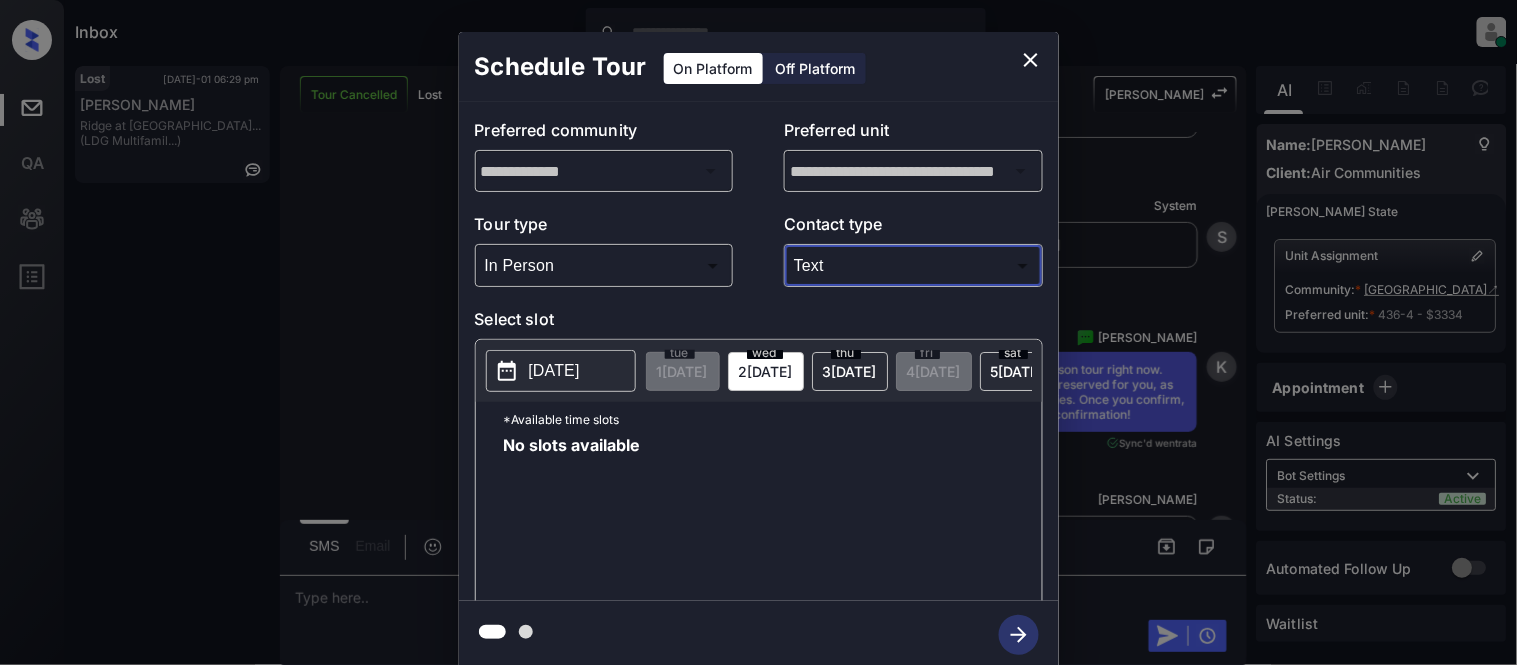 type on "****" 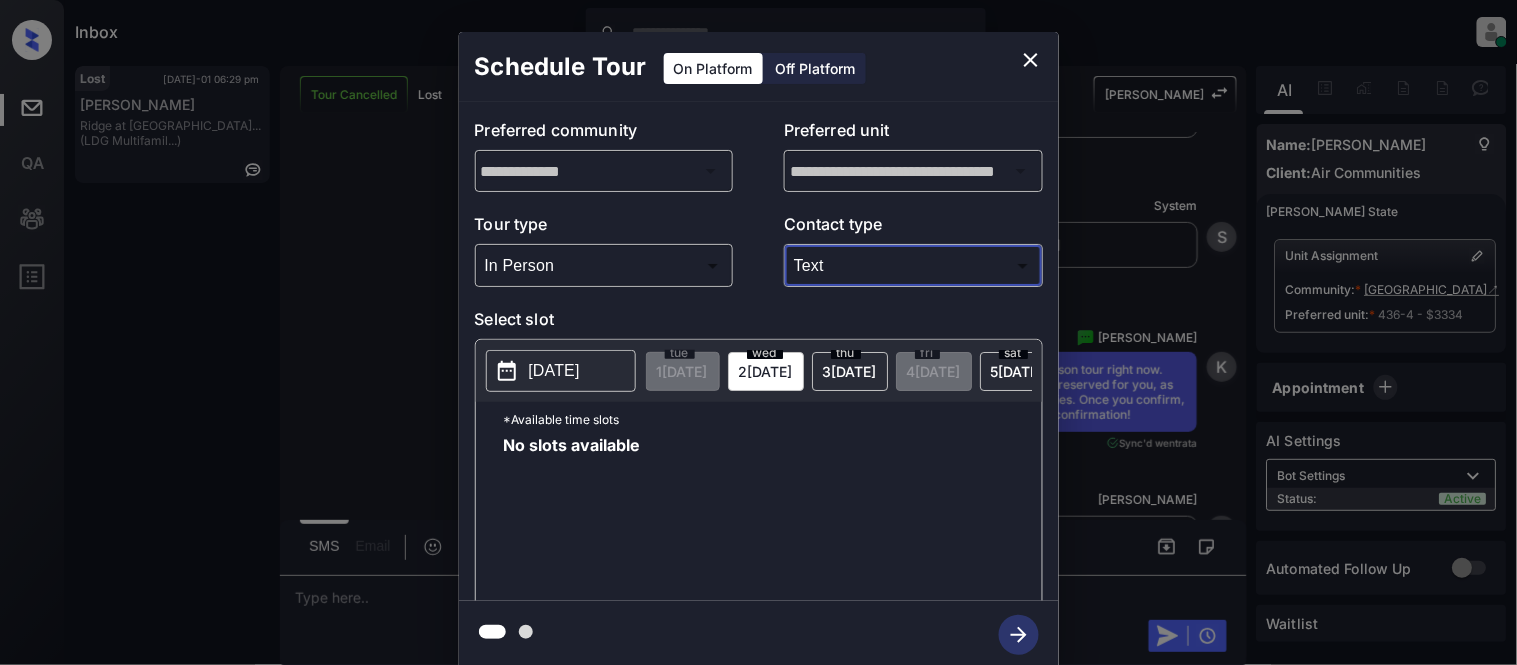 click at bounding box center [758, 332] 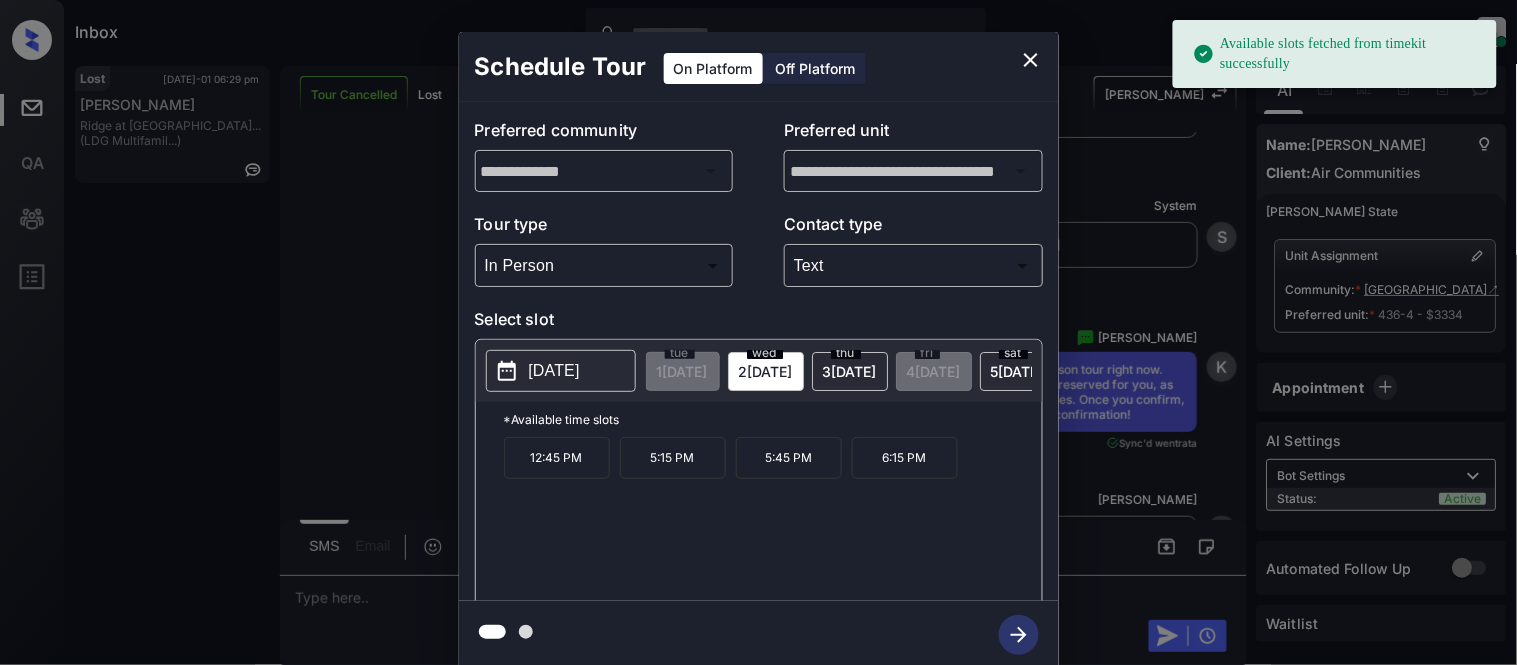 click on "5:45 PM" at bounding box center [789, 458] 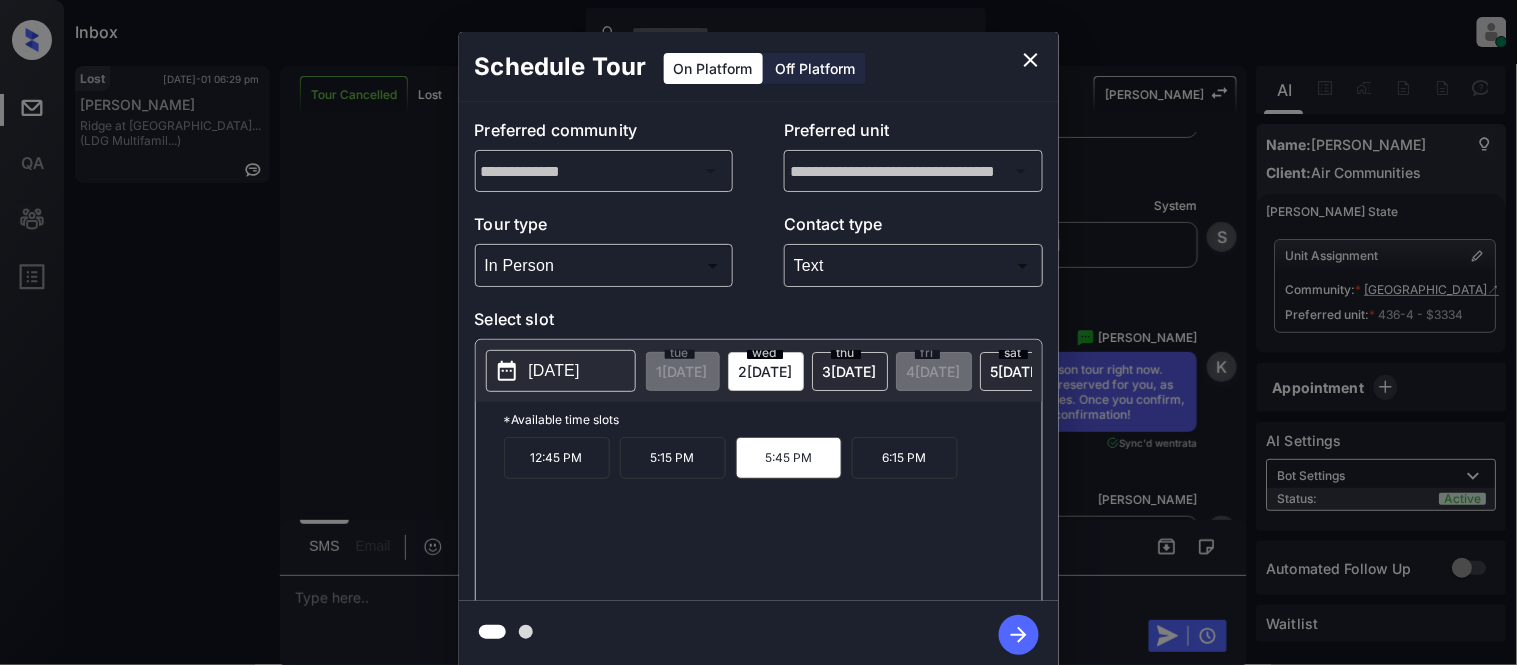 click 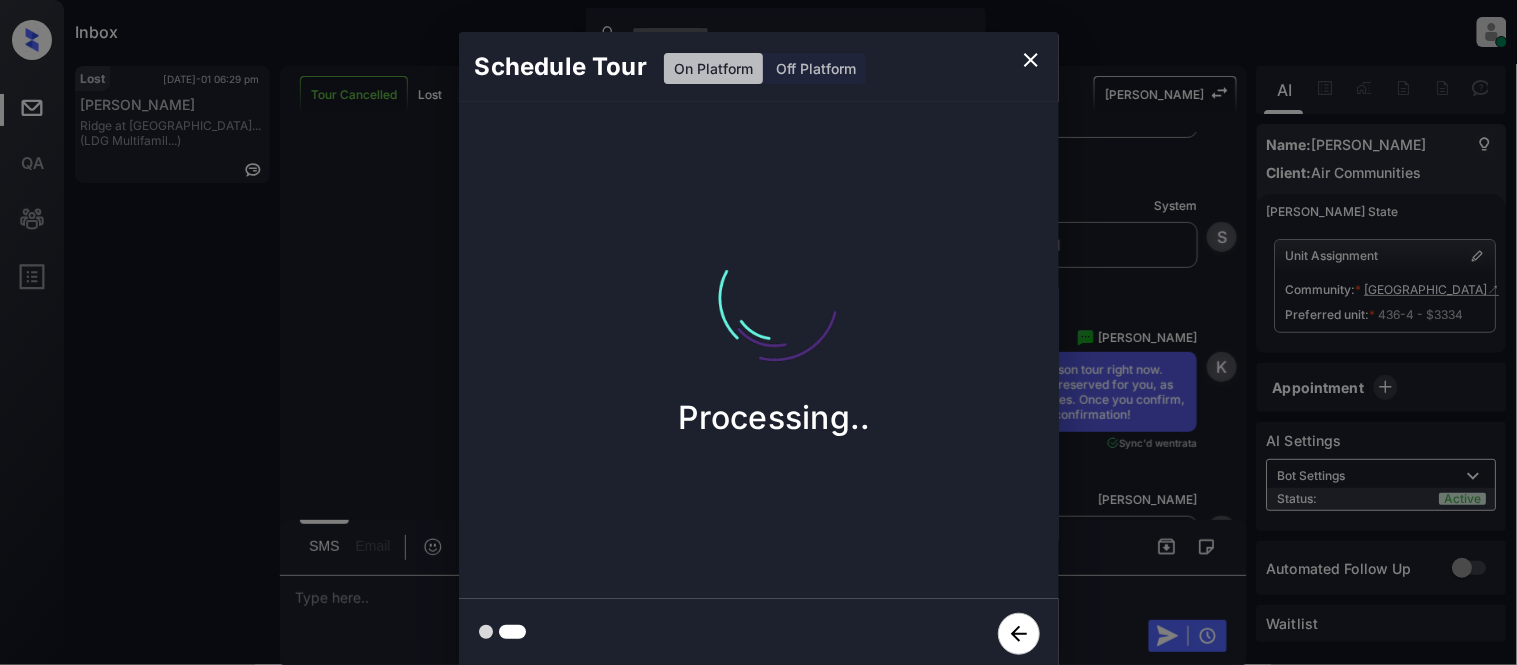 click on "Schedule Tour On Platform Off Platform Processing.." at bounding box center (758, 350) 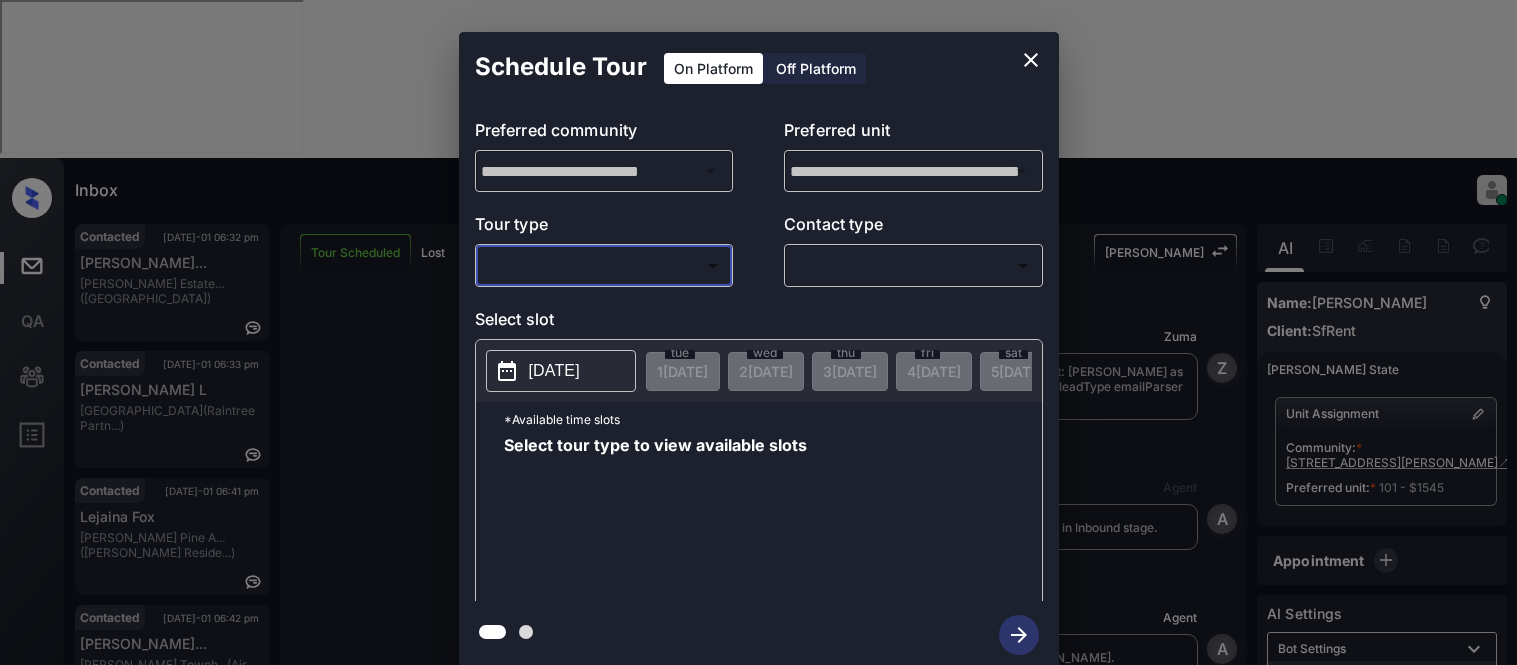 scroll, scrollTop: 0, scrollLeft: 0, axis: both 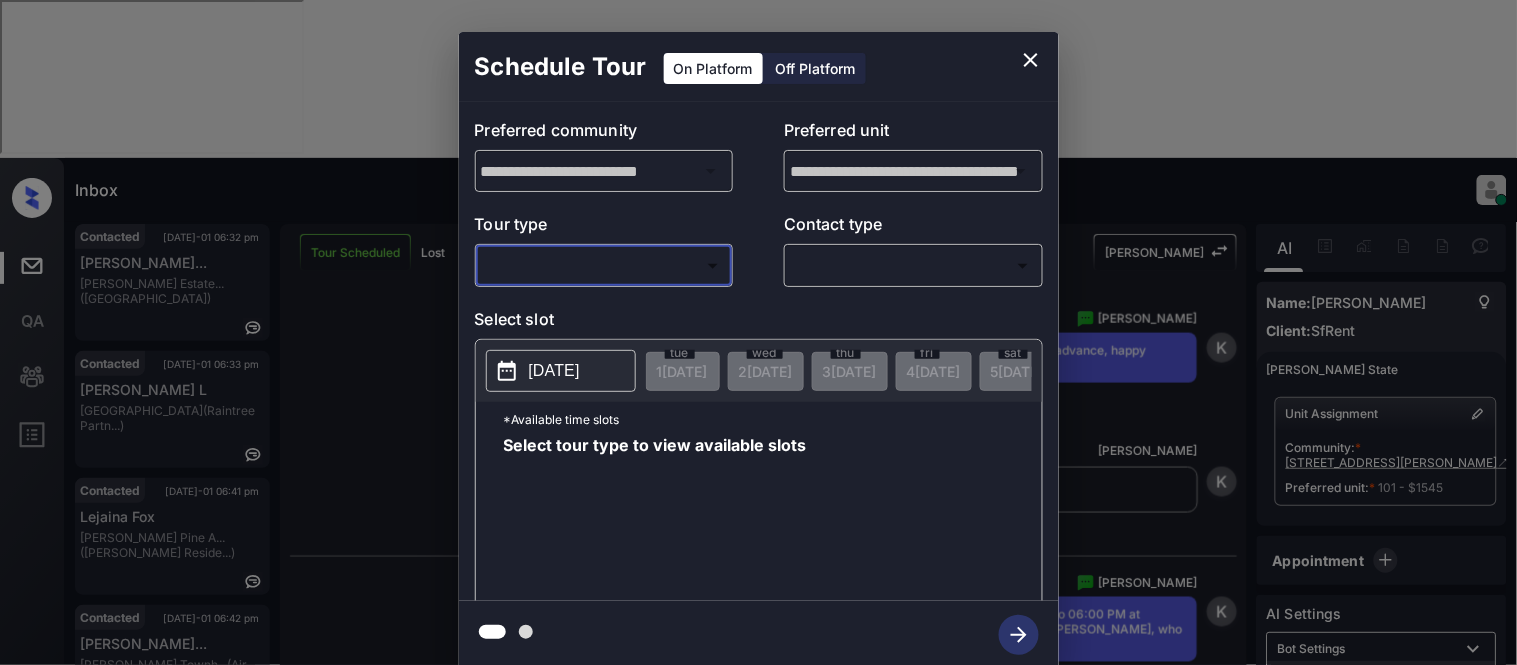 click on "Off Platform" at bounding box center [816, 68] 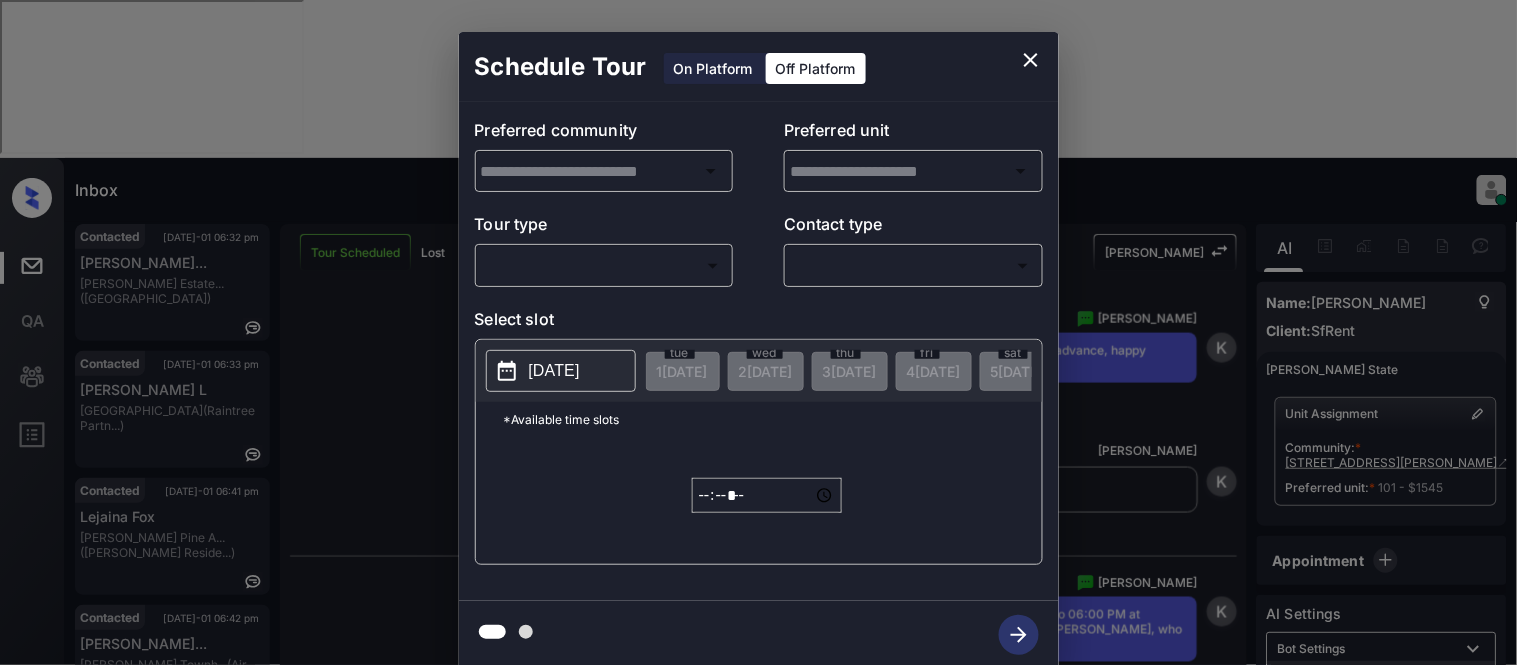 type on "**********" 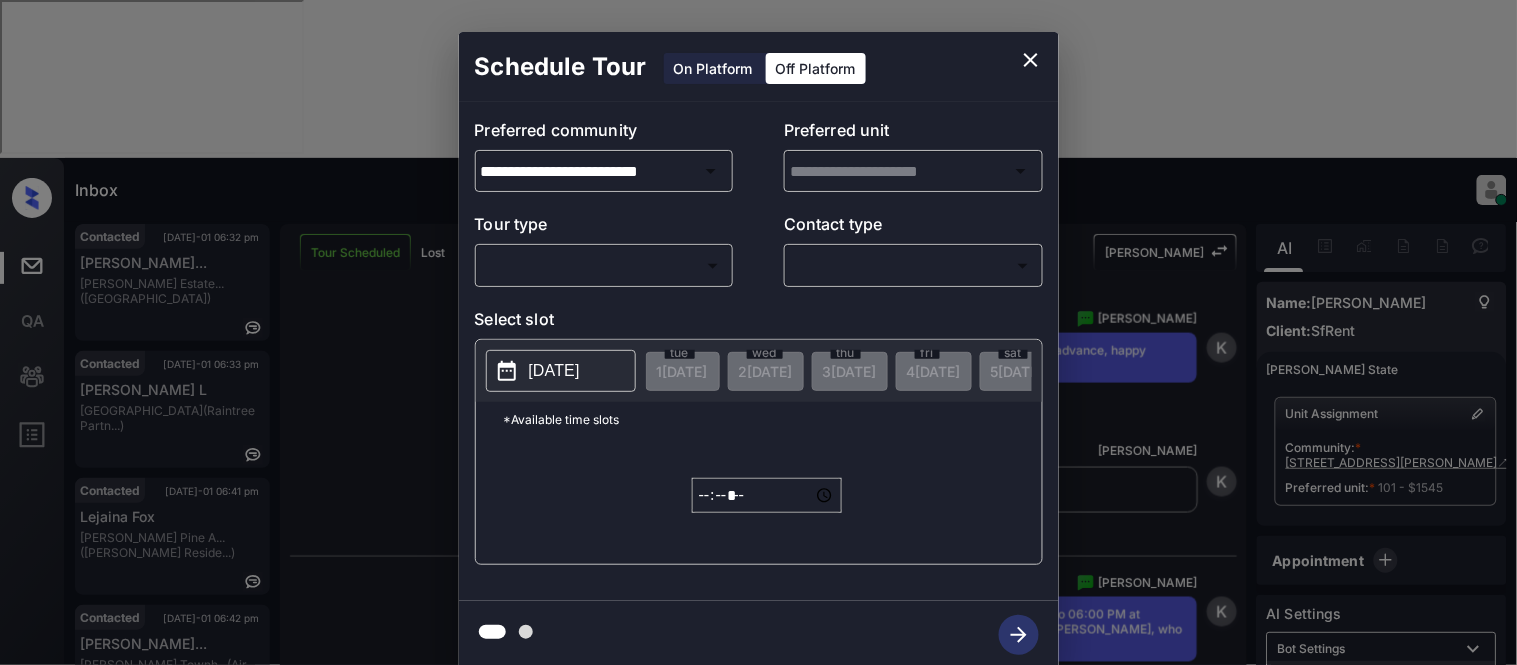 type on "**********" 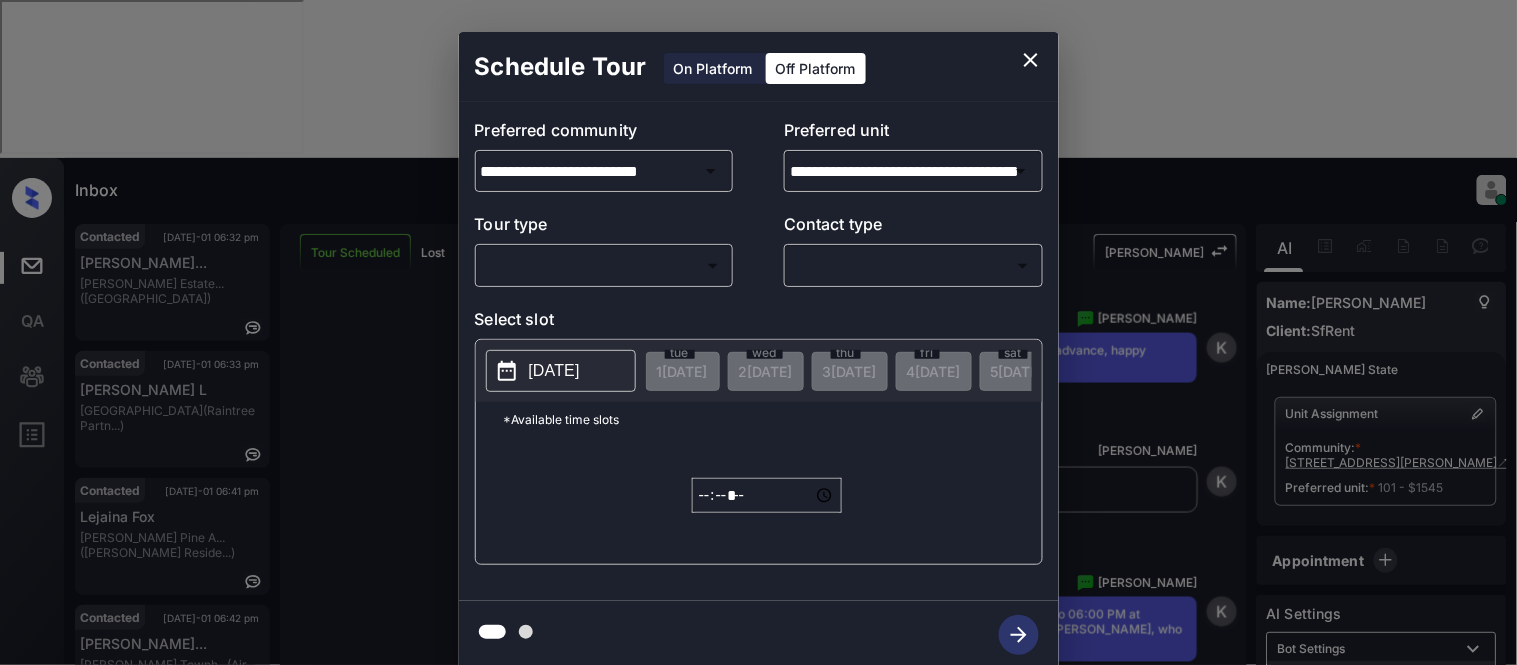click on "​ ​" at bounding box center (604, 265) 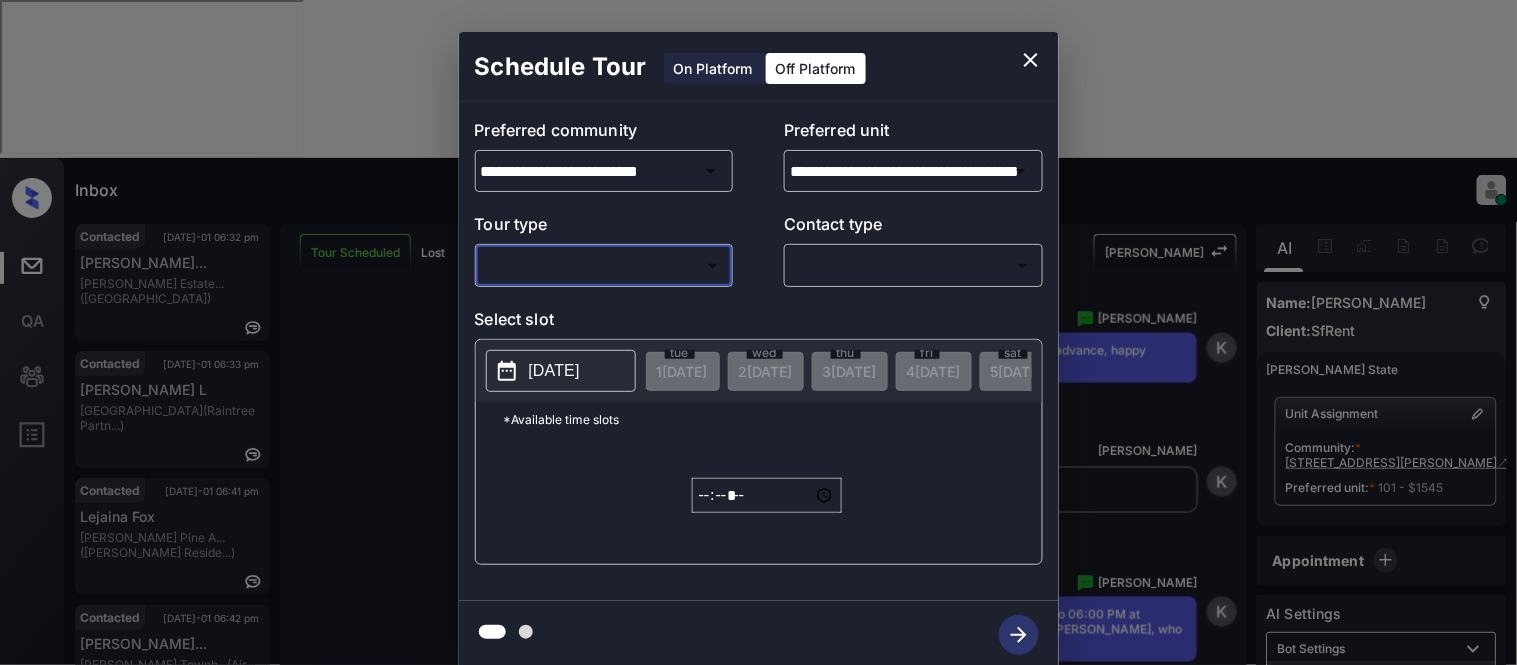 click on "Inbox Kristina Cataag Online Set yourself   offline Set yourself   on break Profile Switch to  light  mode Sign out Contacted Jul-01 06:32 pm   Lataysha Hendo... Tidwell Estate...  (Fairfield) Contacted Jul-01 06:33 pm   Gallant L Boulder Creek  (Raintree Partn...) Contacted Jul-01 06:41 pm   Lejaina Fox Griffis Pine A...  (Griffis Reside...) Contacted Jul-01 06:42 pm   Michelle Middl... Eldridge Townh...  (Air Communitie...) Tour Scheduled Jul-01 06:43 pm   Dominique Wins... 1461 Alice St,...  (SfRent) Lost Jul-01 06:44 pm   Phone Lead One Canal  (Air Communitie...) Tour Scheduled Lost Lead Sentiment: Angry Upon sliding the acknowledgement:  Lead will move to lost stage. * ​ SMS and call option will be set to opt out. AFM will be turned off for the lead. Kelsey New Message Zuma Lead transfer skipped to agent: Kelsey as pms leadId does not exists for leadType emailParser with stage Inbound Jun 28, 2025 03:53 pm Z New Message Agent Lead created via emailParser in Inbound stage. Jun 28, 2025 03:53 pm A Agent" at bounding box center [758, 332] 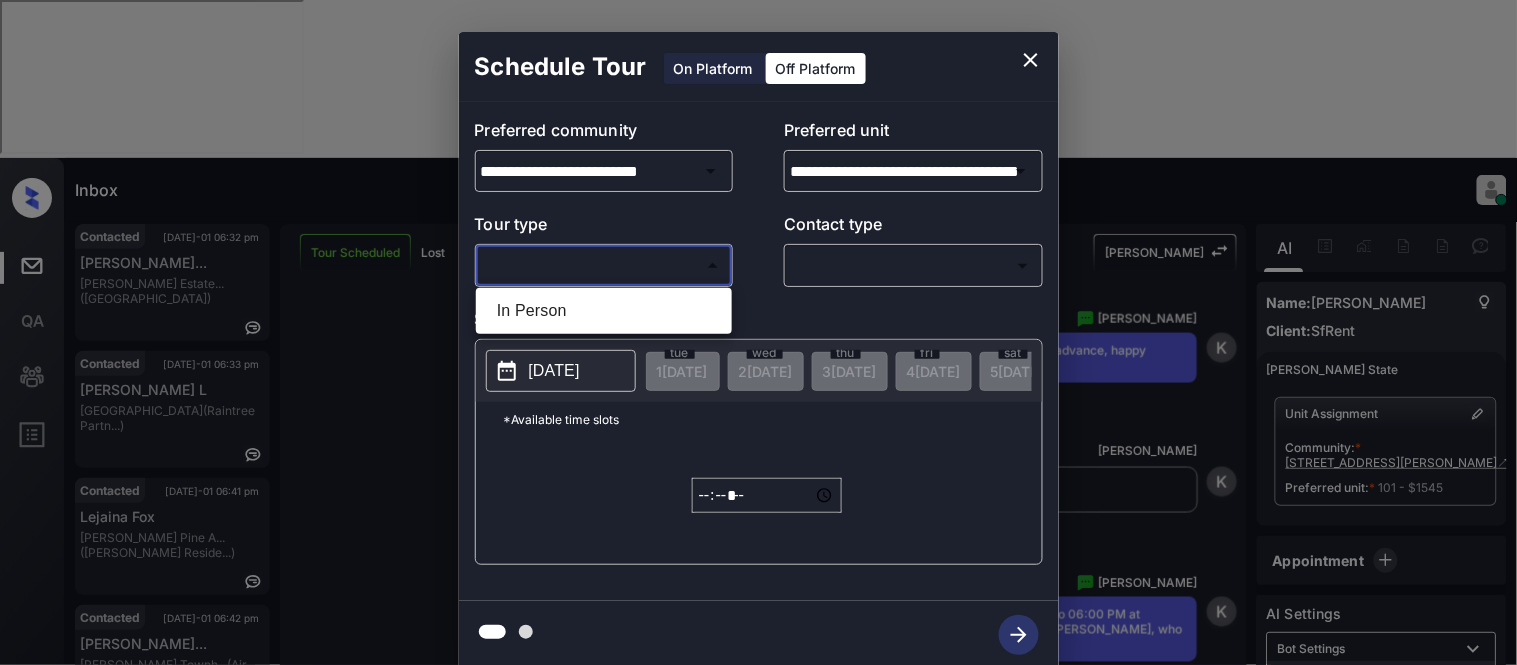 click on "In Person" at bounding box center (604, 311) 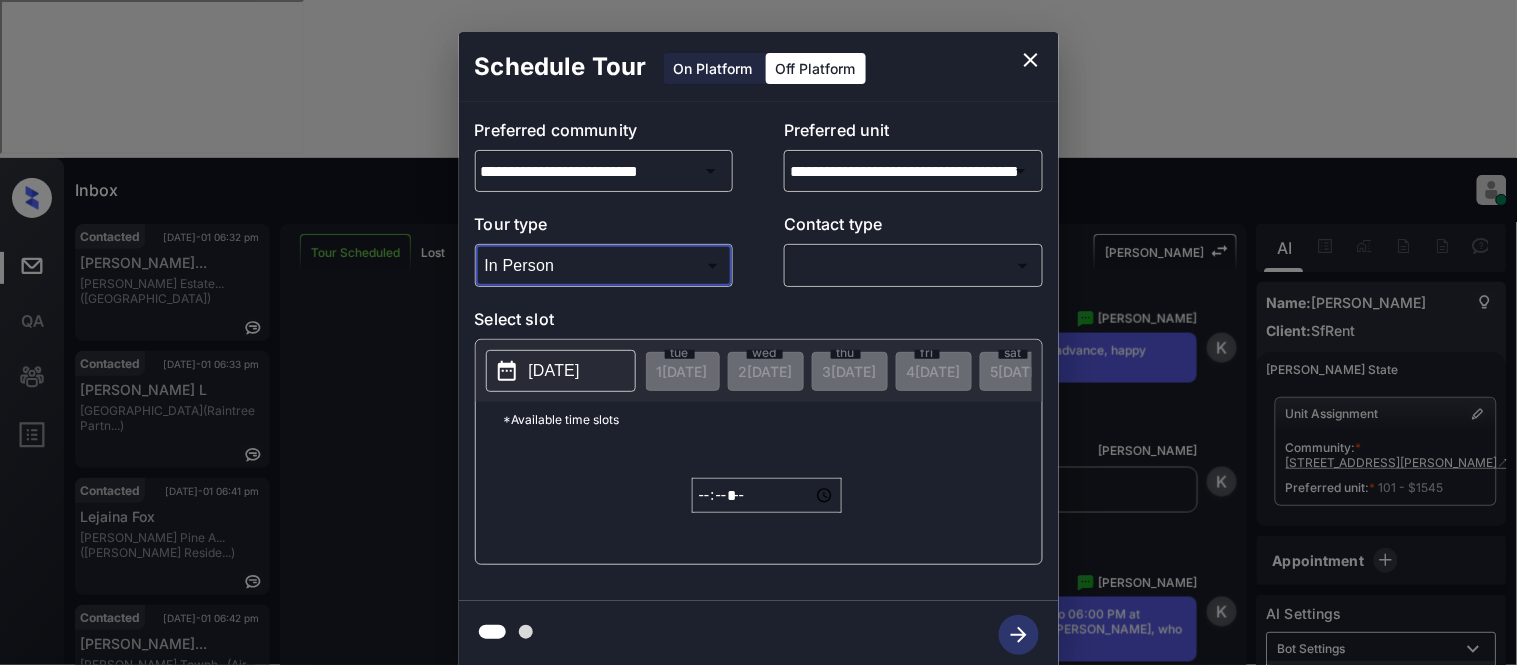 click at bounding box center [758, 332] 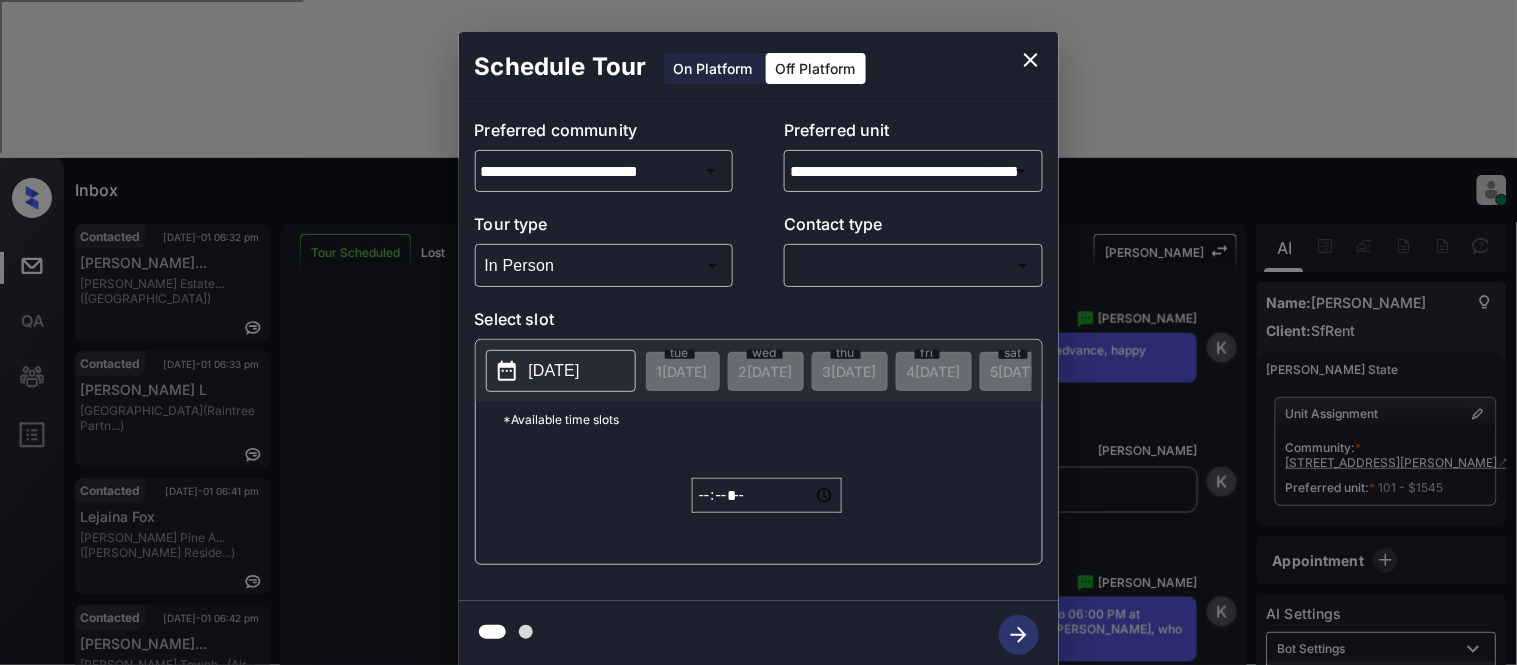 click on "Inbox Kristina Cataag Online Set yourself   offline Set yourself   on break Profile Switch to  light  mode Sign out Contacted Jul-01 06:32 pm   Lataysha Hendo... Tidwell Estate...  (Fairfield) Contacted Jul-01 06:33 pm   Gallant L Boulder Creek  (Raintree Partn...) Contacted Jul-01 06:41 pm   Lejaina Fox Griffis Pine A...  (Griffis Reside...) Contacted Jul-01 06:42 pm   Michelle Middl... Eldridge Townh...  (Air Communitie...) Tour Scheduled Jul-01 06:43 pm   Dominique Wins... 1461 Alice St,...  (SfRent) Lost Jul-01 06:44 pm   Phone Lead One Canal  (Air Communitie...) Tour Scheduled Lost Lead Sentiment: Angry Upon sliding the acknowledgement:  Lead will move to lost stage. * ​ SMS and call option will be set to opt out. AFM will be turned off for the lead. Kelsey New Message Zuma Lead transfer skipped to agent: Kelsey as pms leadId does not exists for leadType emailParser with stage Inbound Jun 28, 2025 03:53 pm Z New Message Agent Lead created via emailParser in Inbound stage. Jun 28, 2025 03:53 pm A Agent" at bounding box center [758, 332] 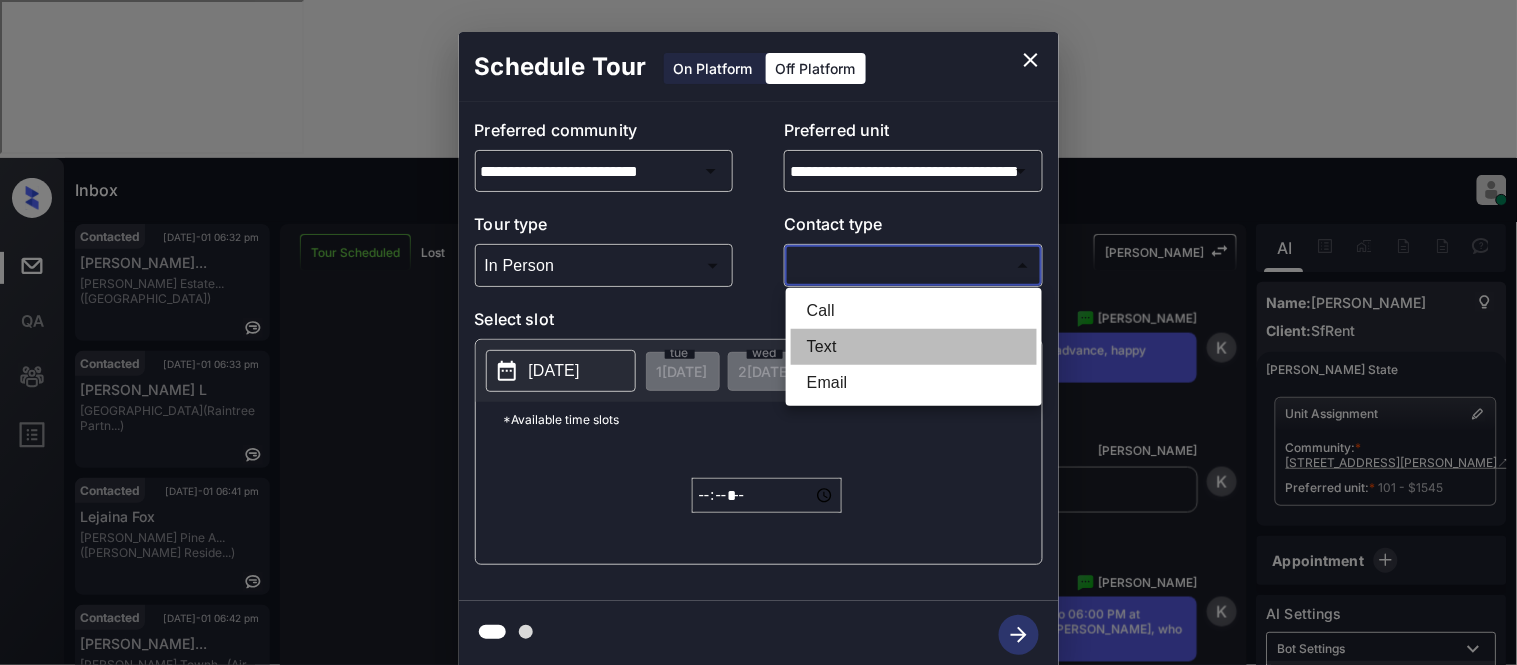 click on "Text" at bounding box center [914, 347] 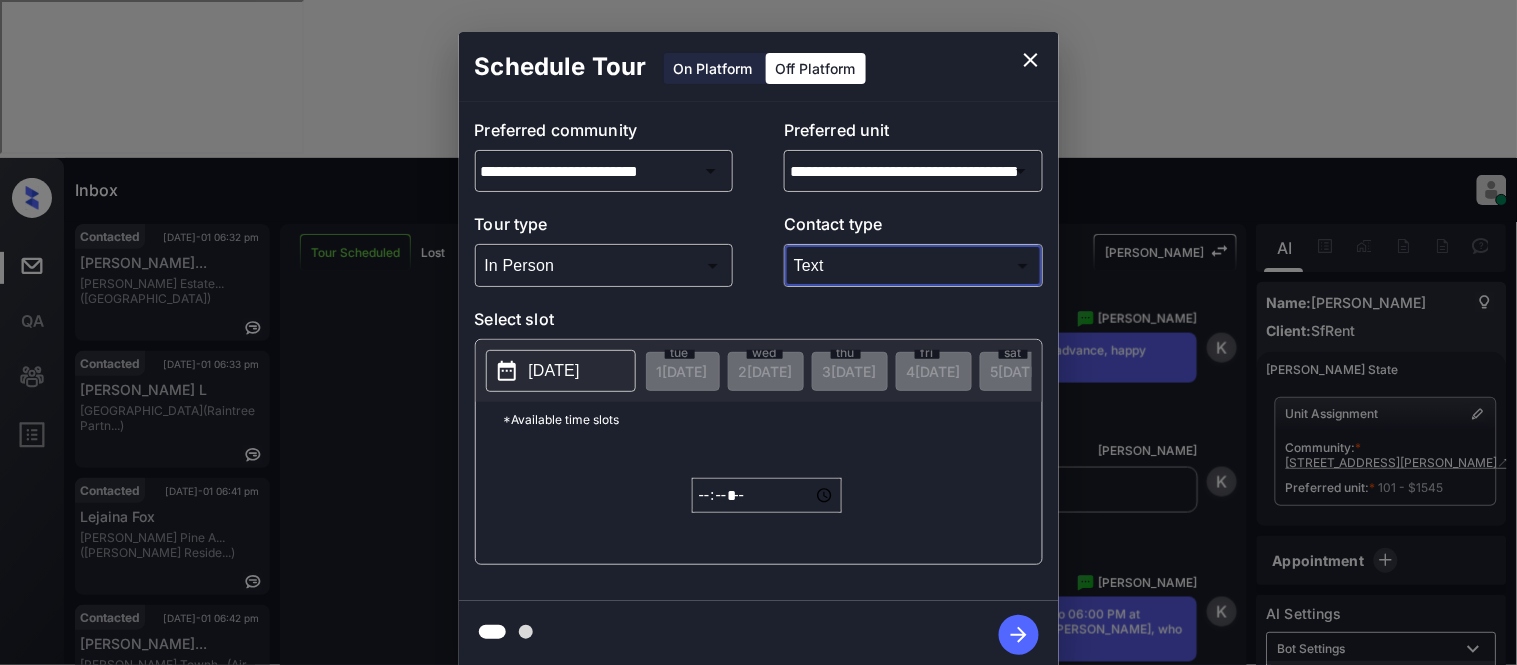 click on "2025-07-01" at bounding box center (554, 371) 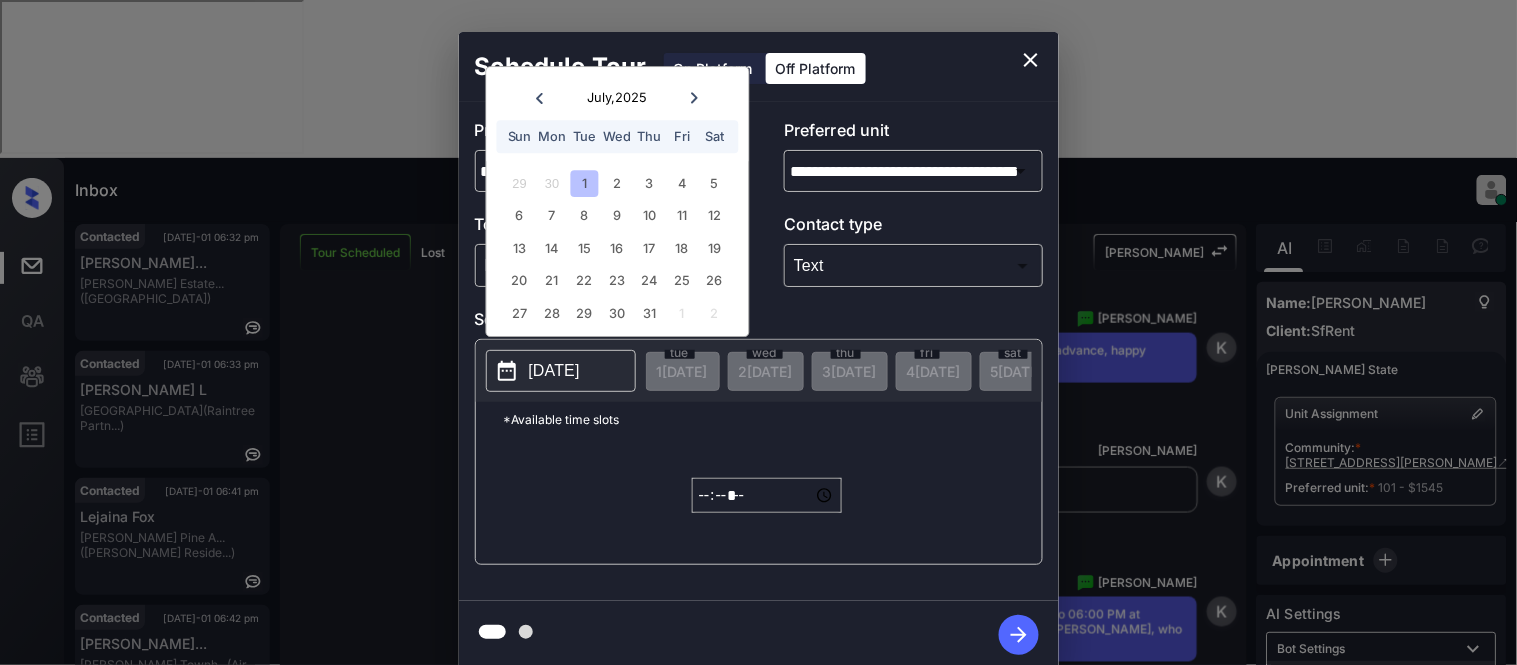 click on "6 7 8 9 10 11 12" at bounding box center [617, 216] 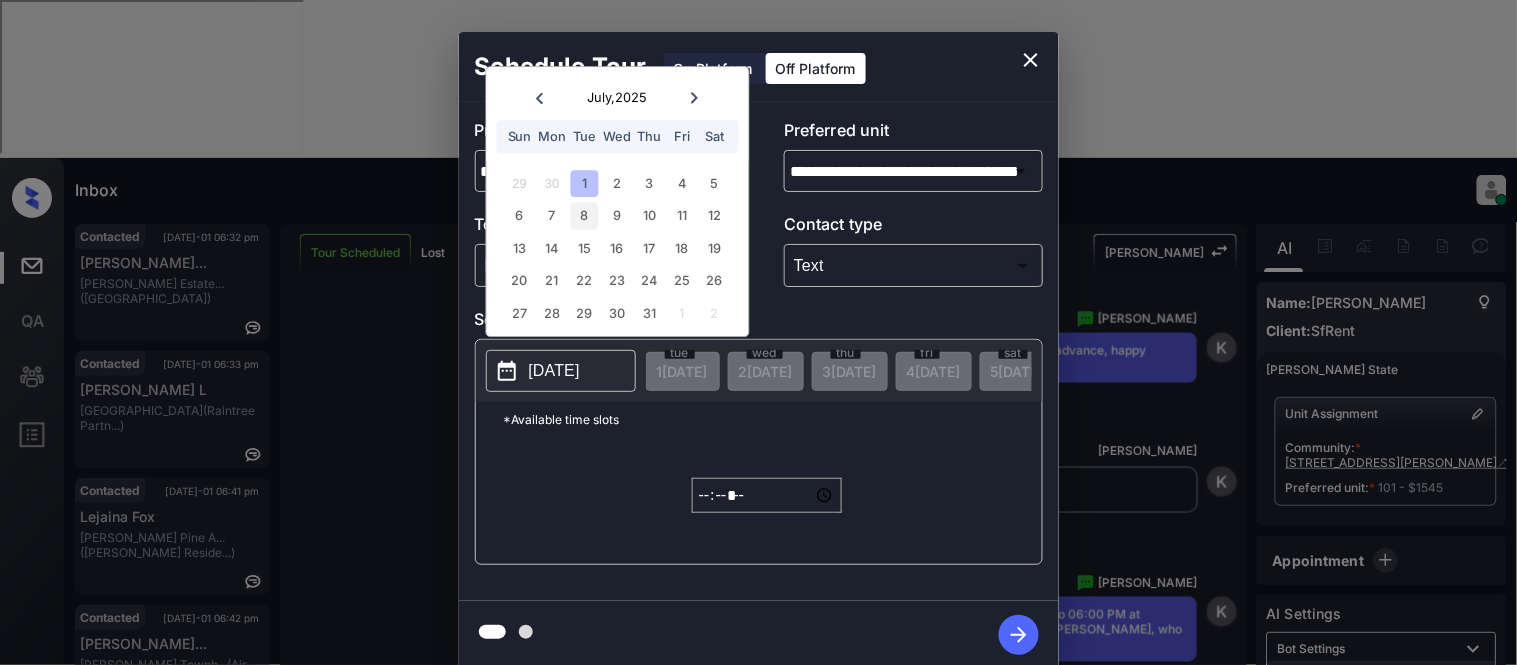 click on "8" at bounding box center [584, 216] 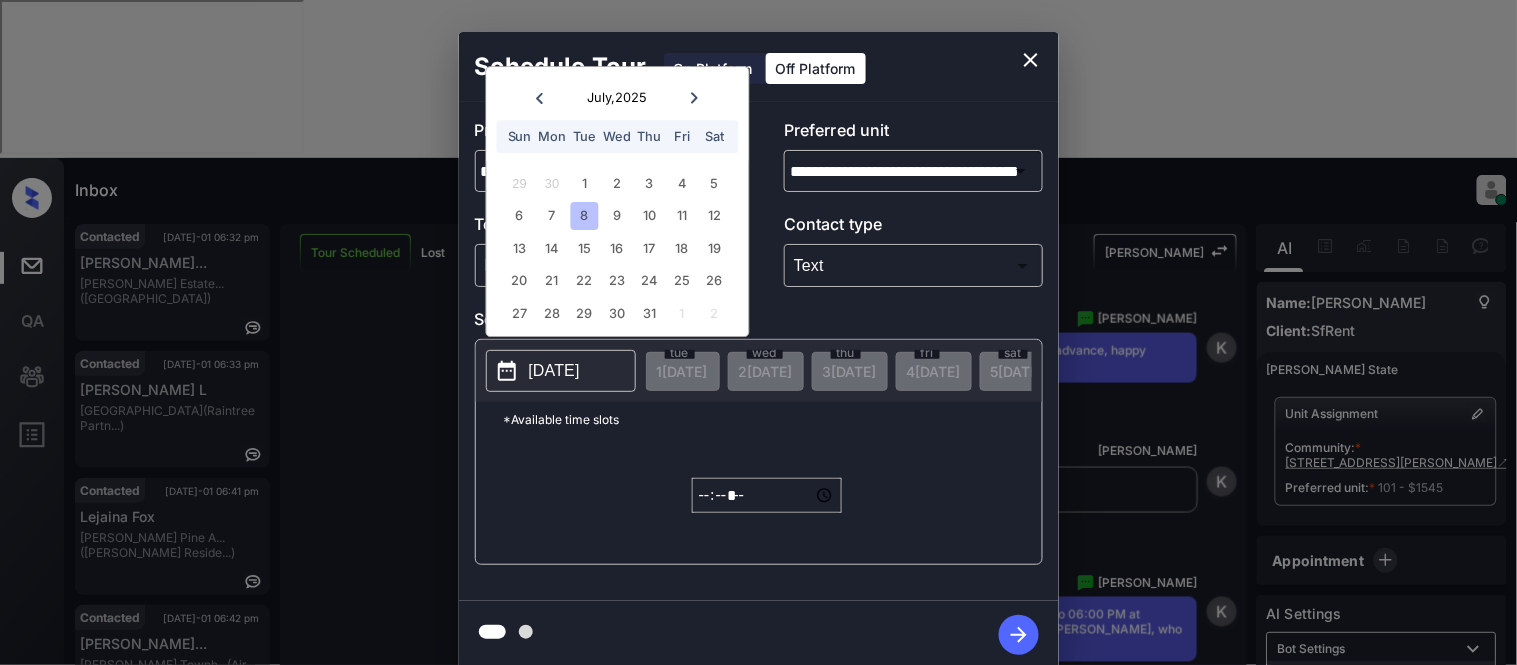 click on "*****" at bounding box center [767, 495] 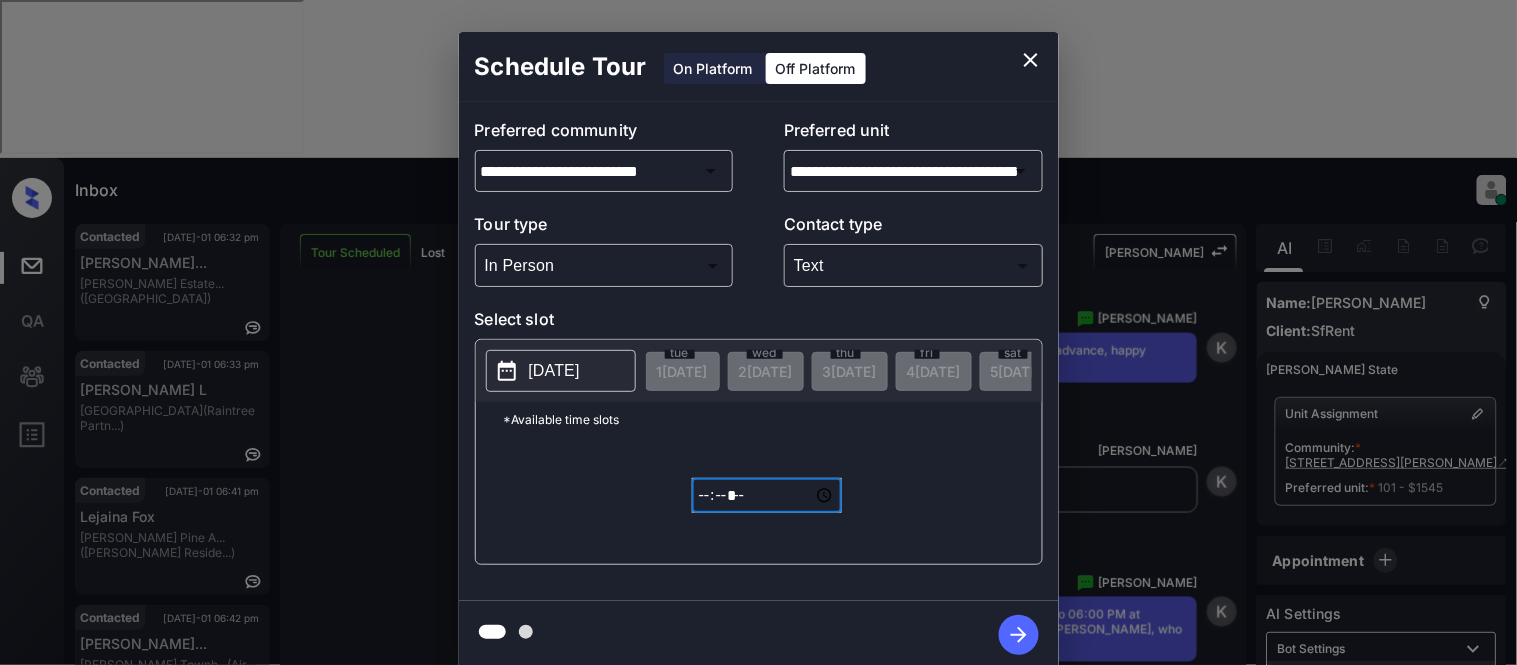 click on "*****" at bounding box center (767, 495) 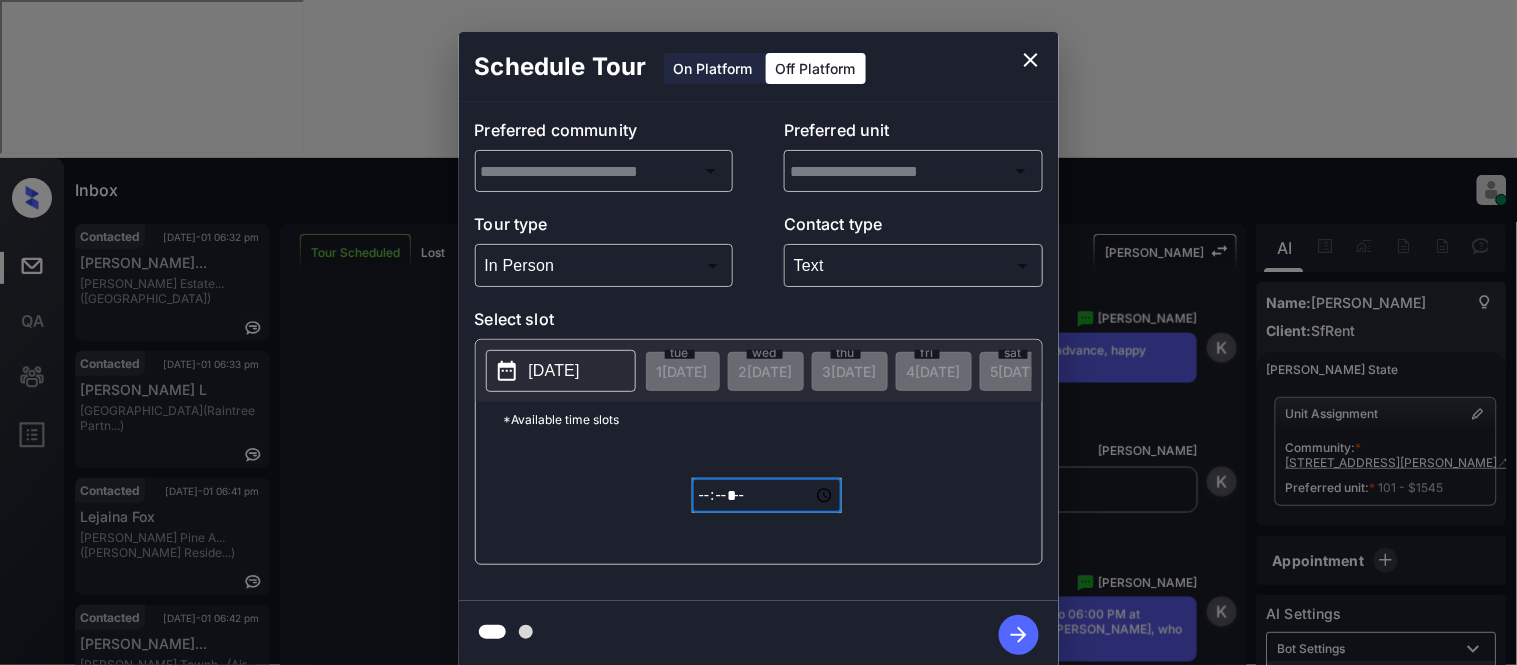 type on "**********" 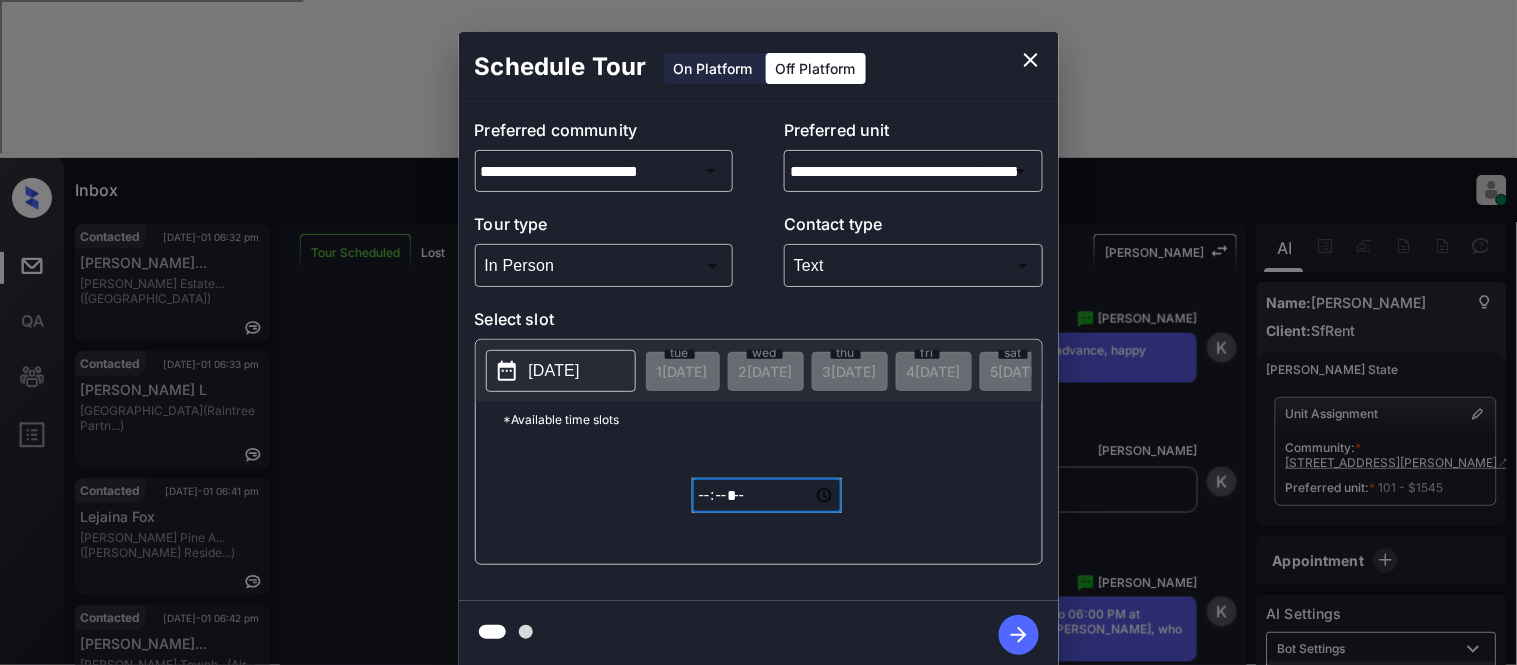 click 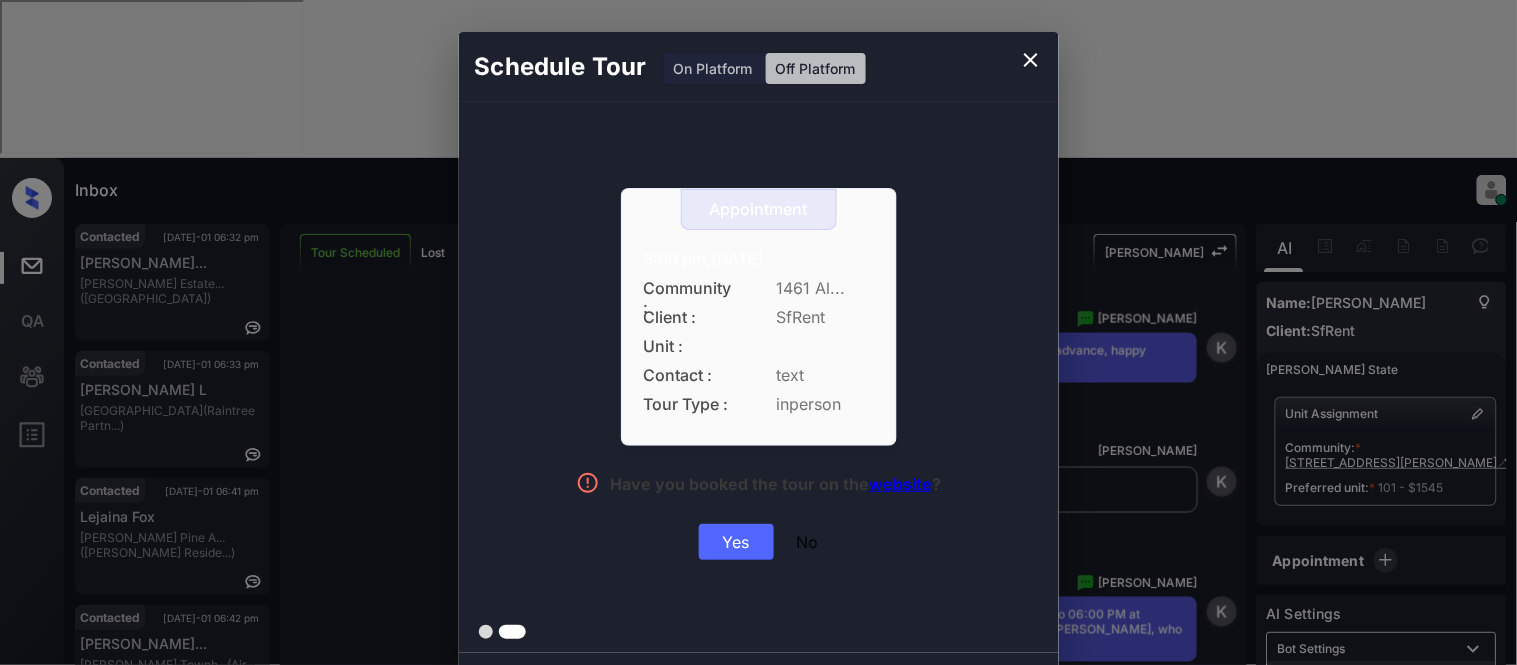 drag, startPoint x: 635, startPoint y: 261, endPoint x: 683, endPoint y: 255, distance: 48.373547 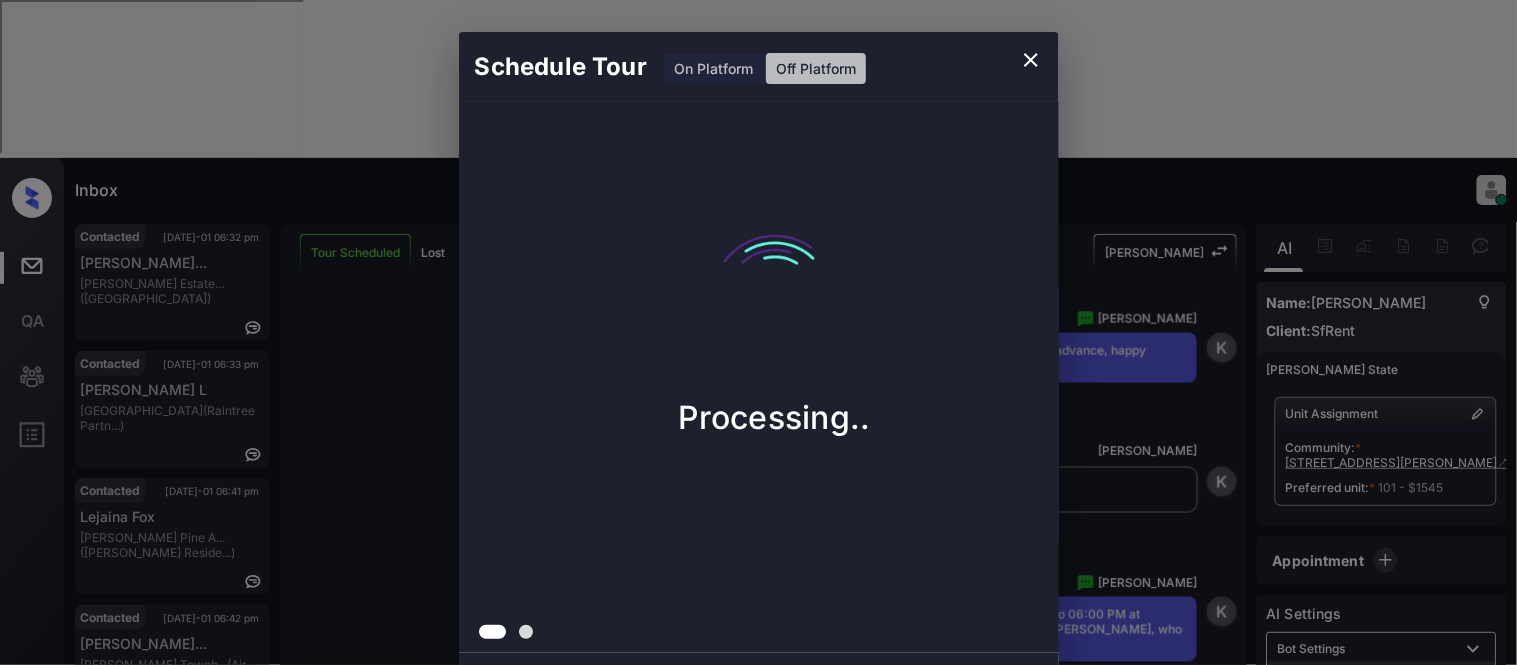 click on "Schedule Tour On Platform Off Platform Processing.." at bounding box center (758, 350) 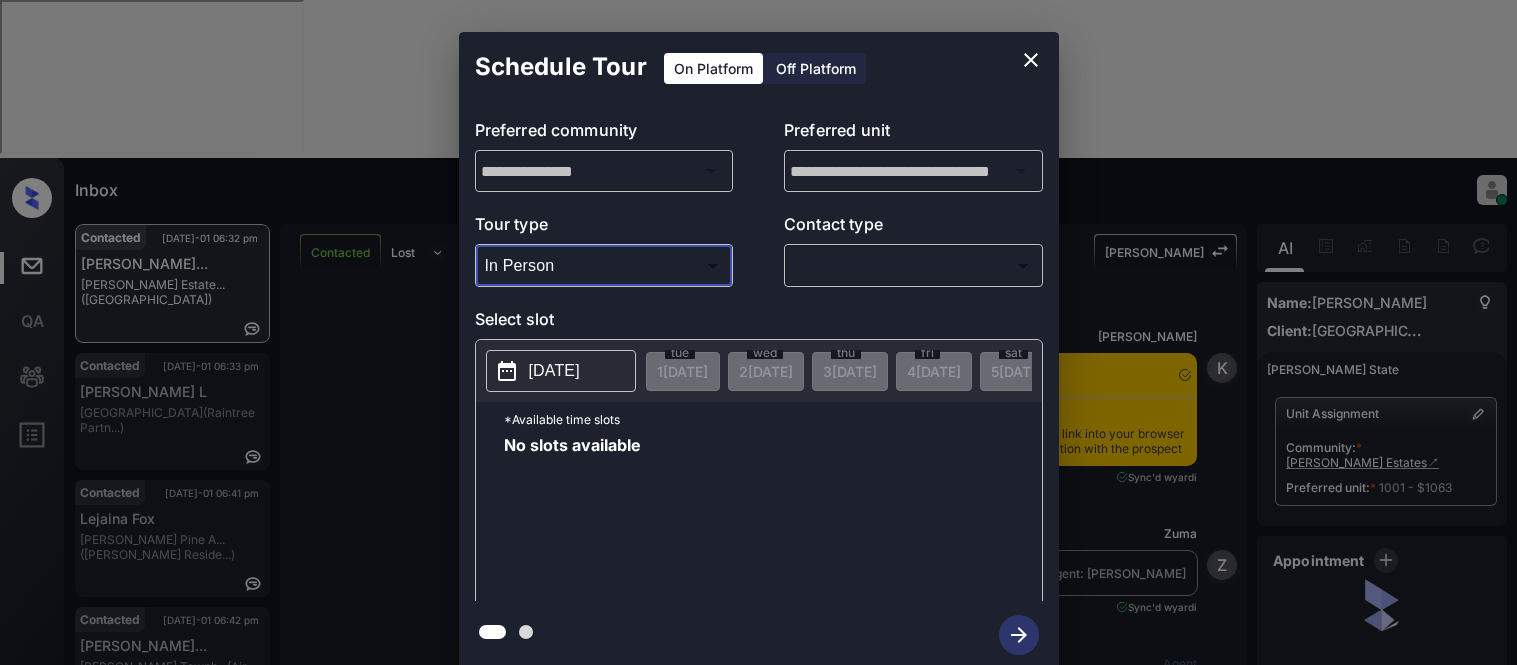 click at bounding box center (758, 332) 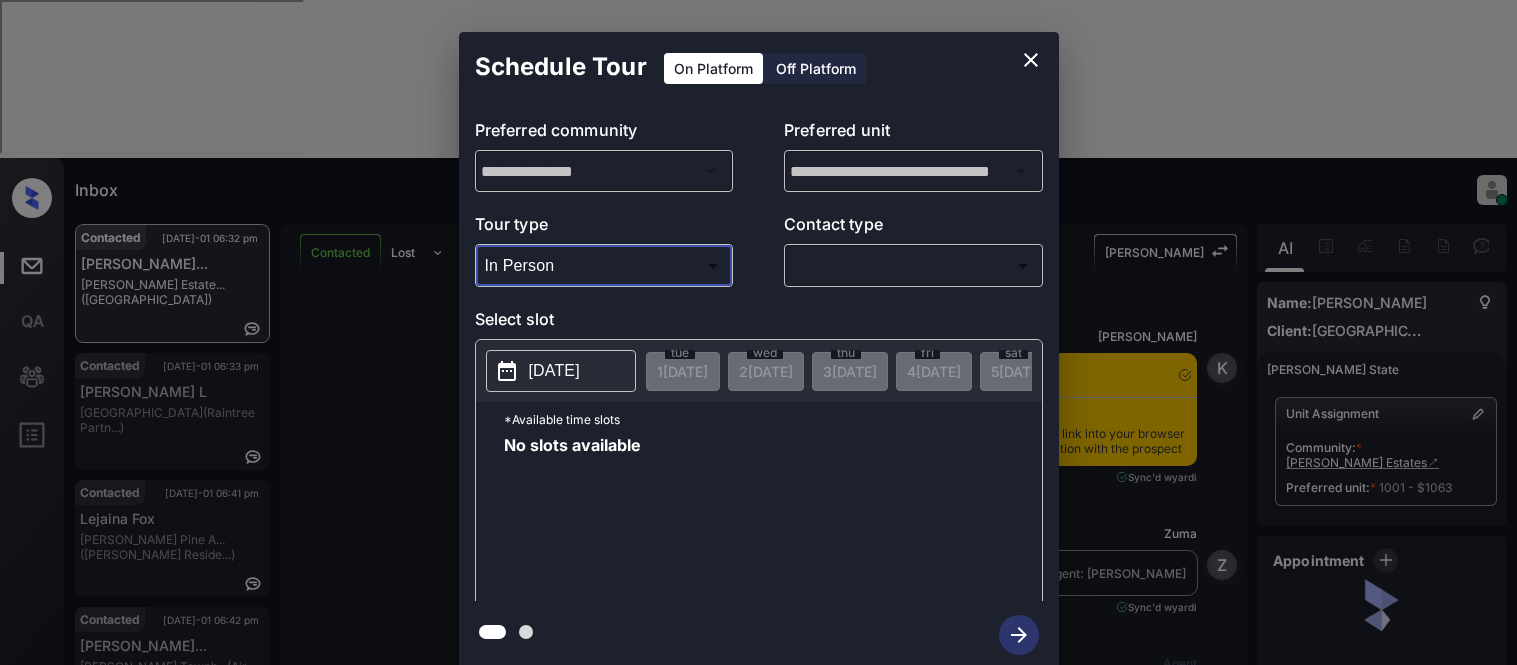 click at bounding box center (758, 332) 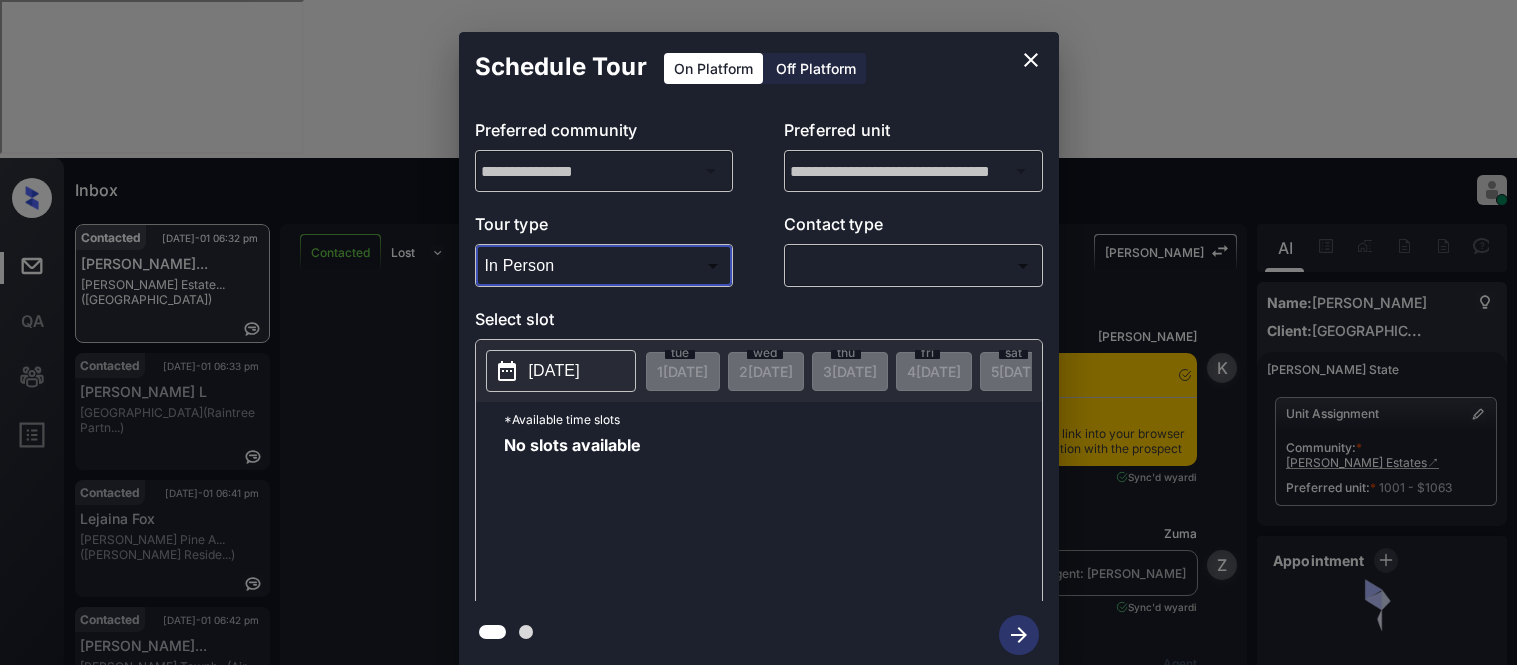 click on "Inbox [PERSON_NAME] Cataag Online Set yourself   offline Set yourself   on break Profile Switch to  light  mode Sign out Contacted [DATE]-01 06:32 pm   [PERSON_NAME]... [PERSON_NAME] Estate...  ([GEOGRAPHIC_DATA]) Contacted [DATE]-01 06:33 pm   [PERSON_NAME][GEOGRAPHIC_DATA]  (Raintree Partn...) Contacted [DATE]-01 06:41 pm   Lejaina Fox [PERSON_NAME] Pine A...  ([PERSON_NAME] Reside...) Contacted [DATE]-01 06:42 pm   [PERSON_NAME]... [PERSON_NAME] Townh...  (Air Communitie...) Tour Scheduled [DATE]-01 06:44 pm   [PERSON_NAME]... [STREET_ADDRESS][PERSON_NAME],...  (SfRent) Contacted [DATE]-01 06:45 pm   [PERSON_NAME]... [PERSON_NAME] at [GEOGRAPHIC_DATA]...  (Raintree Partn...) Contacted Lost Lead Sentiment: Angry Upon sliding the acknowledgement:  Lead will move to lost stage. * ​ SMS and call option will be set to opt out. AFM will be turned off for the lead. Kelsey New Message Kelsey Notes Note: [URL][DOMAIN_NAME] - Paste this link into your browser to view [PERSON_NAME] conversation with the prospect [DATE] 05:46 pm  Sync'd w  yardi K New Message Zuma Z" at bounding box center (758, 332) 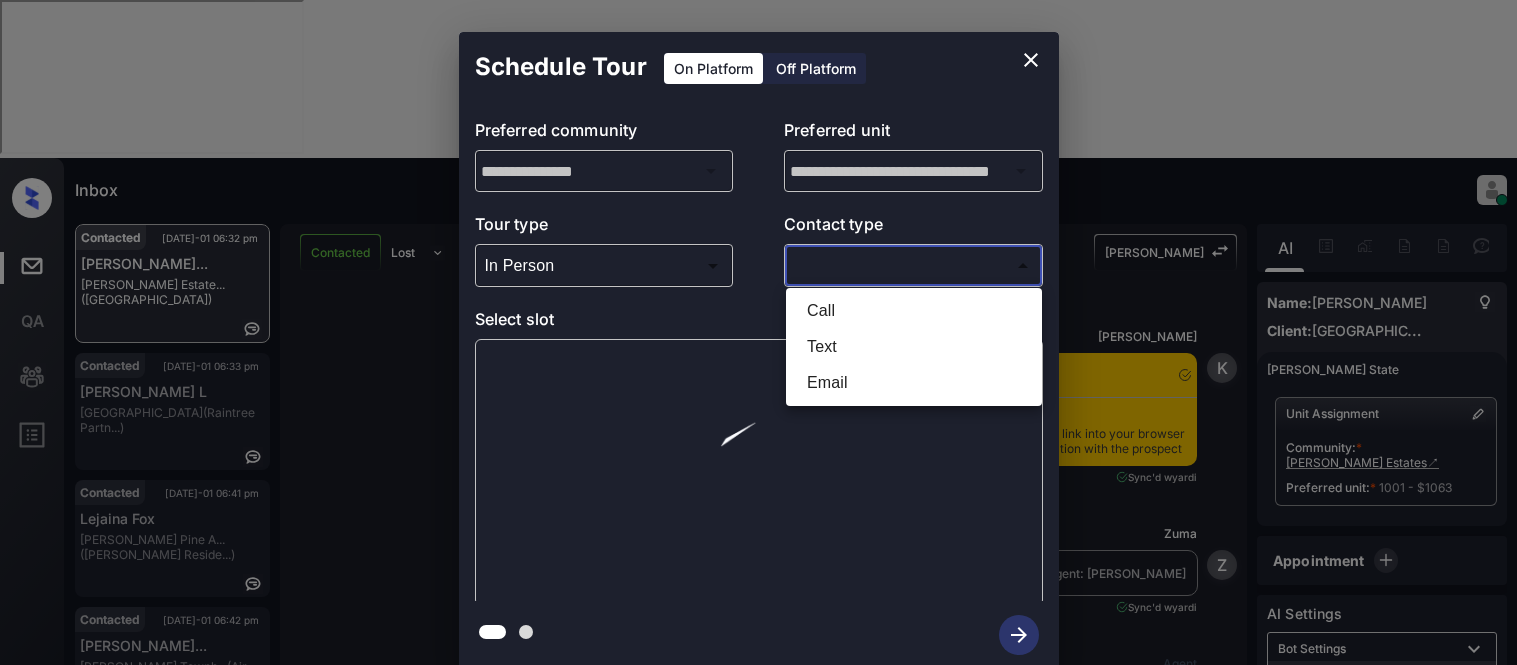 scroll, scrollTop: 0, scrollLeft: 0, axis: both 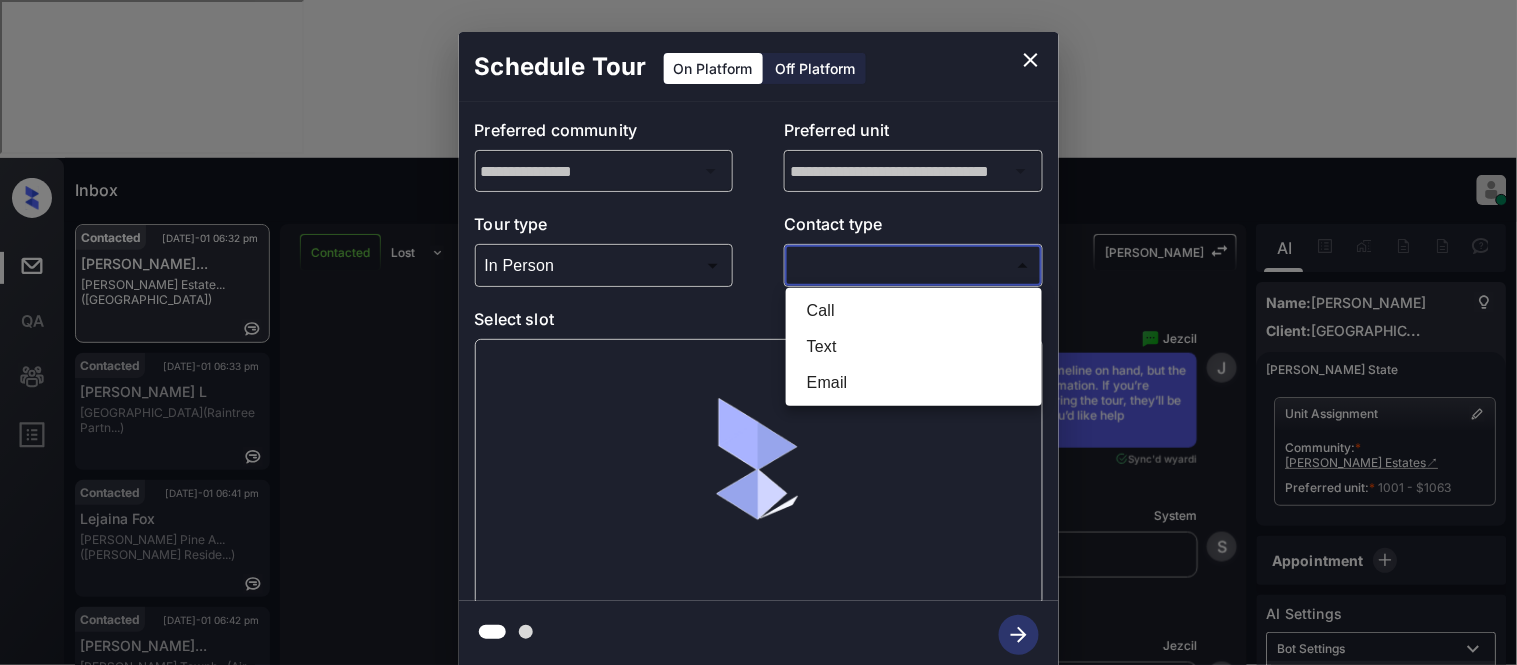 click on "Text" at bounding box center (914, 347) 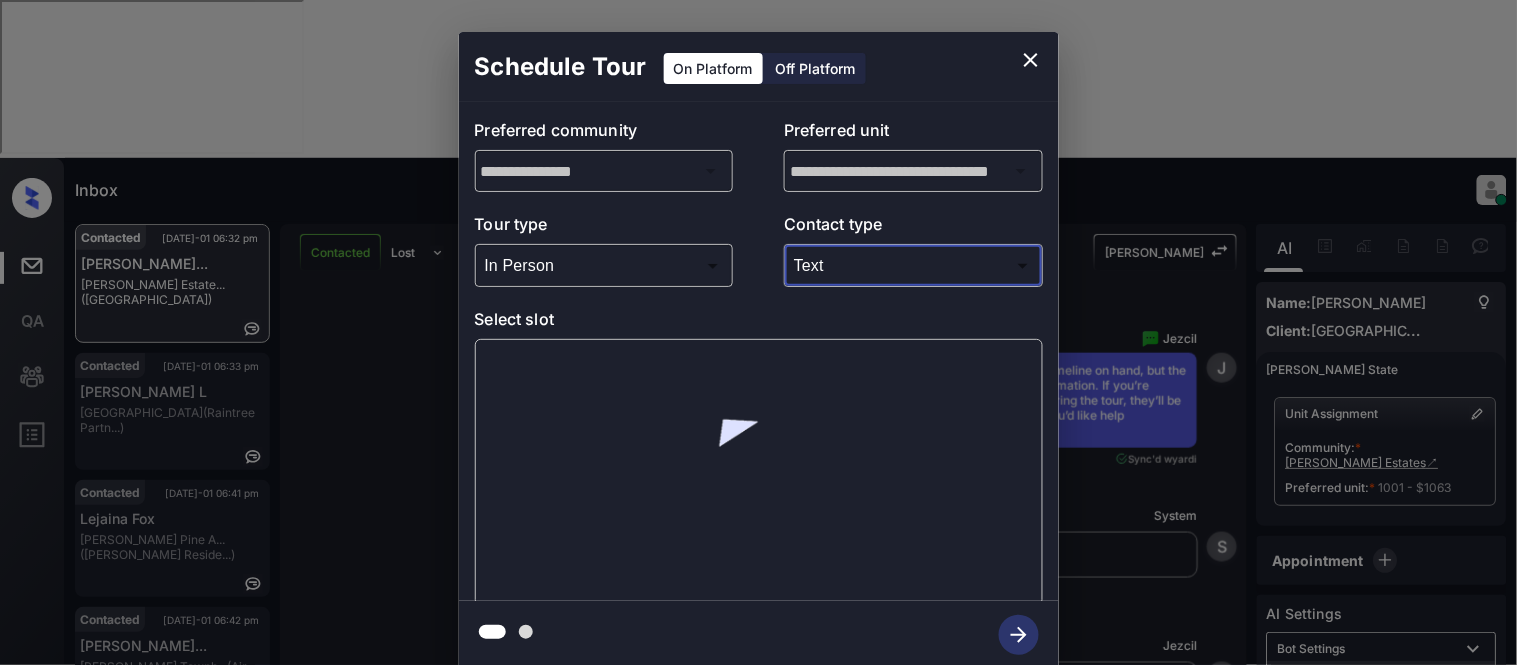 type on "****" 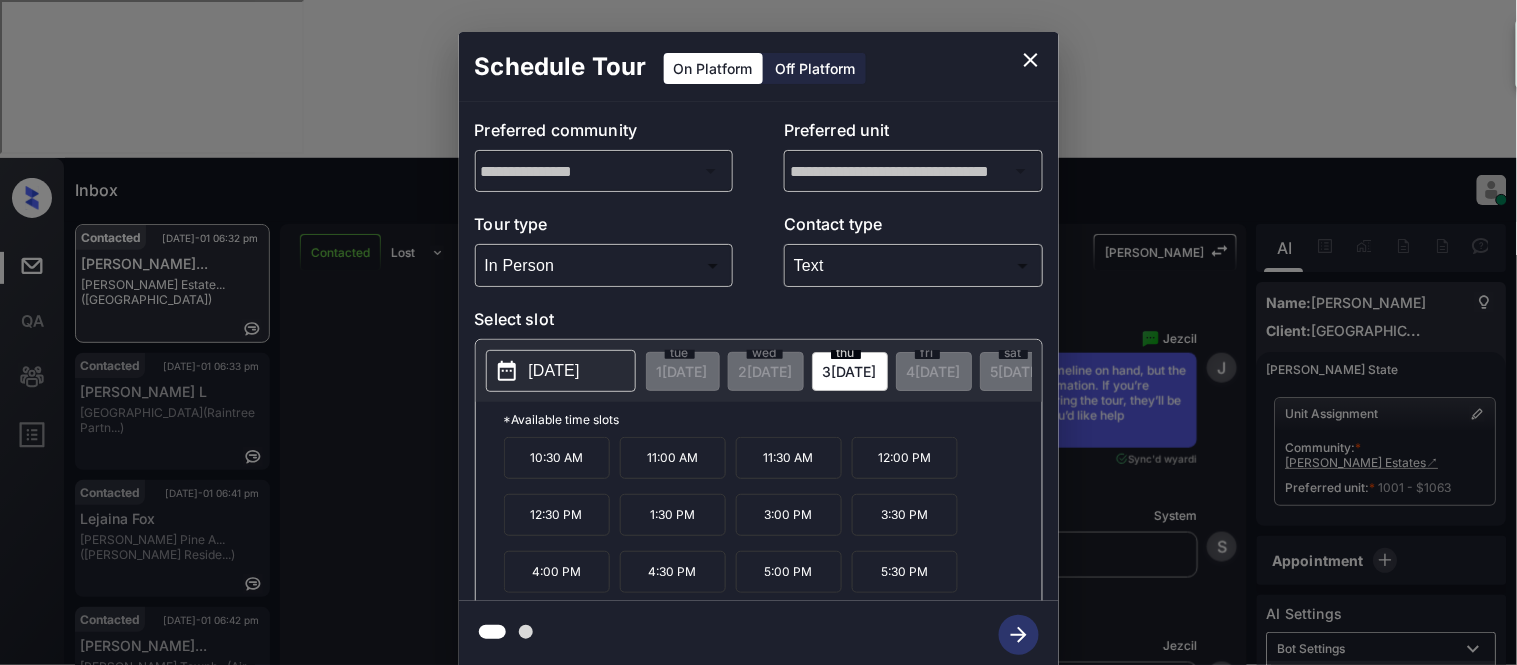 click on "[DATE]" at bounding box center (554, 371) 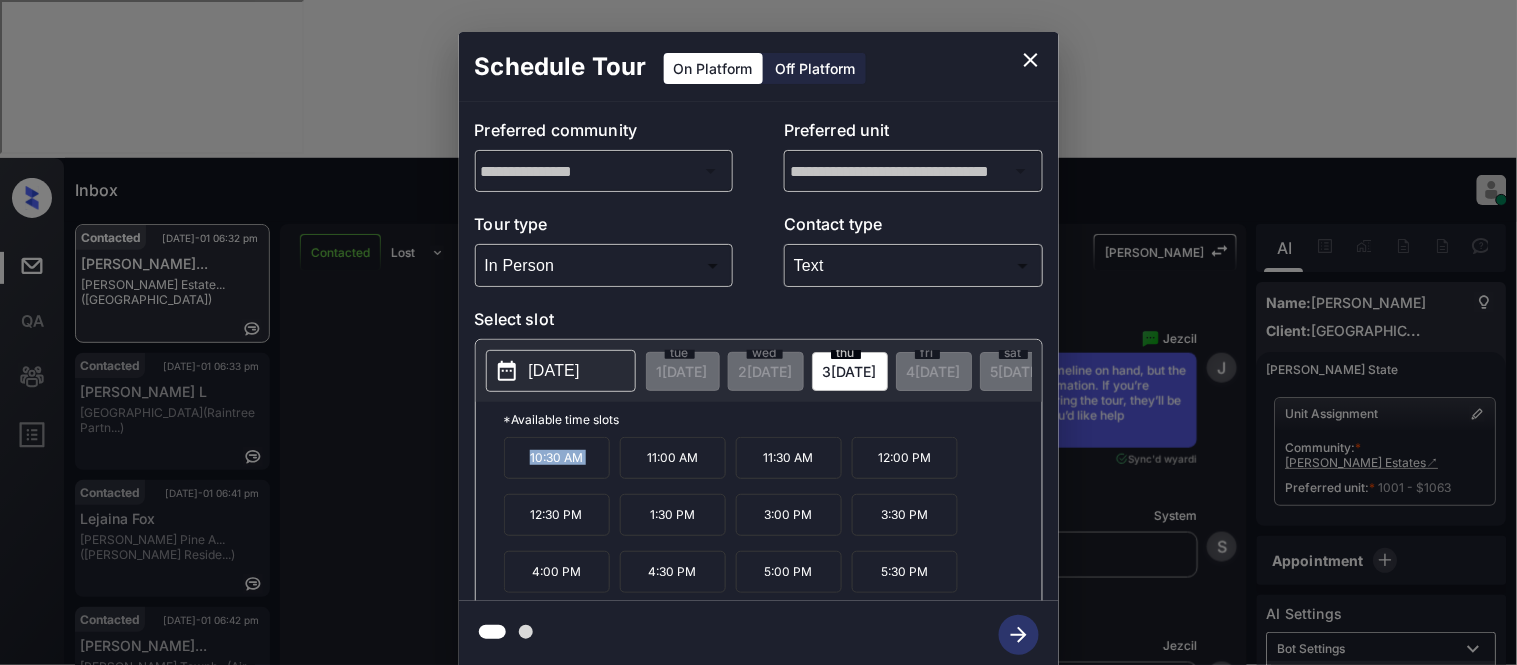 drag, startPoint x: 507, startPoint y: 466, endPoint x: 617, endPoint y: 472, distance: 110.16351 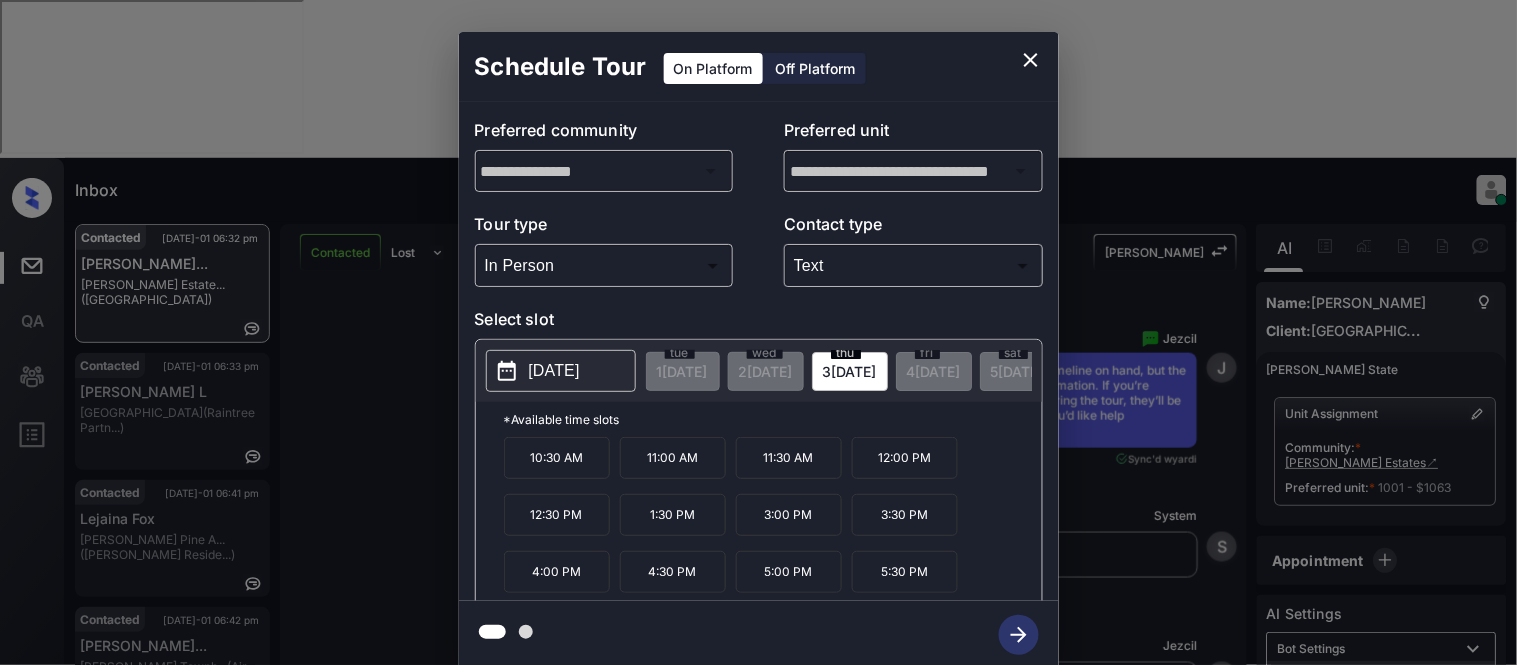 click on "**********" at bounding box center [758, 350] 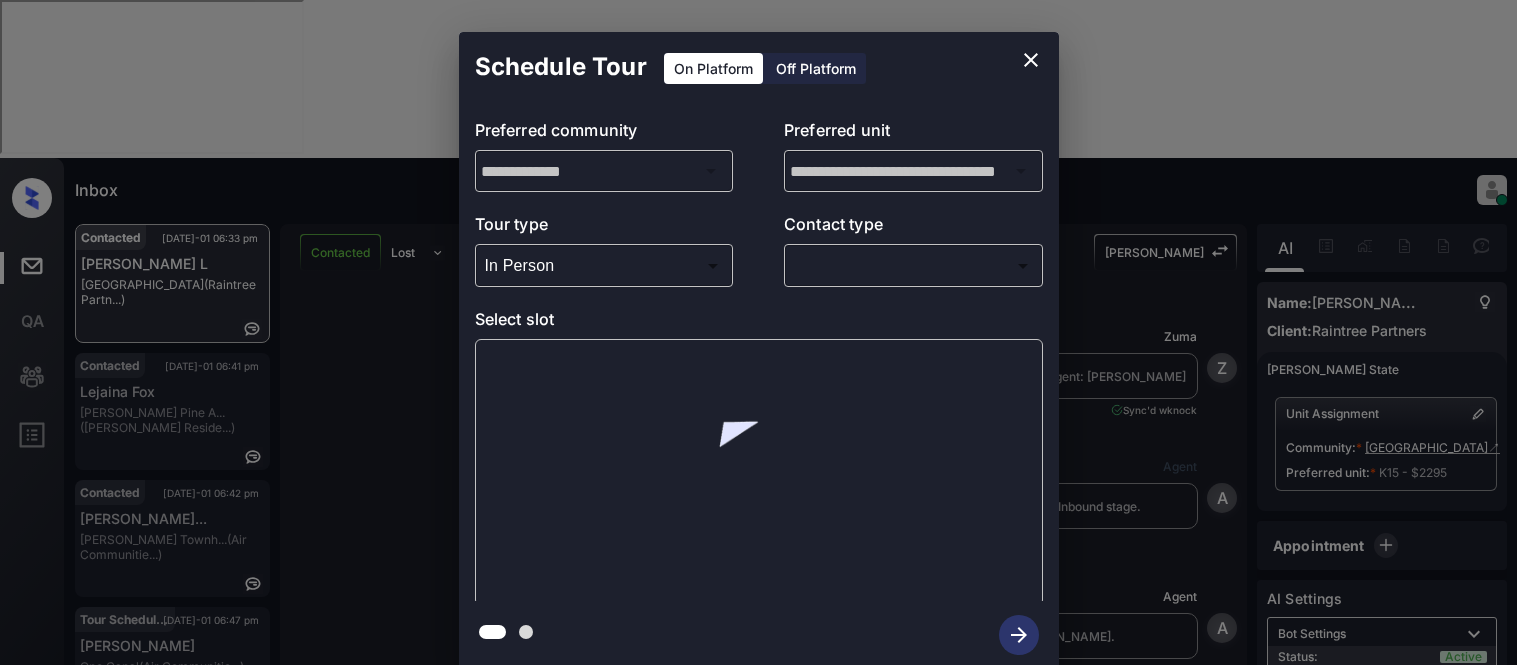 click on "In Person Self-Guided" at bounding box center [758, 332] 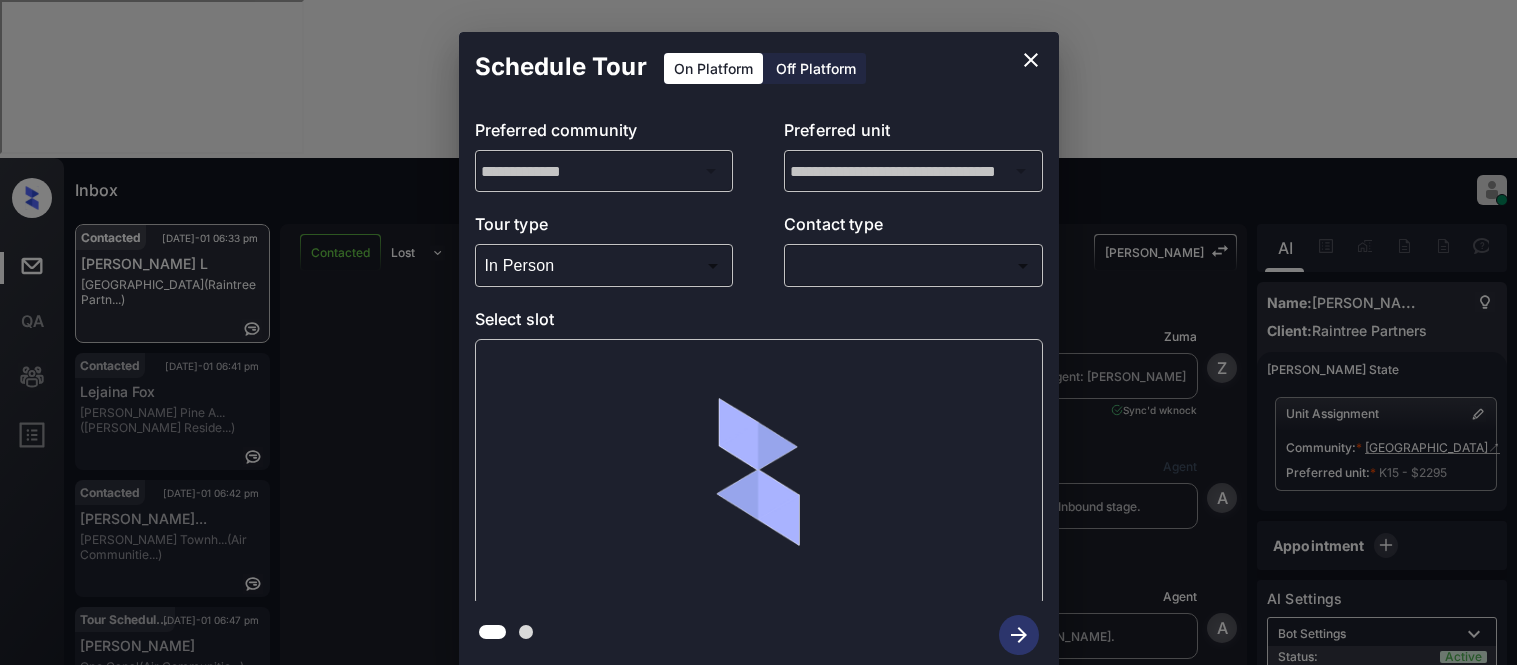 scroll, scrollTop: 0, scrollLeft: 0, axis: both 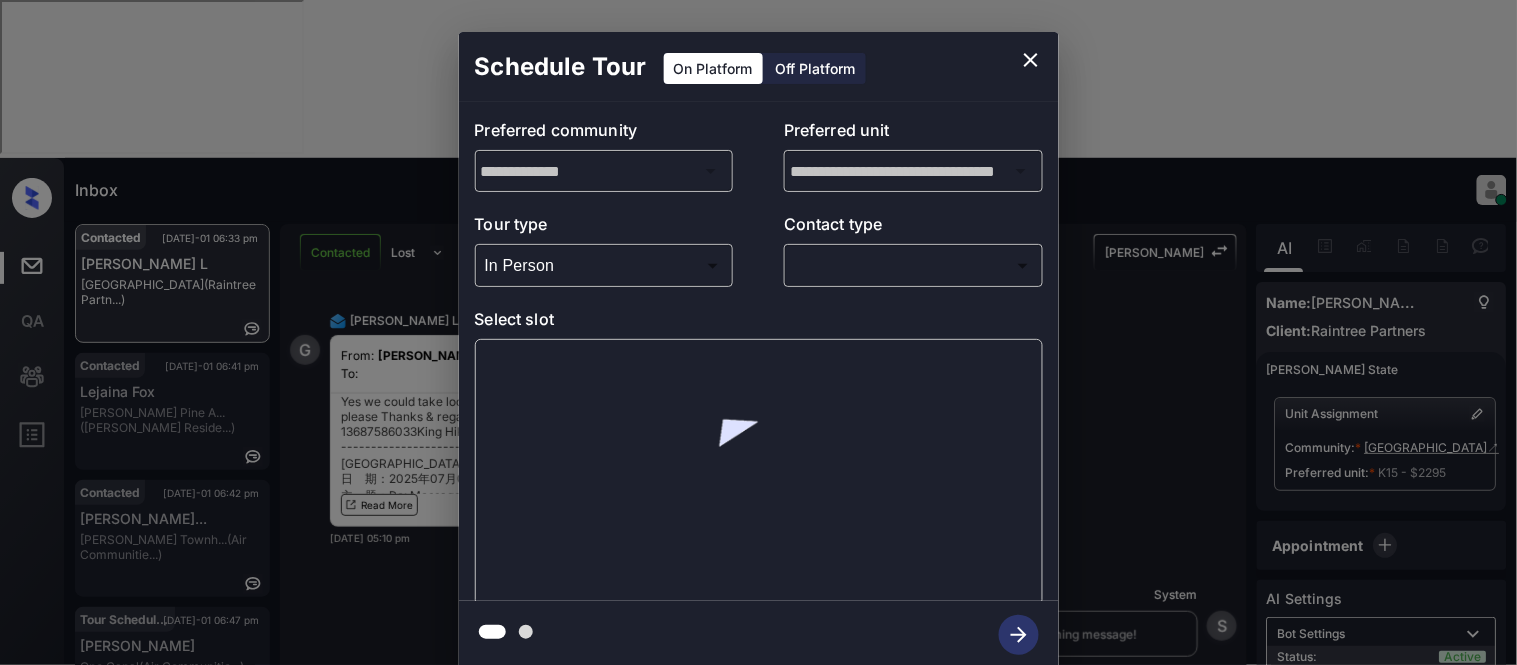 click on "Inbox [PERSON_NAME] Cataag Online Set yourself   offline Set yourself   on break Profile Switch to  light  mode Sign out Contacted [DATE]-01 06:33 pm   [PERSON_NAME][GEOGRAPHIC_DATA]  (Raintree Partn...) Contacted [DATE]-01 06:41 pm   Lejaina Fox [PERSON_NAME] Pine A...  ([PERSON_NAME] Reside...) Contacted [DATE]-01 06:42 pm   [PERSON_NAME]... [PERSON_NAME] Townh...  (Air Communitie...) Tour Scheduled [DATE]-01 06:47 pm   [PERSON_NAME] One Canal  (Air Communitie...) Contacted Lost Lead Sentiment: Angry Upon sliding the acknowledgement:  Lead will move to lost stage. * ​ SMS and call option will be set to opt out. AFM will be turned off for the lead. [PERSON_NAME] New Message [PERSON_NAME] Lead transferred to leasing agent: [PERSON_NAME] [DATE] 08:04 pm  Sync'd w  knock Z New Message Agent Lead created via webhook in Inbound stage. [DATE] 08:04 pm A New Message Agent AFM Request sent to [PERSON_NAME]. [DATE] 08:04 pm A New Message Agent Notes Note: Structured Note:
Move In Date: [DATE]
[DATE] 08:04 pm A New Message [PERSON_NAME] [DATE] 08:05 pm [PERSON_NAME]" at bounding box center (758, 332) 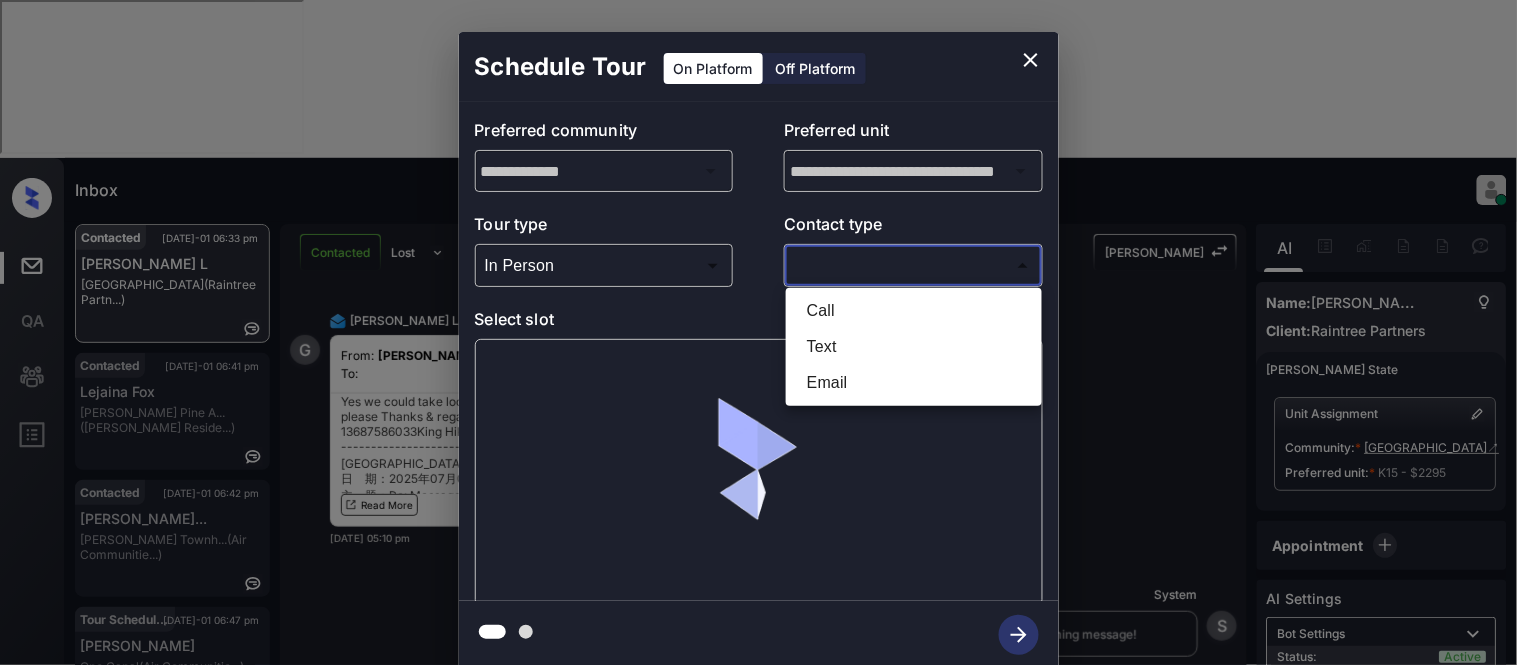 click on "Call" at bounding box center [914, 311] 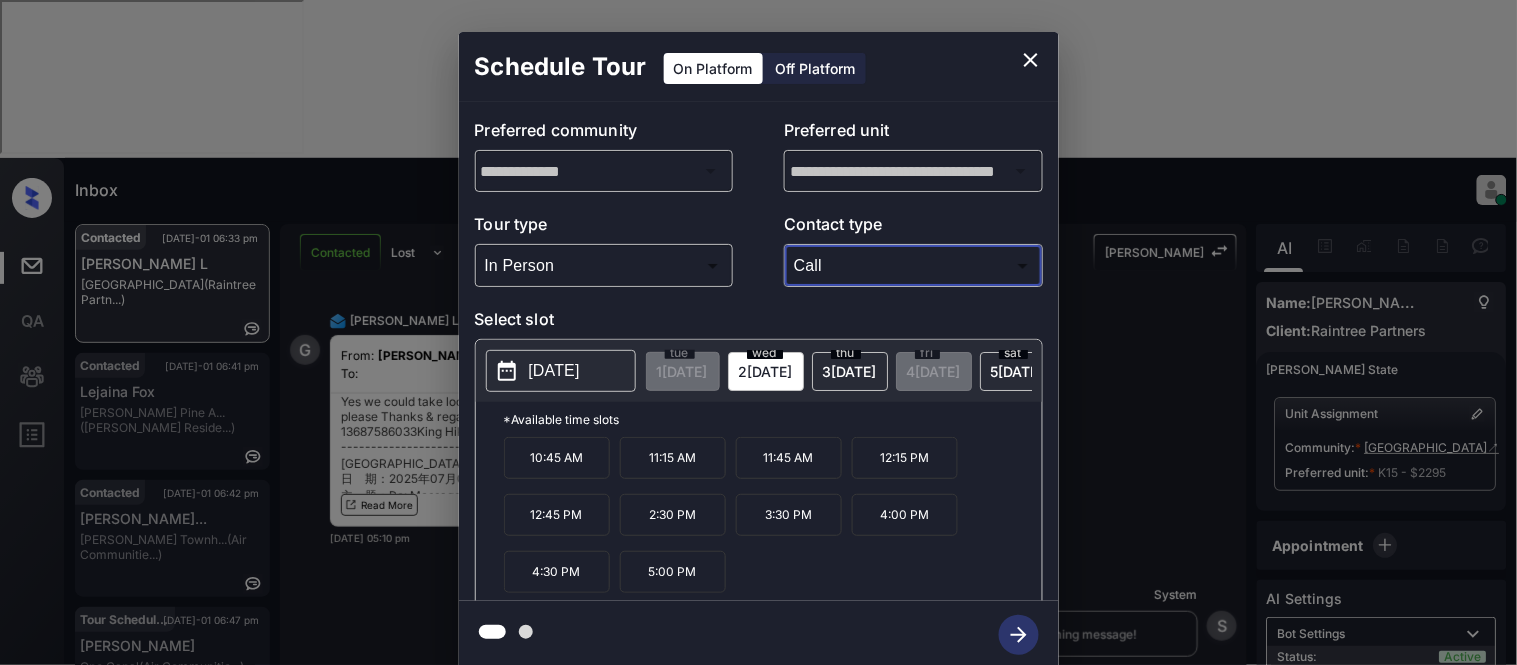 click on "Inbox [PERSON_NAME] Cataag Online Set yourself   offline Set yourself   on break Profile Switch to  light  mode Sign out Contacted [DATE]-01 06:33 pm   [PERSON_NAME][GEOGRAPHIC_DATA]  (Raintree Partn...) Contacted [DATE]-01 06:41 pm   Lejaina Fox [PERSON_NAME] Pine A...  ([PERSON_NAME] Reside...) Contacted [DATE]-01 06:42 pm   [PERSON_NAME]... [PERSON_NAME] Townh...  (Air Communitie...) Tour Scheduled [DATE]-01 06:47 pm   [PERSON_NAME] One Canal  (Air Communitie...) Contacted Lost Lead Sentiment: Angry Upon sliding the acknowledgement:  Lead will move to lost stage. * ​ SMS and call option will be set to opt out. AFM will be turned off for the lead. [PERSON_NAME] New Message [PERSON_NAME] Lead transferred to leasing agent: [PERSON_NAME] [DATE] 08:04 pm  Sync'd w  knock Z New Message Agent Lead created via webhook in Inbound stage. [DATE] 08:04 pm A New Message Agent AFM Request sent to [PERSON_NAME]. [DATE] 08:04 pm A New Message Agent Notes Note: Structured Note:
Move In Date: [DATE]
[DATE] 08:04 pm A New Message [PERSON_NAME] [DATE] 08:05 pm [PERSON_NAME]" at bounding box center [758, 332] 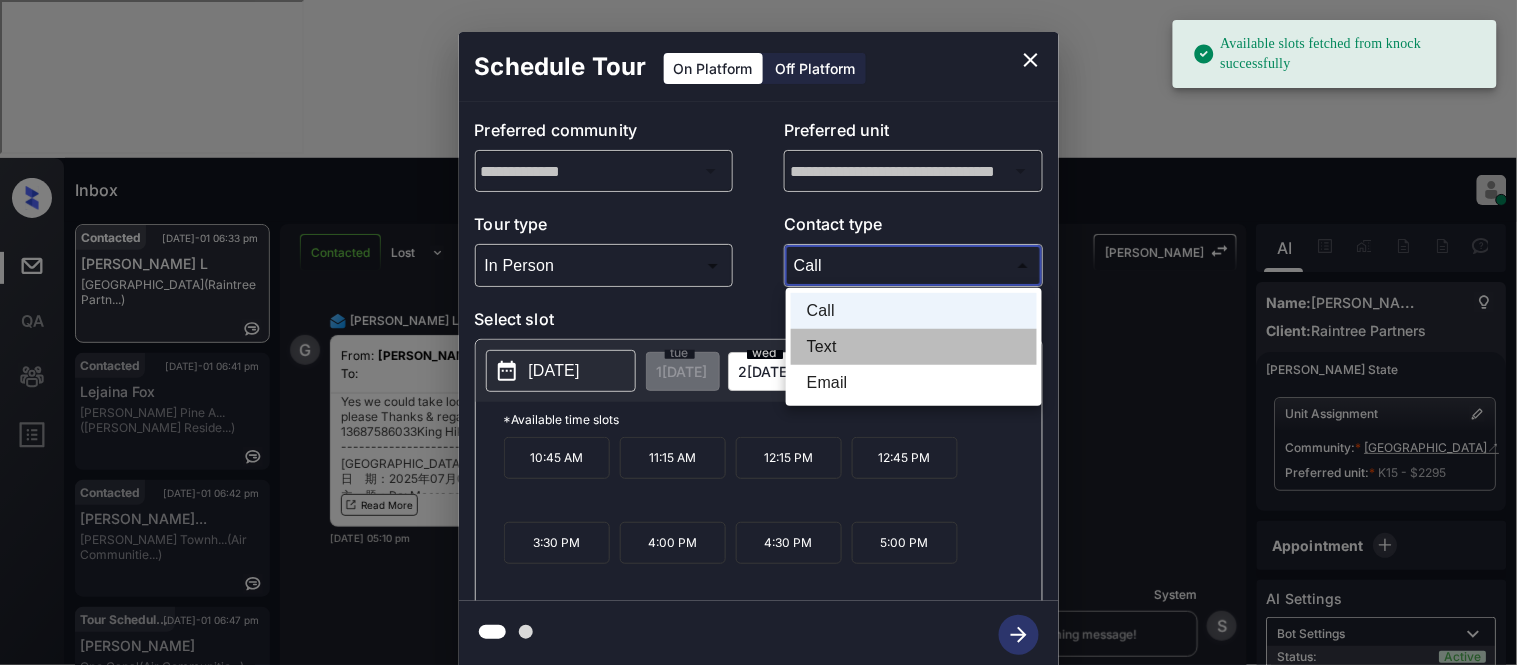 click on "Text" at bounding box center (914, 347) 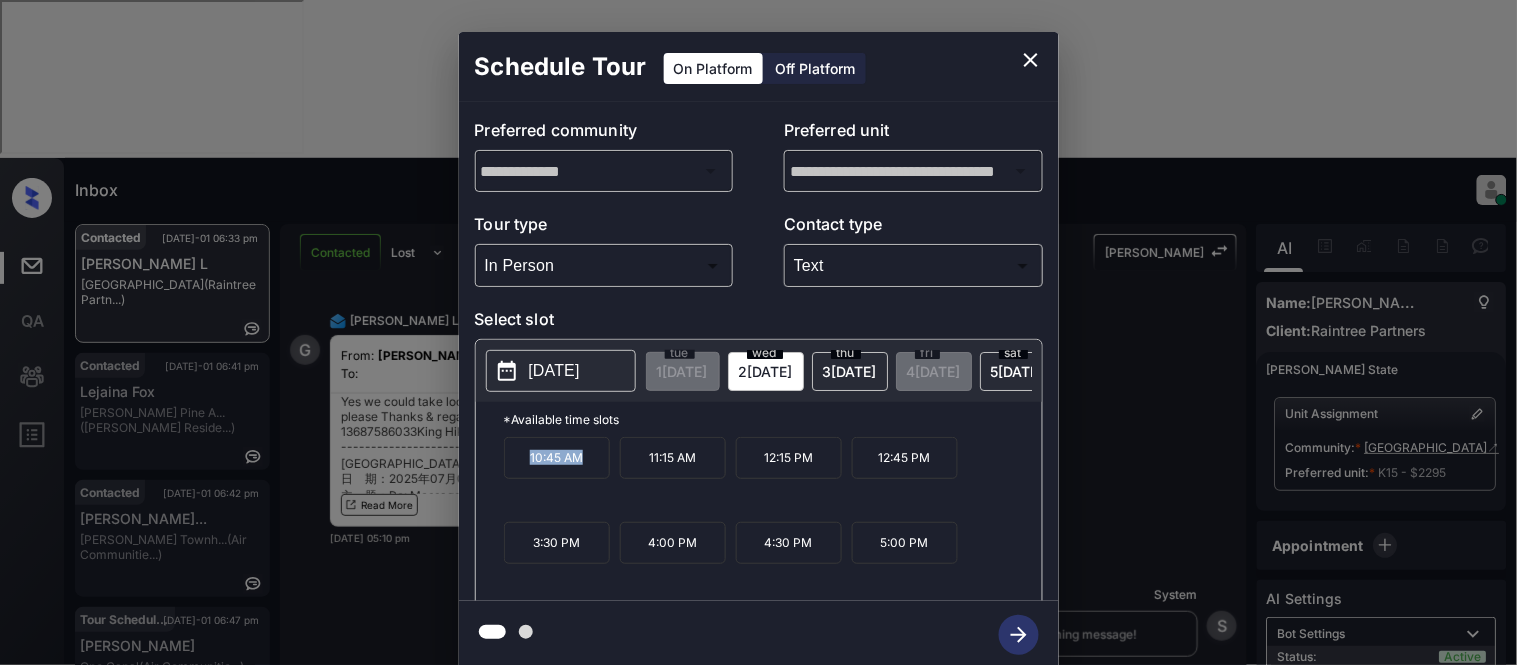 drag, startPoint x: 523, startPoint y: 465, endPoint x: 583, endPoint y: 472, distance: 60.40695 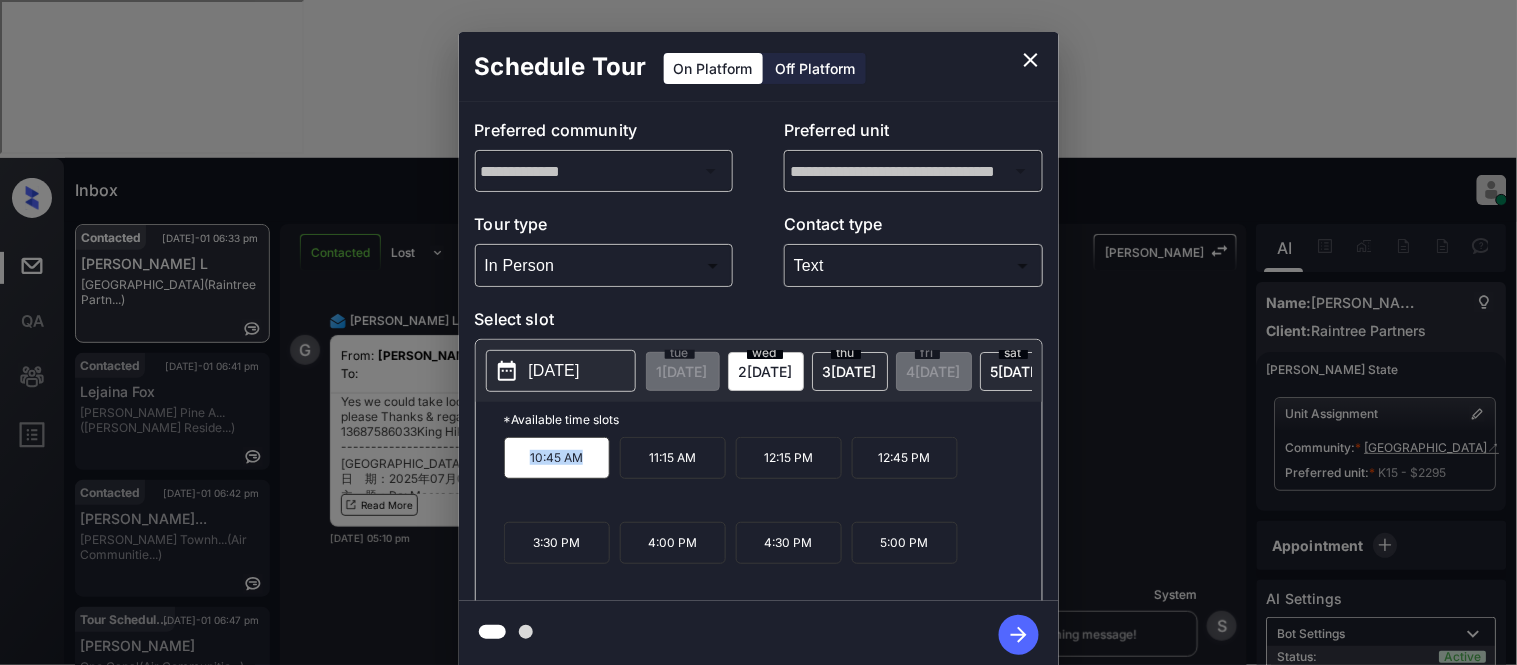copy on "10:45 AM" 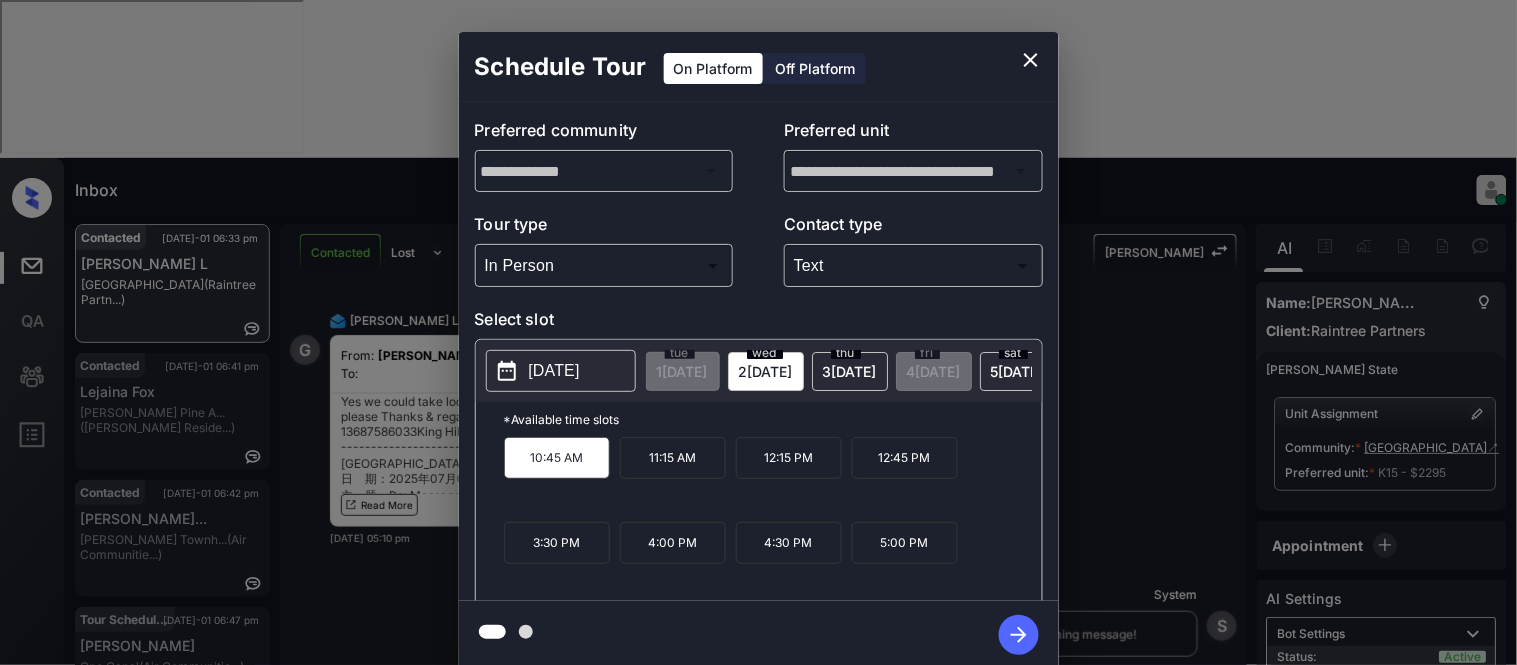 click on "**********" at bounding box center [758, 350] 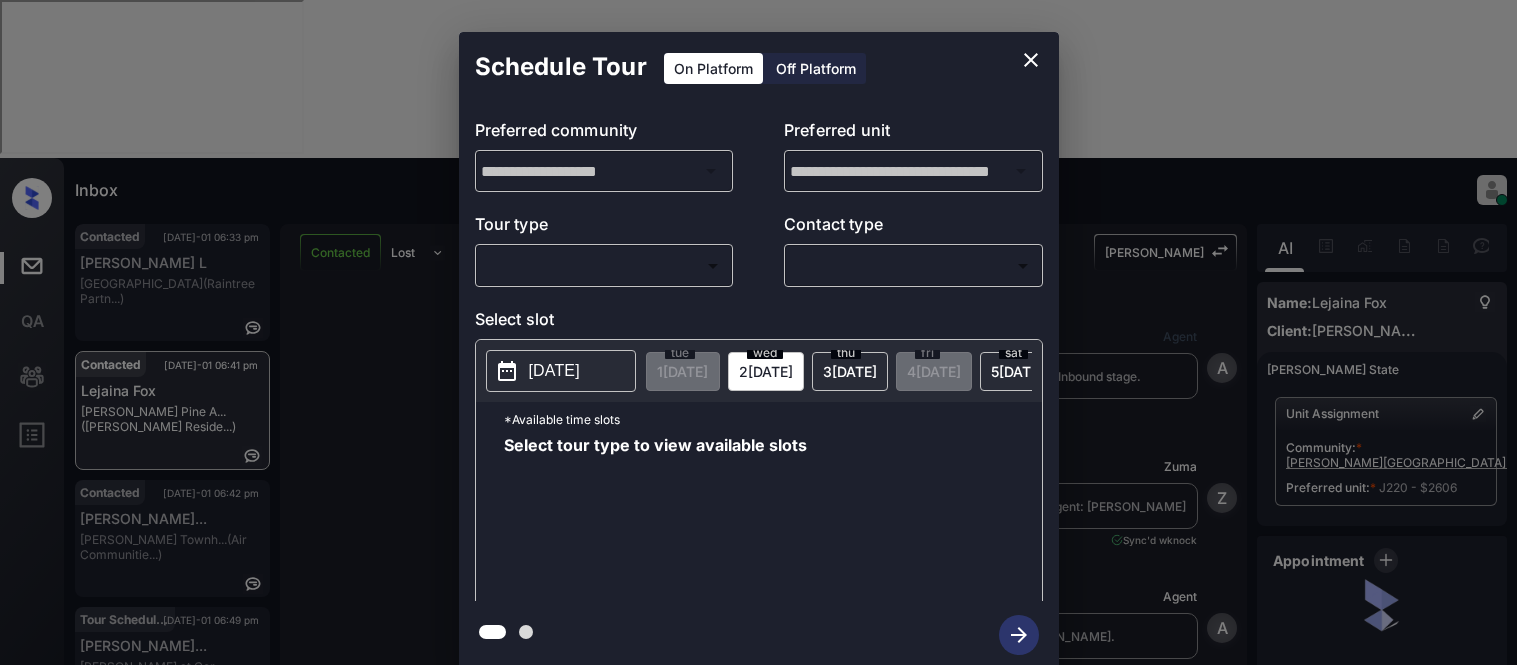 scroll, scrollTop: 0, scrollLeft: 0, axis: both 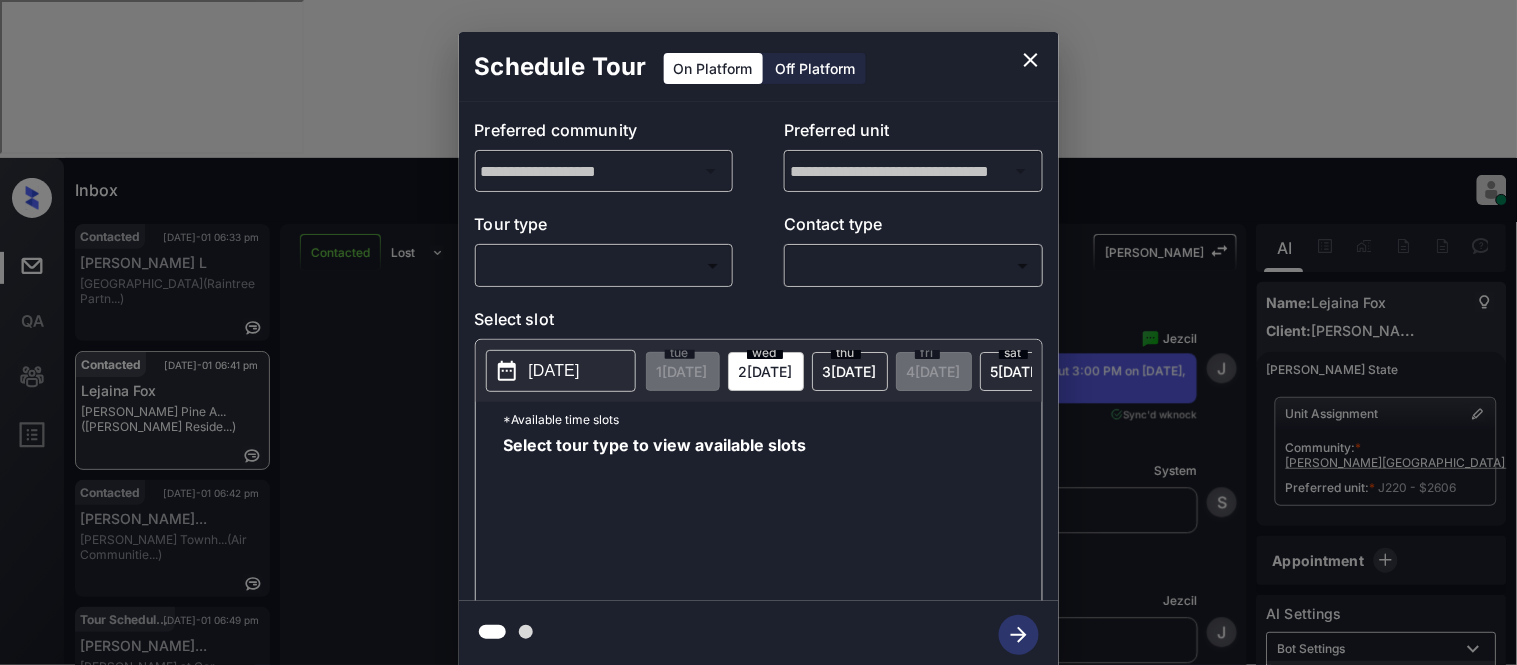 click on "Inbox [PERSON_NAME] Cataag Online Set yourself   offline Set yourself   on break Profile Switch to  light  mode Sign out Contacted [DATE]-01 06:33 pm   [PERSON_NAME][GEOGRAPHIC_DATA]  (Raintree Partn...) Contacted [DATE]-01 06:41 pm   Lejaina Fox [PERSON_NAME] Pine A...  ([PERSON_NAME] Reside...) Contacted [DATE]-01 06:42 pm   [PERSON_NAME]... [PERSON_NAME] Townh...  (Air Communitie...) Tour Scheduled [DATE]-01 06:49 pm   [PERSON_NAME]... [PERSON_NAME] at [GEOGRAPHIC_DATA]...  (Raintree Partn...) Tour Scheduled [DATE]-01 06:49 pm   [PERSON_NAME] One Canal  (Air Communitie...) Contacted Lost Lead Sentiment: Angry Upon sliding the acknowledgement:  Lead will move to lost stage. * ​ SMS and call option will be set to opt out. AFM will be turned off for the lead. [PERSON_NAME] New Message Agent Lead created via webhook in Inbound stage. [DATE] 05:55 pm A New Message [PERSON_NAME] Lead transferred to leasing agent: [PERSON_NAME] [DATE] 05:55 pm  Sync'd w  knock Z New Message Agent AFM Request sent to [PERSON_NAME]. [DATE] 05:55 pm A New Message Agent Notes Note: [DATE] 05:55 pm A   K" at bounding box center (758, 332) 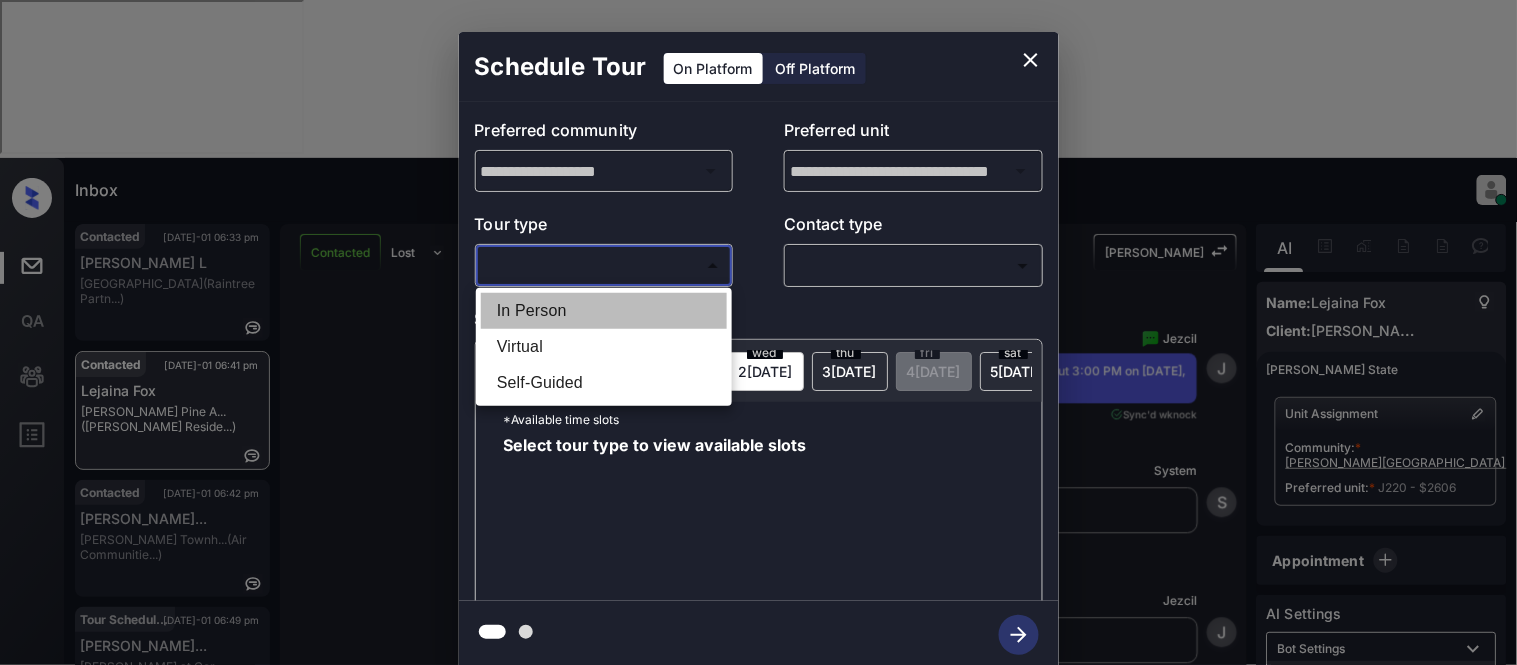 click on "In Person" at bounding box center [604, 311] 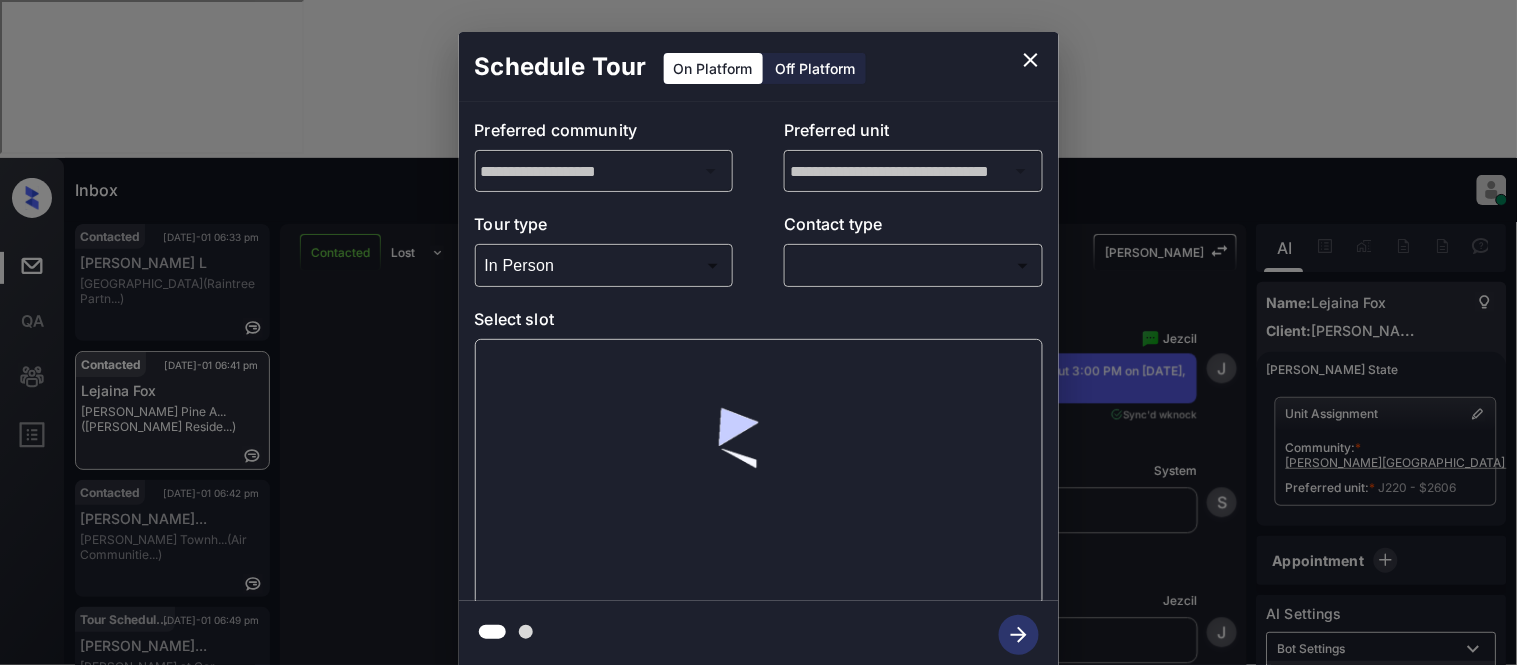 type on "********" 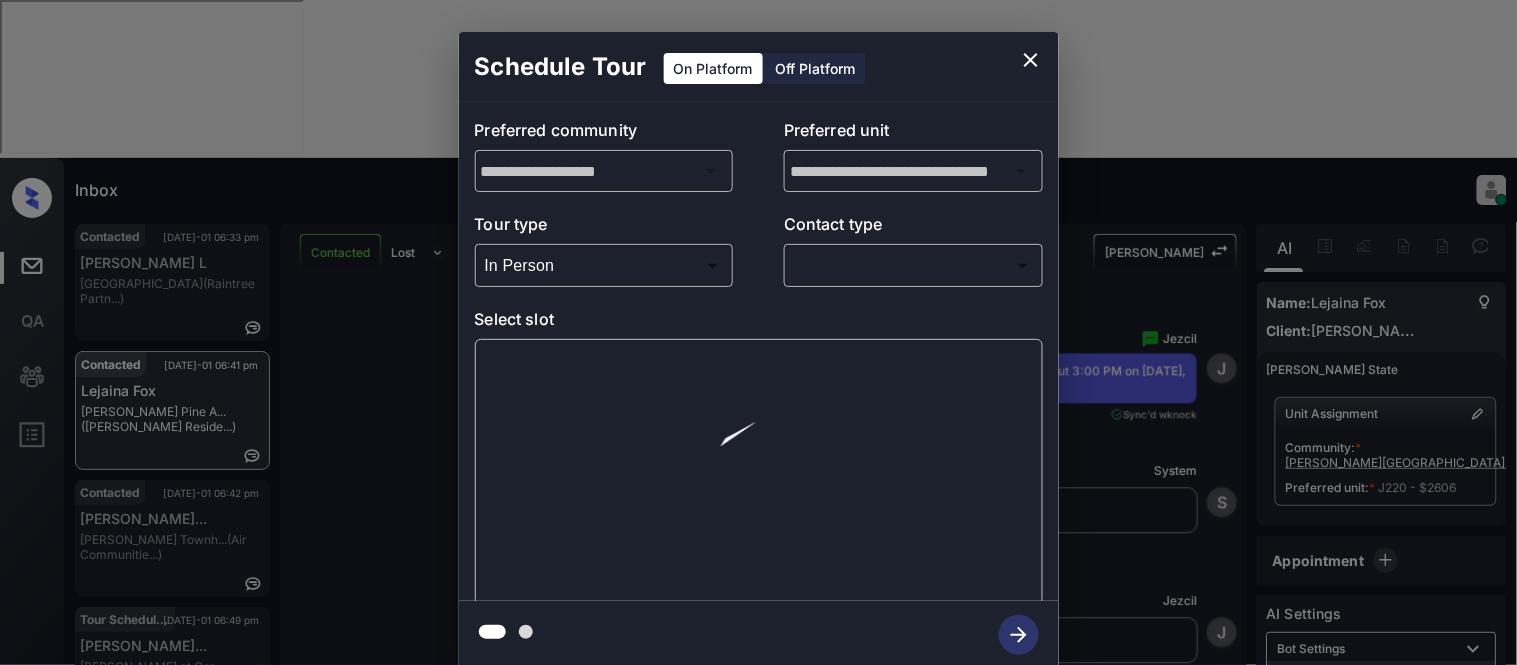 click on "Inbox [PERSON_NAME] Cataag Online Set yourself   offline Set yourself   on break Profile Switch to  light  mode Sign out Contacted [DATE]-01 06:33 pm   [PERSON_NAME][GEOGRAPHIC_DATA]  (Raintree Partn...) Contacted [DATE]-01 06:41 pm   Lejaina Fox [PERSON_NAME] Pine A...  ([PERSON_NAME] Reside...) Contacted [DATE]-01 06:42 pm   [PERSON_NAME]... [PERSON_NAME] Townh...  (Air Communitie...) Tour Scheduled [DATE]-01 06:49 pm   [PERSON_NAME]... [PERSON_NAME] at [GEOGRAPHIC_DATA]...  (Raintree Partn...) Tour Scheduled [DATE]-01 06:49 pm   [PERSON_NAME] One Canal  (Air Communitie...) Contacted Lost Lead Sentiment: Angry Upon sliding the acknowledgement:  Lead will move to lost stage. * ​ SMS and call option will be set to opt out. AFM will be turned off for the lead. [PERSON_NAME] New Message Agent Lead created via webhook in Inbound stage. [DATE] 05:55 pm A New Message [PERSON_NAME] Lead transferred to leasing agent: [PERSON_NAME] [DATE] 05:55 pm  Sync'd w  knock Z New Message Agent AFM Request sent to [PERSON_NAME]. [DATE] 05:55 pm A New Message Agent Notes Note: [DATE] 05:55 pm A   K" at bounding box center (758, 332) 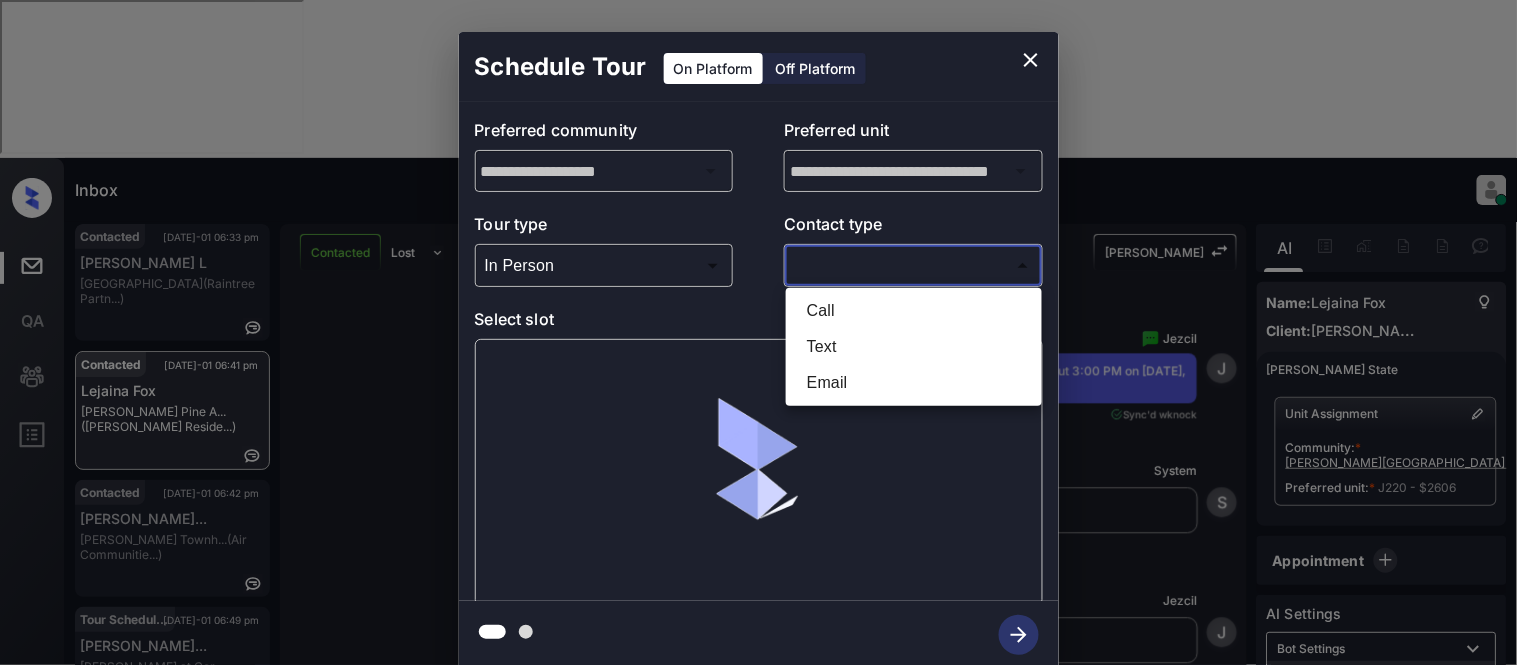click on "Text" at bounding box center [914, 347] 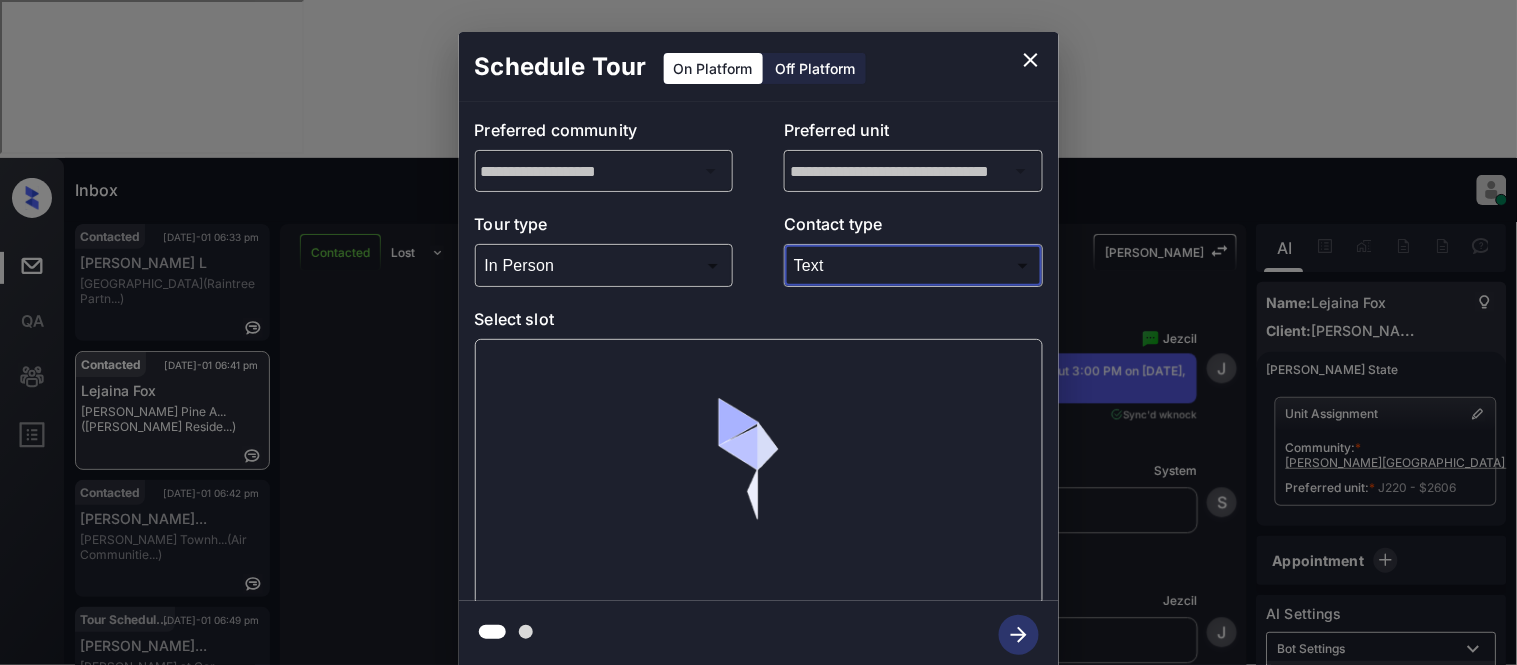 type on "****" 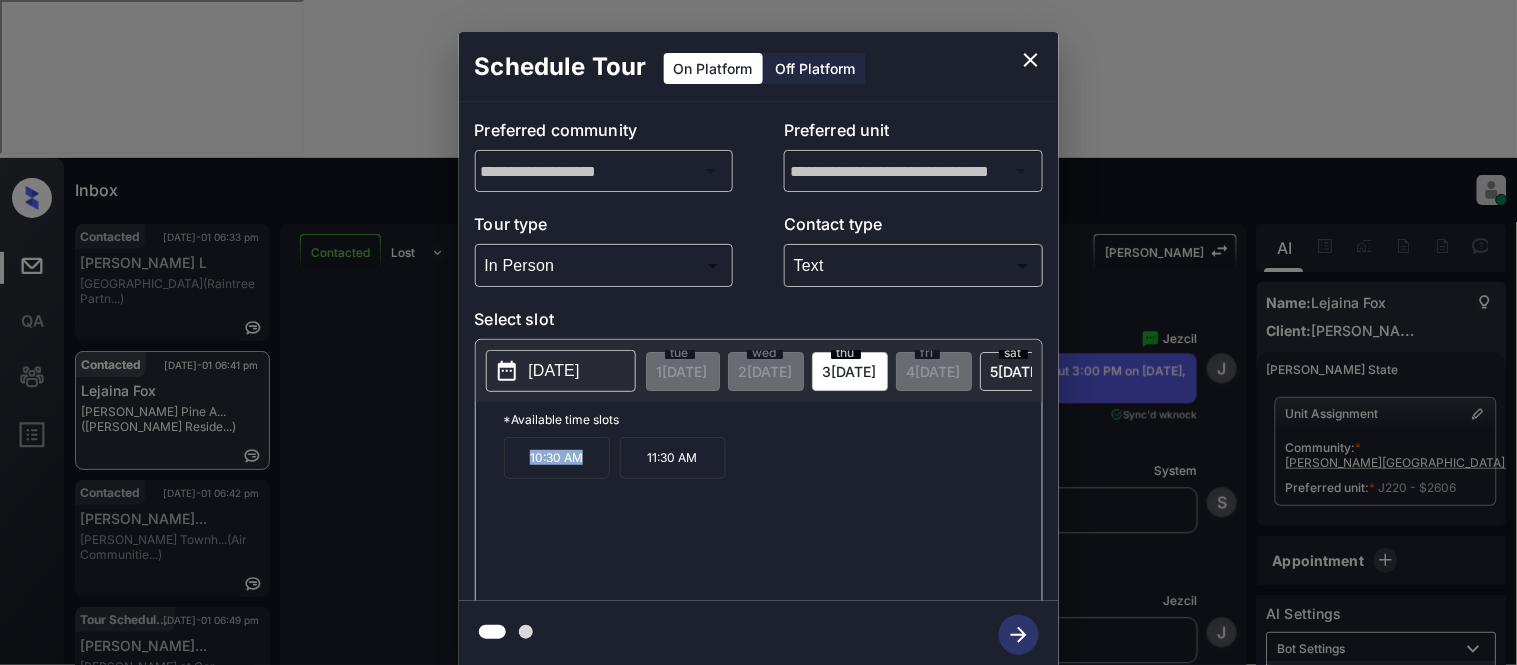 drag, startPoint x: 512, startPoint y: 466, endPoint x: 586, endPoint y: 471, distance: 74.168724 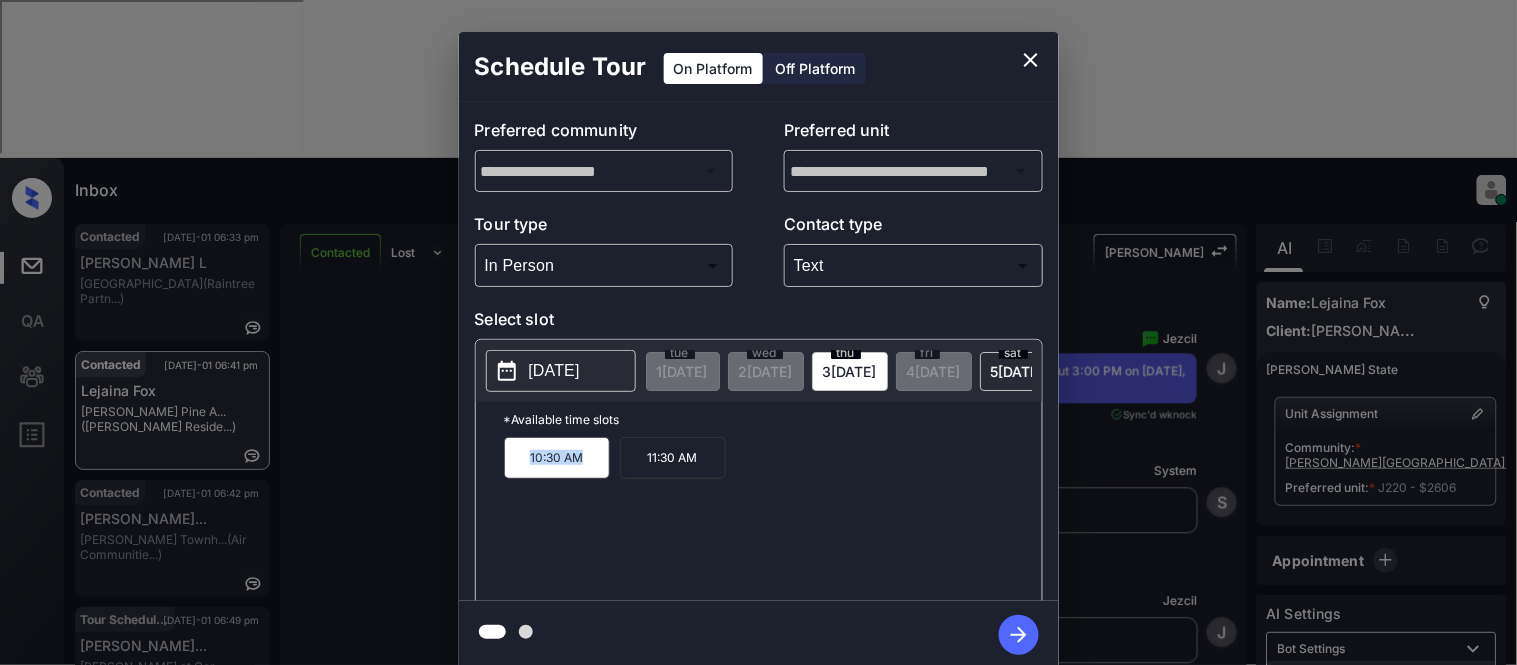 copy on "10:30 AM" 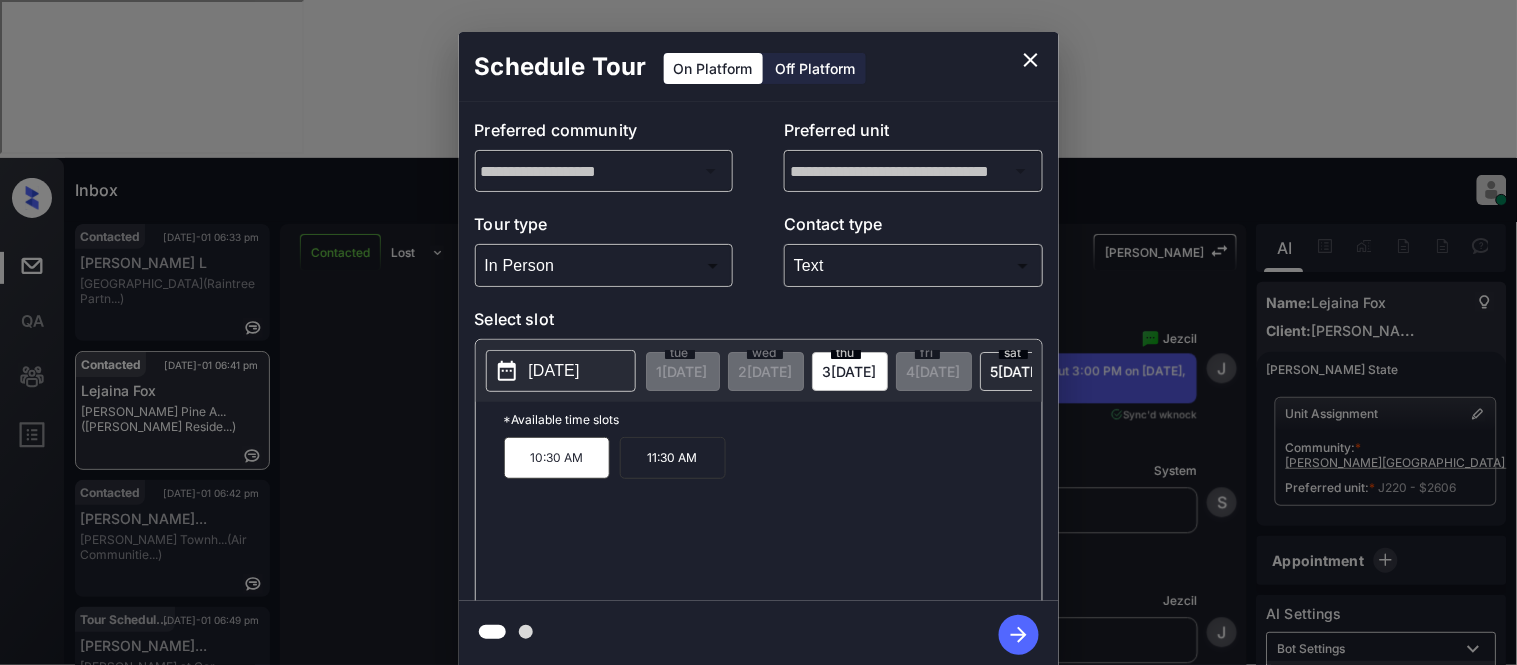 click on "**********" at bounding box center [758, 350] 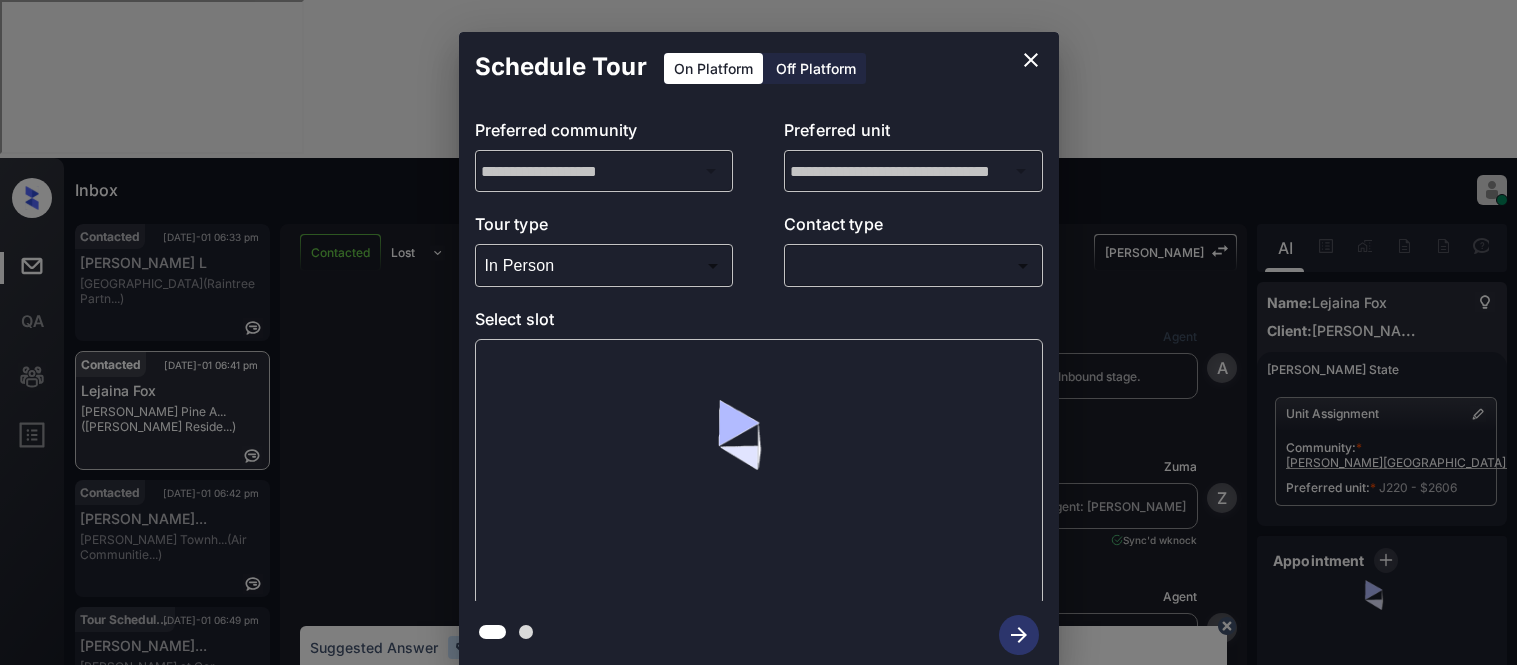 click on "Inbox Kristina Cataag Online Set yourself   offline Set yourself   on break Profile Switch to  light  mode Sign out Contacted Jul-01 06:33 pm   Gallant L Boulder Creek  (Raintree Partn...) Contacted Jul-01 06:41 pm   Lejaina Fox Griffis Pine A...  (Griffis Reside...) Contacted Jul-01 06:42 pm   Michelle Middl... Eldridge Townh...  (Air Communitie...) Tour Scheduled Jul-01 06:49 pm   Christina Brod... Hensley at Cor...  (Raintree Partn...) Tour Scheduled Jul-01 06:50 pm   Bo Zhou One Canal  (Air Communitie...) Contacted Lost Lead Sentiment: Angry Upon sliding the acknowledgement:  Lead will move to lost stage. * ​ SMS and call option will be set to opt out. AFM will be turned off for the lead. Kelsey New Message Agent Lead created via webhook in Inbound stage. Jul 01, 2025 05:55 pm A New Message Zuma Lead transferred to leasing agent: kelsey Jul 01, 2025 05:55 pm  Sync'd w  knock Z New Message Agent AFM Request sent to Kelsey. Jul 01, 2025 05:55 pm A New Message Agent Notes Note: Jul 01, 2025 05:55 pm A   K" at bounding box center [758, 332] 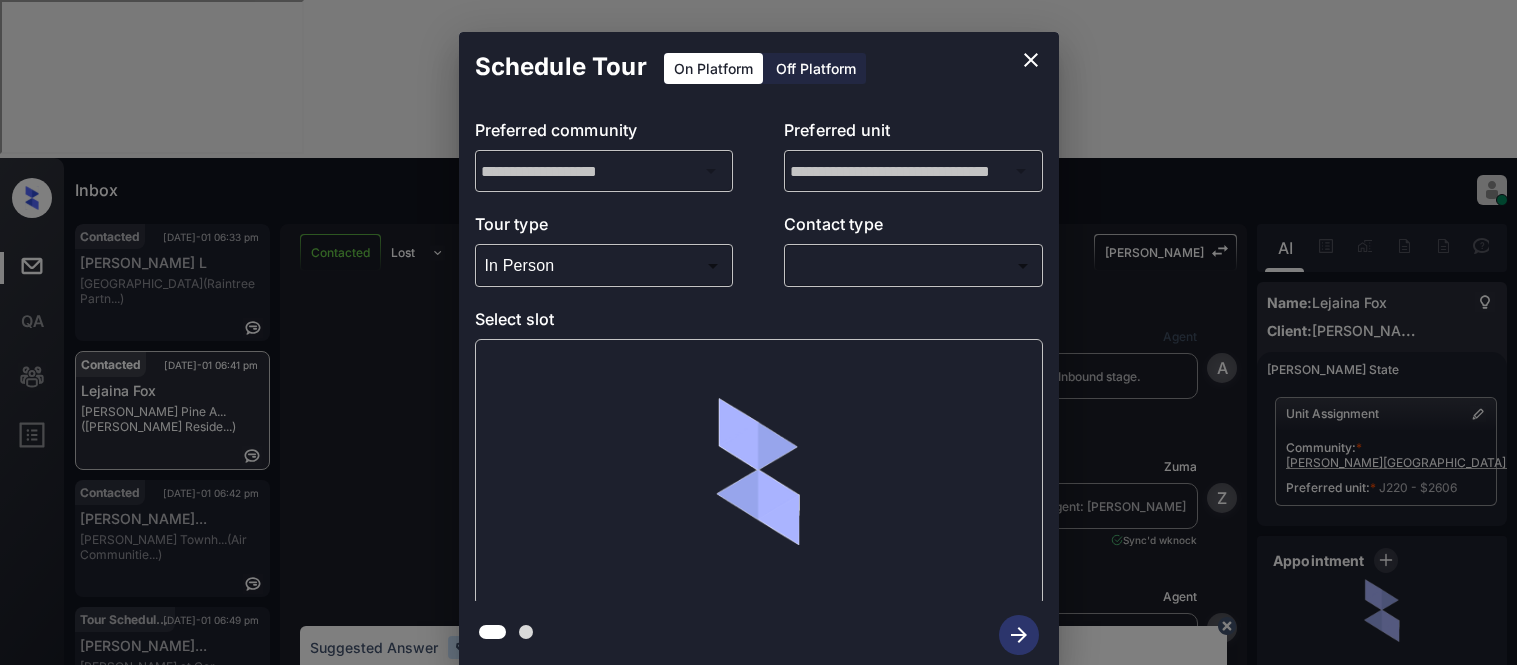 scroll, scrollTop: 0, scrollLeft: 0, axis: both 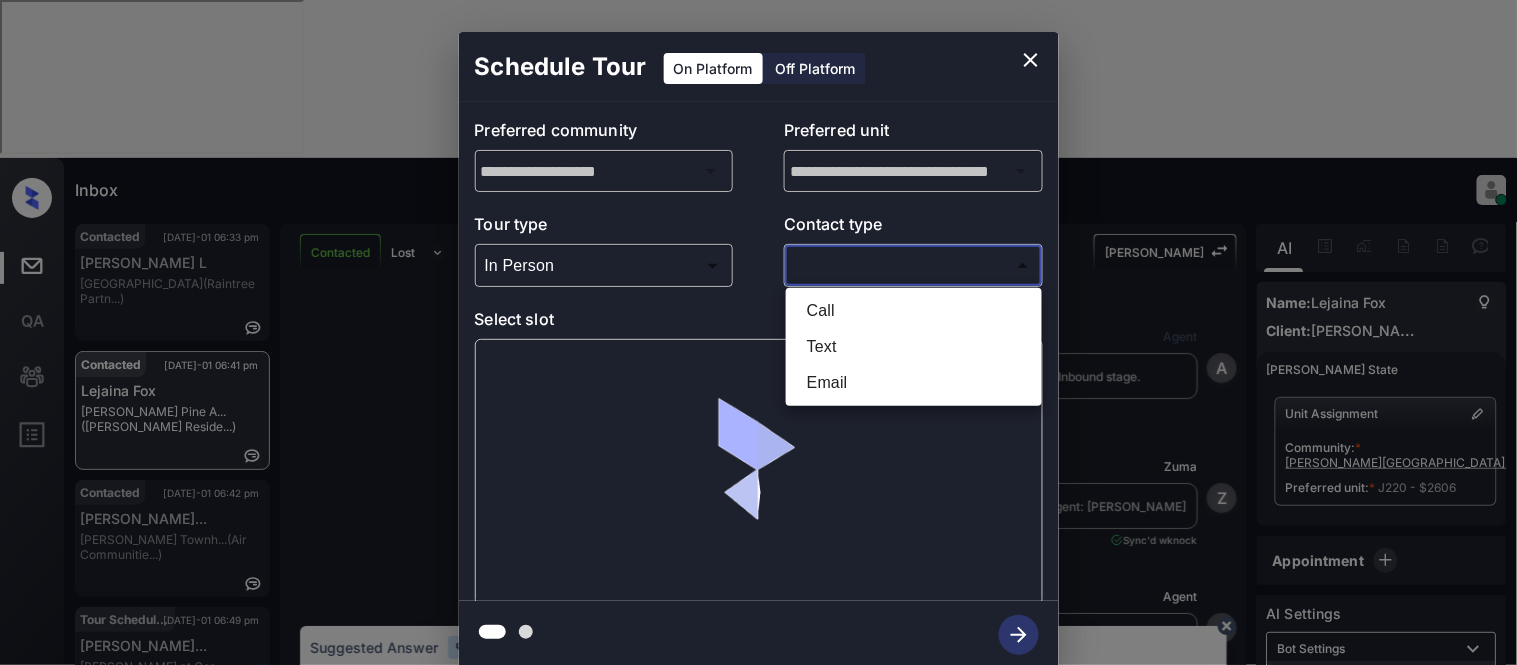 click on "Text" at bounding box center [914, 347] 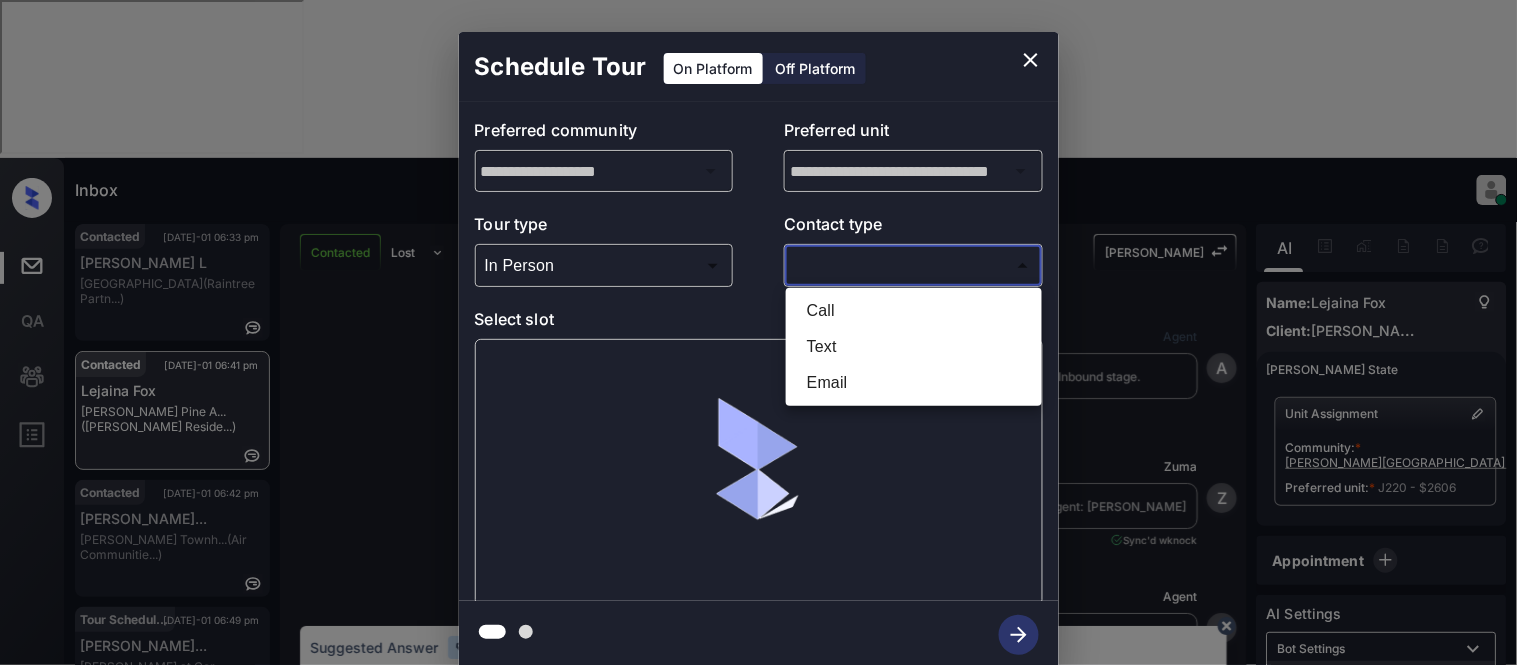 scroll, scrollTop: 5637, scrollLeft: 0, axis: vertical 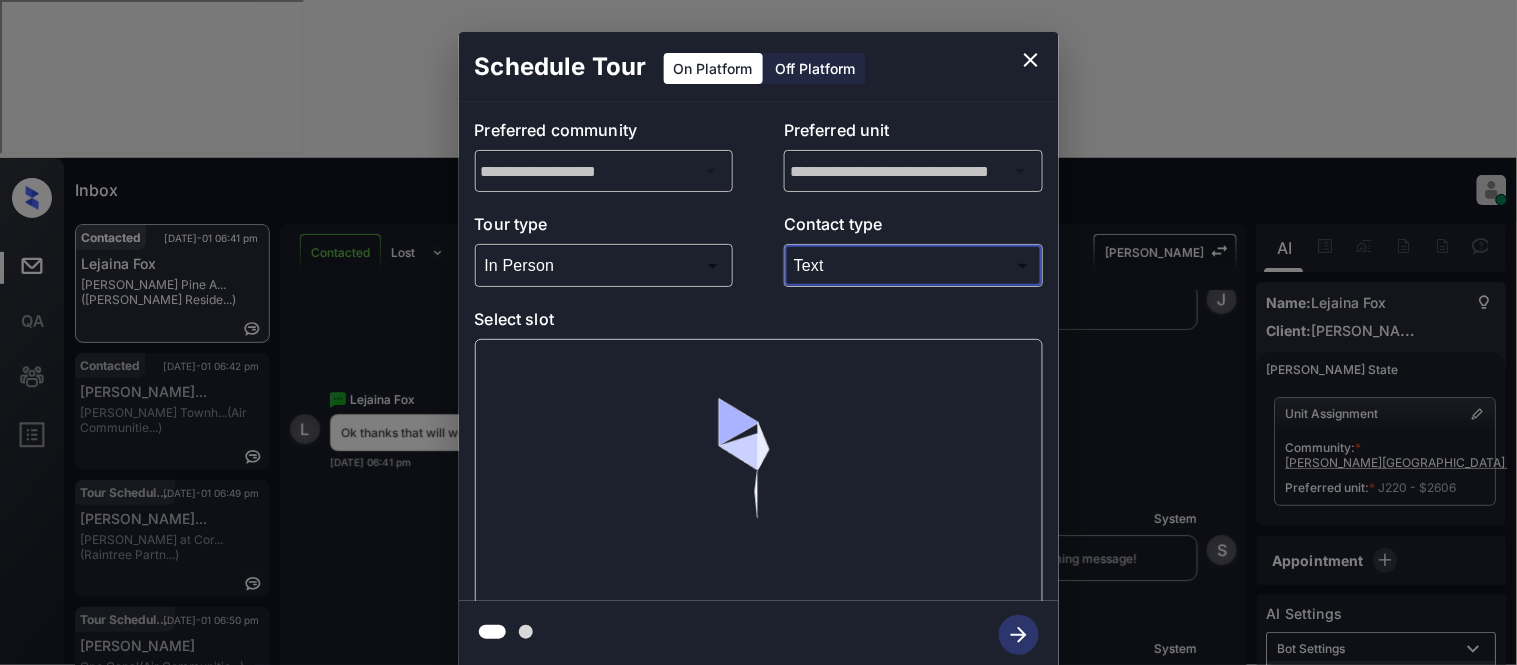 type on "****" 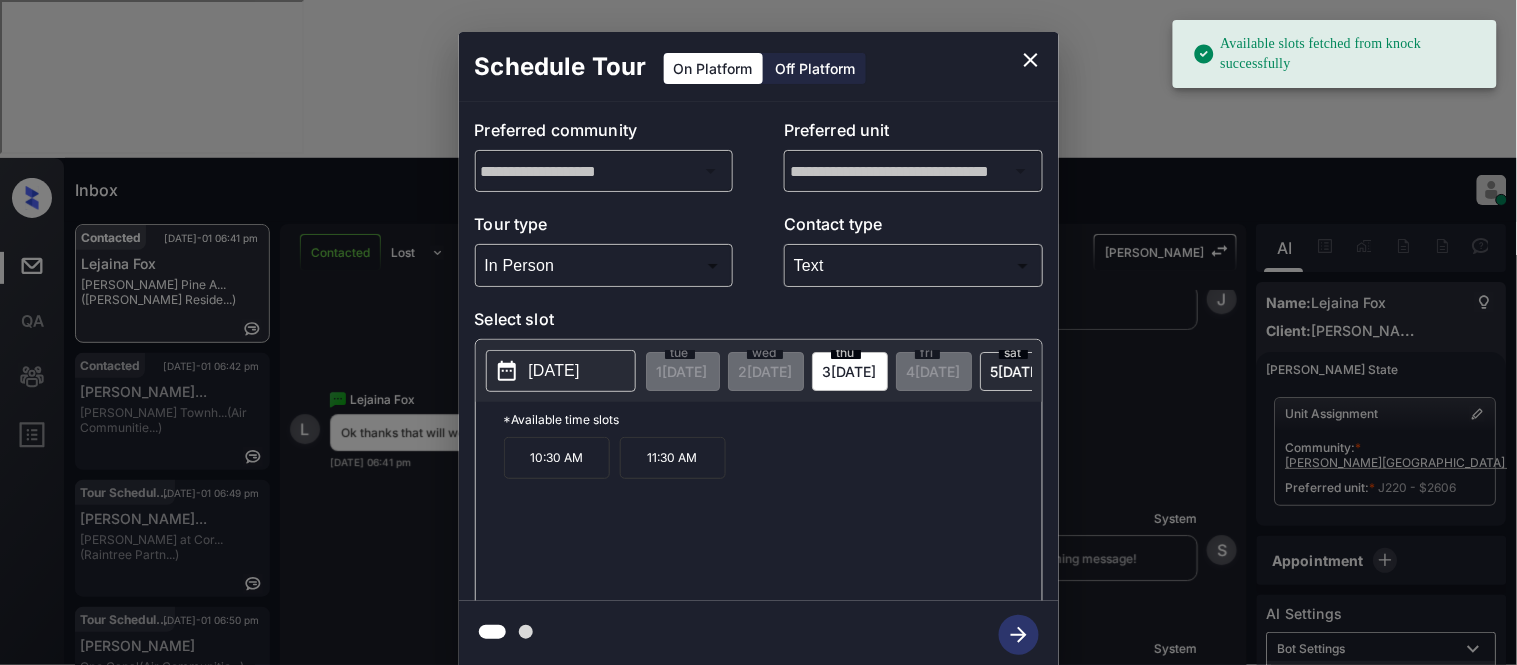 click on "[DATE]" at bounding box center (554, 371) 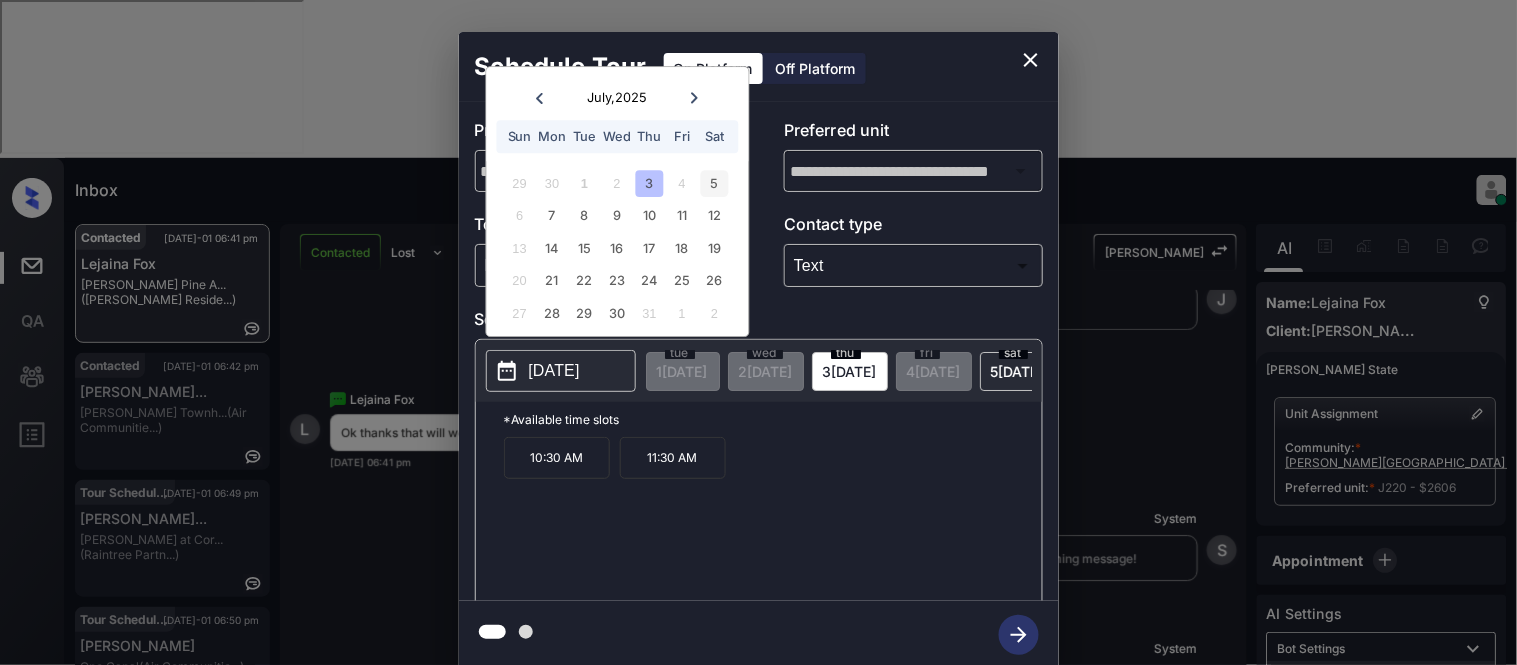 click on "5" at bounding box center [714, 183] 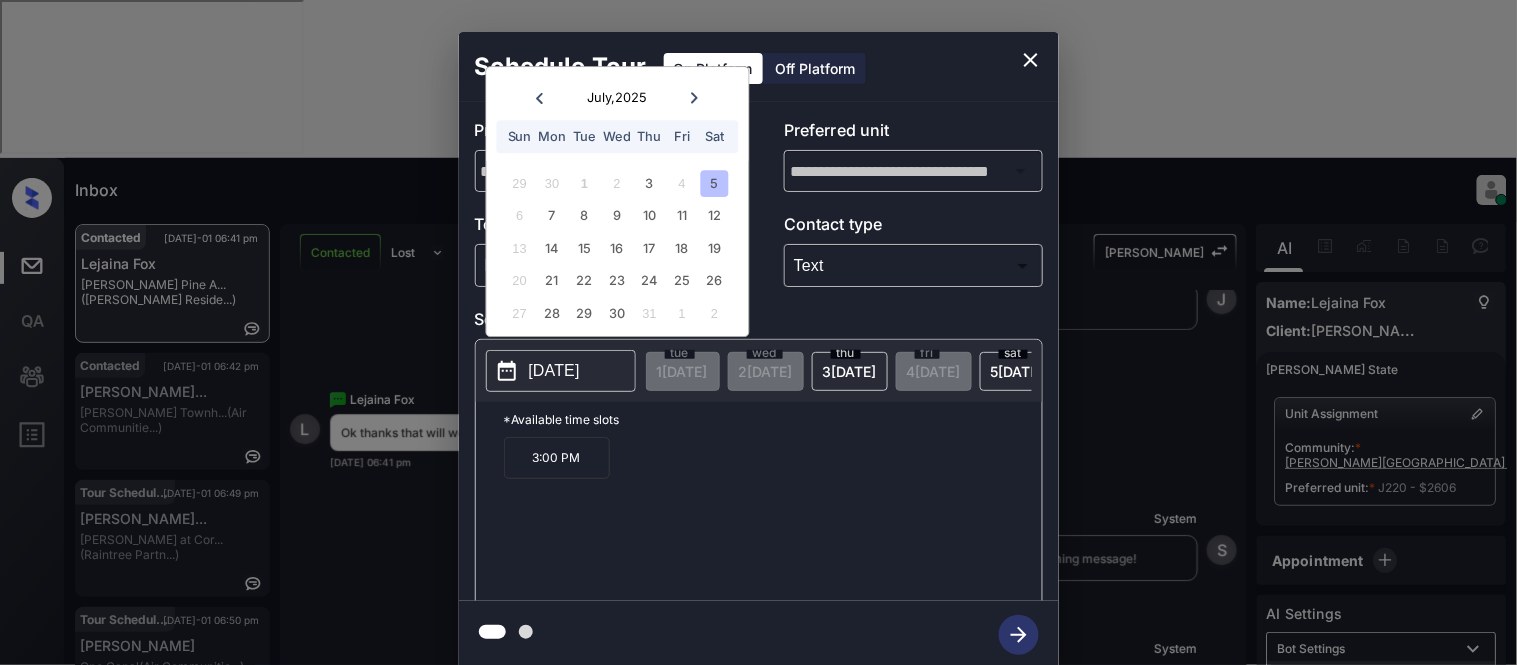 click on "3:00 PM" at bounding box center [557, 458] 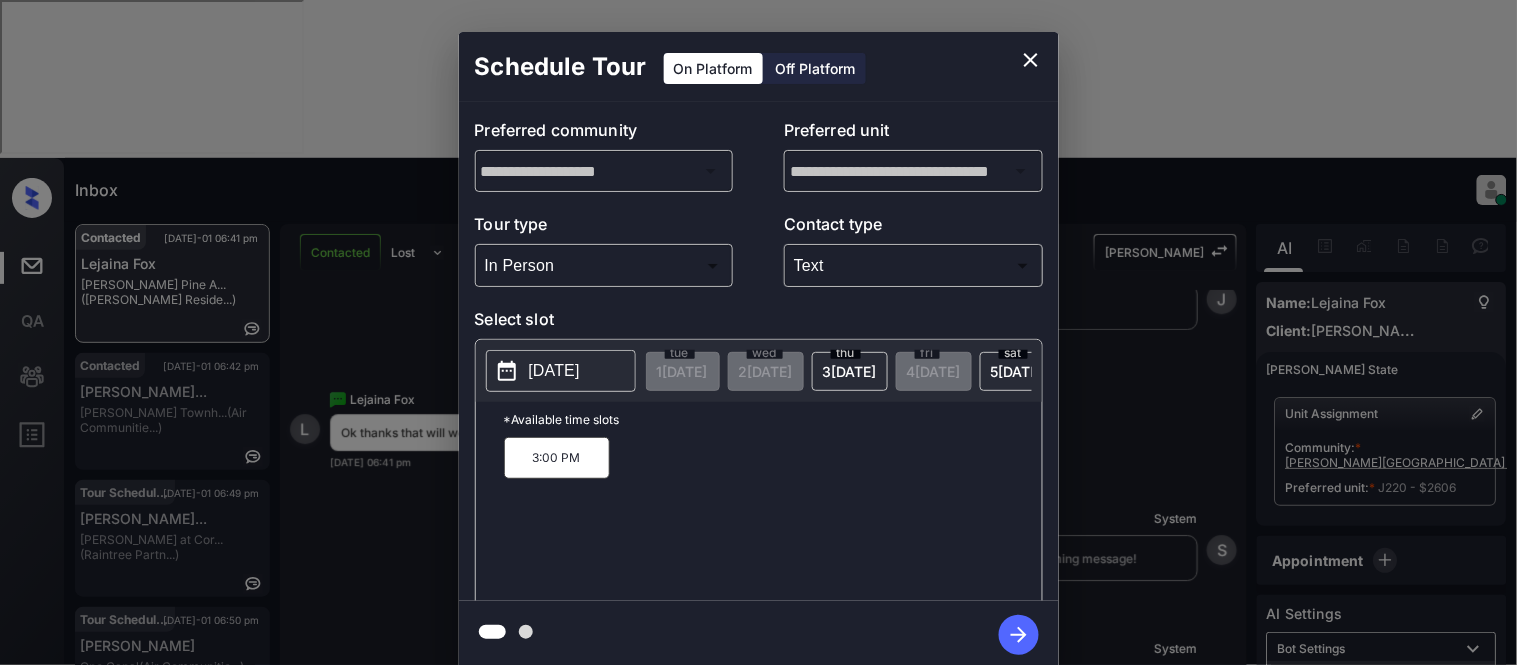 click 